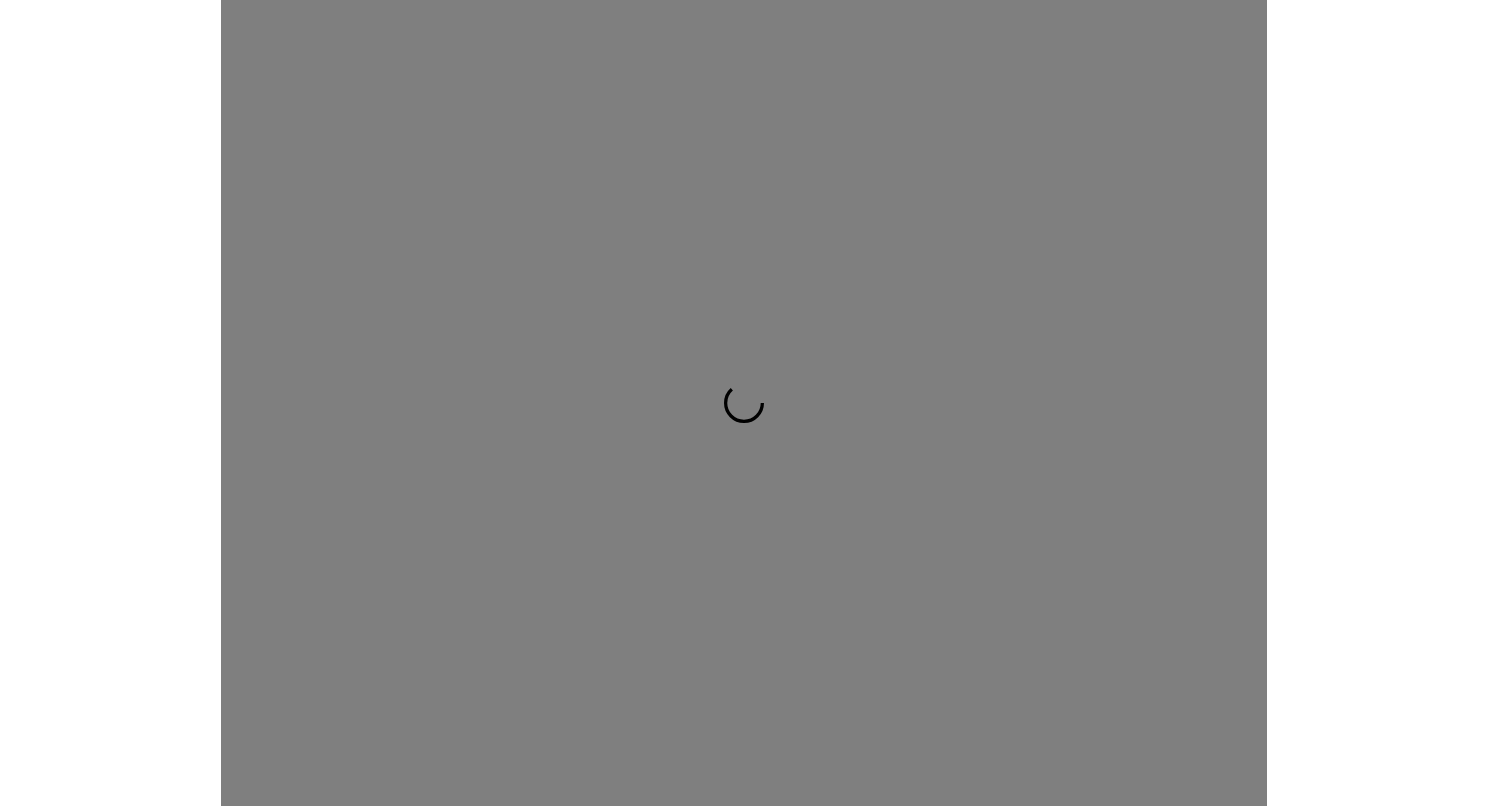 scroll, scrollTop: 0, scrollLeft: 0, axis: both 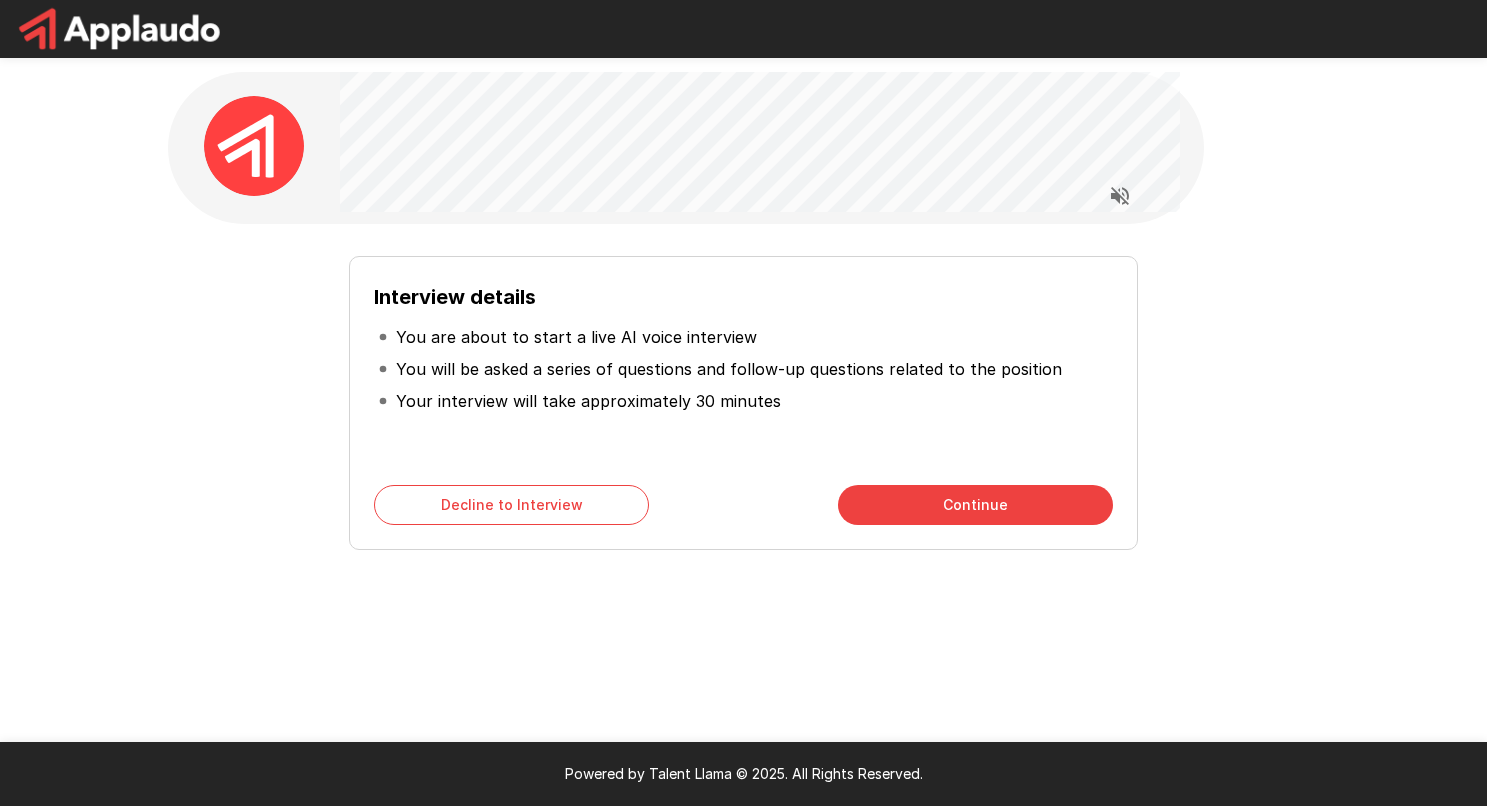 click on "Continue" at bounding box center (975, 505) 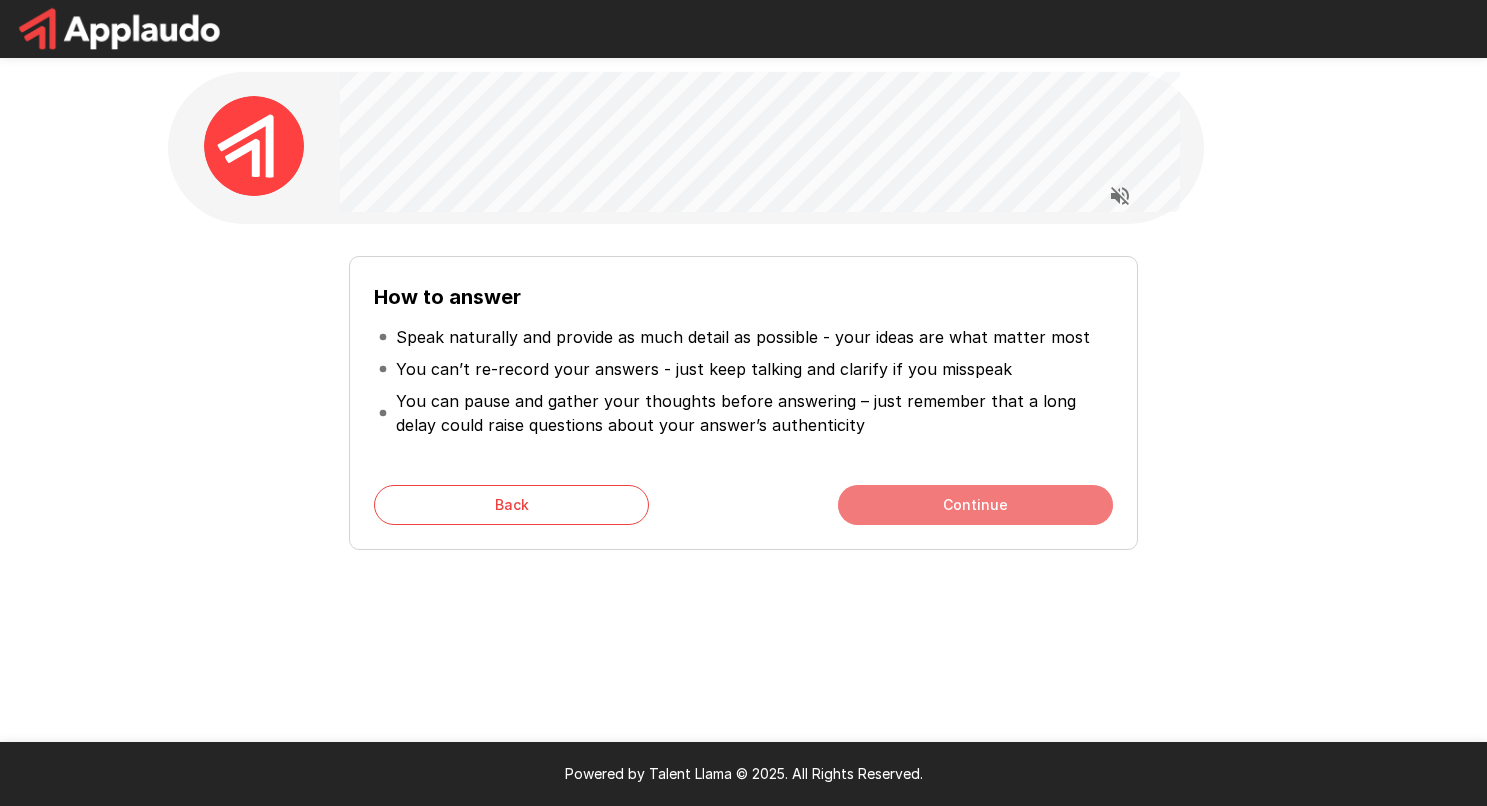 click on "Continue" at bounding box center (975, 505) 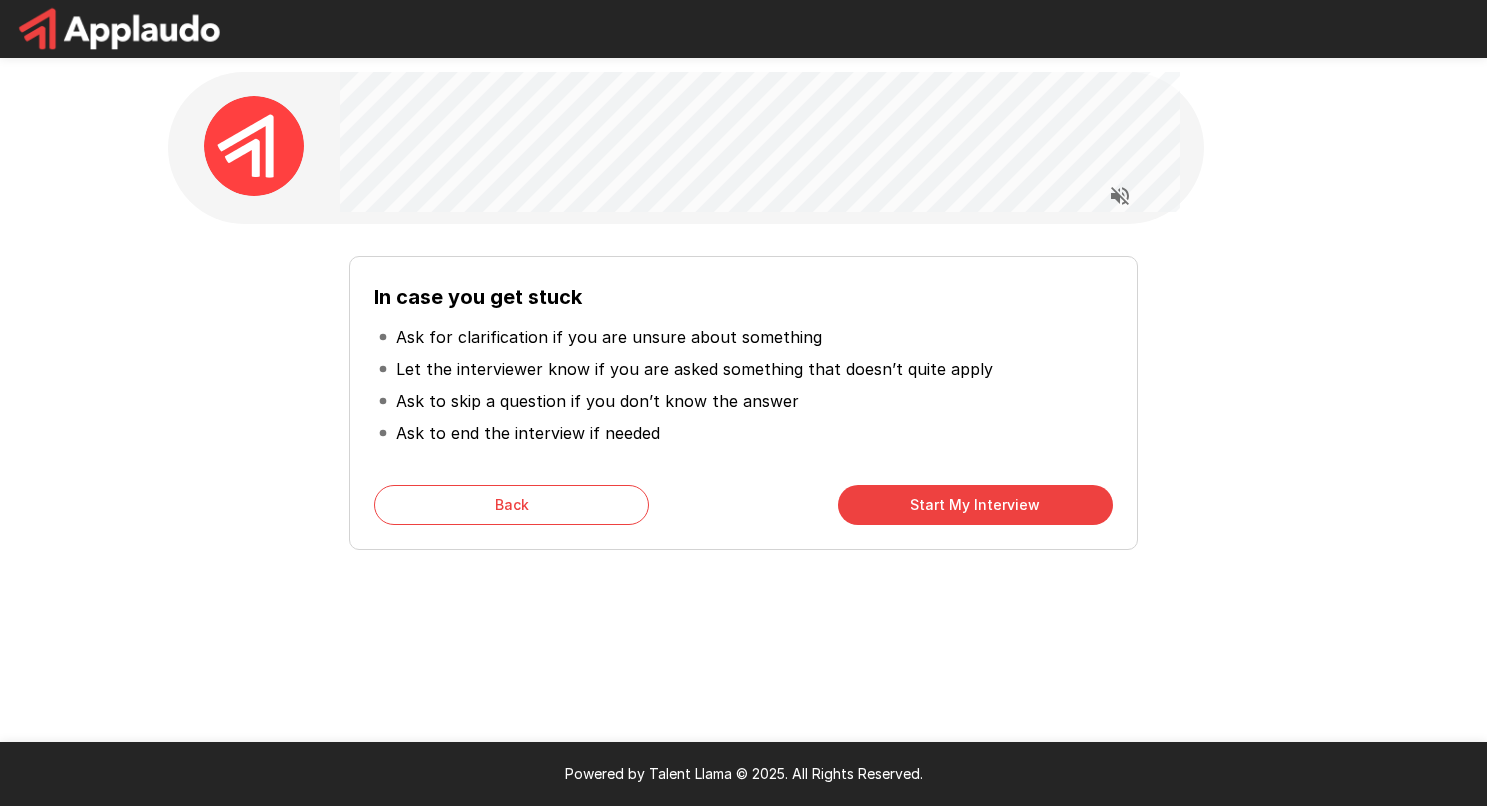 click on "Start My Interview" at bounding box center (975, 505) 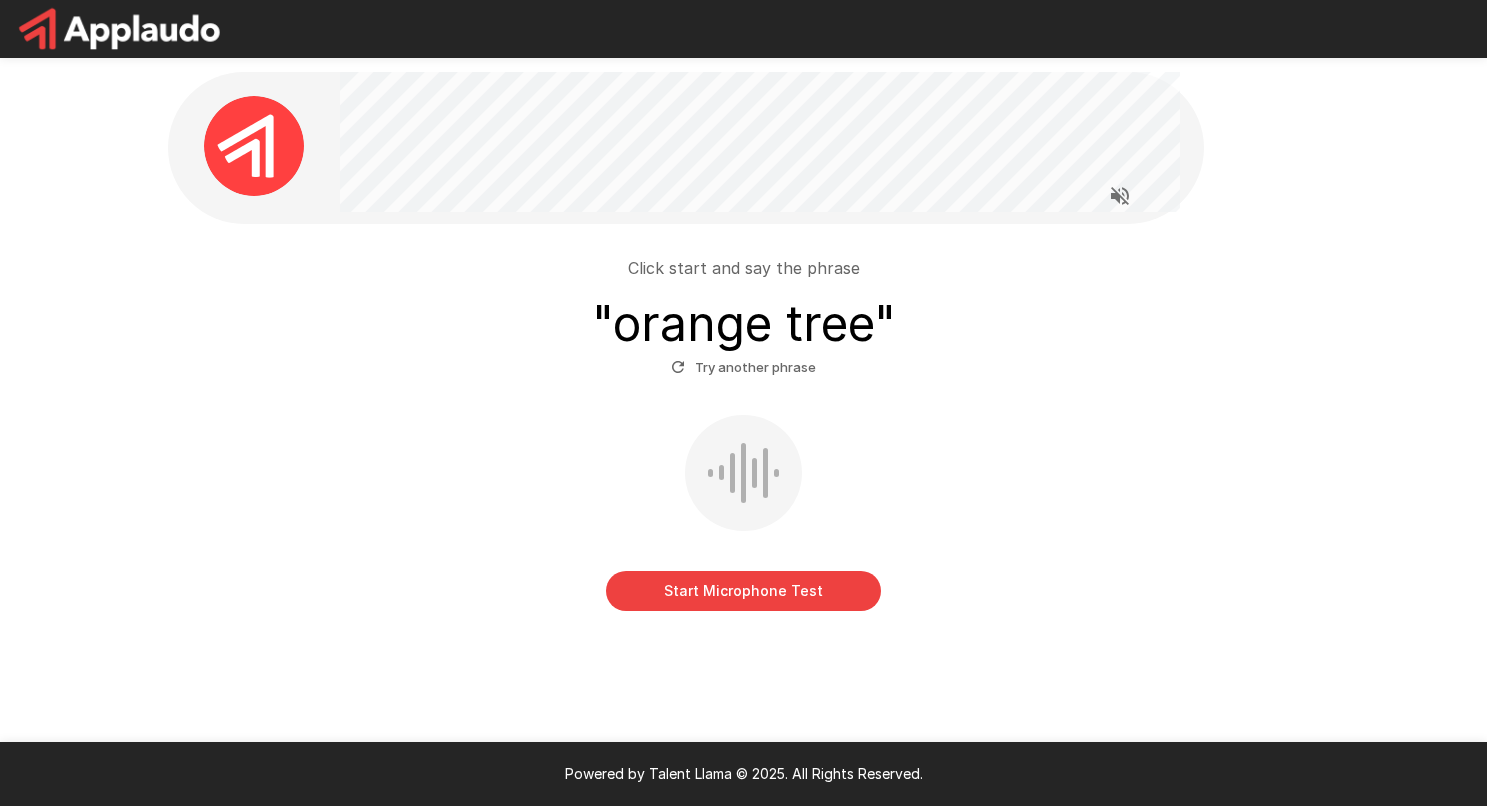 click on "Start Microphone Test" at bounding box center [743, 591] 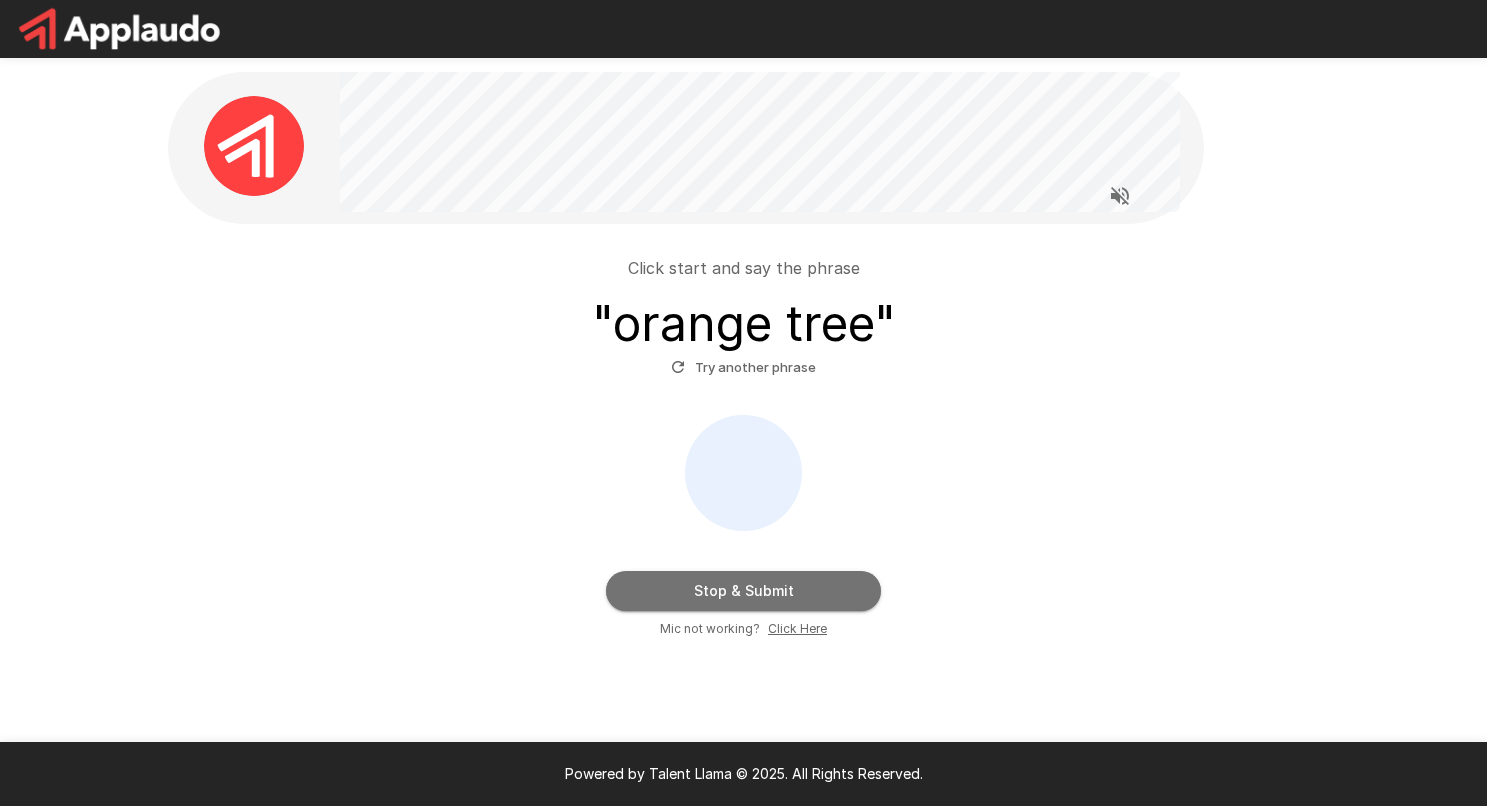 click on "Stop & Submit" at bounding box center (743, 591) 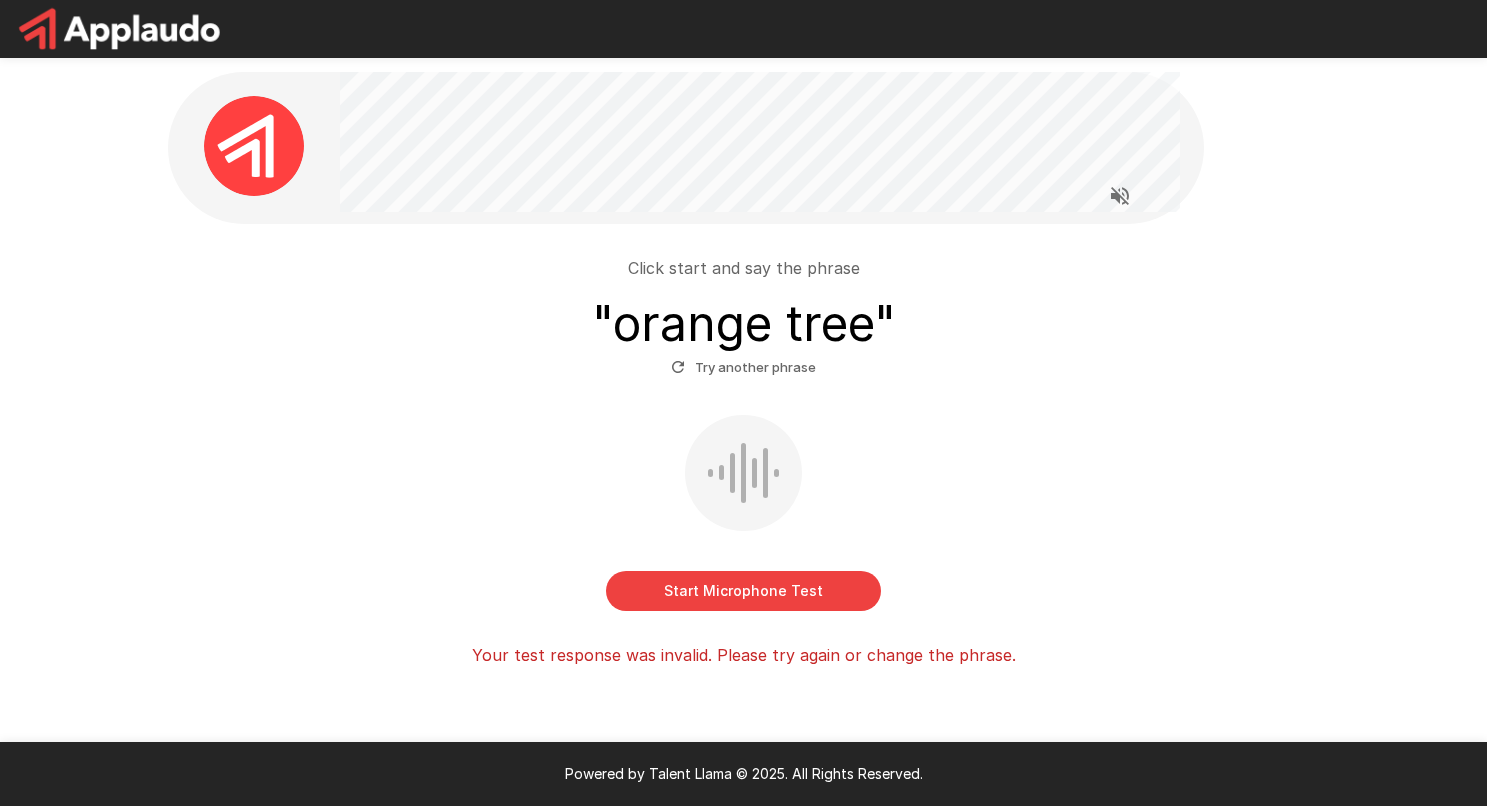 click on "Start Microphone Test" at bounding box center [743, 591] 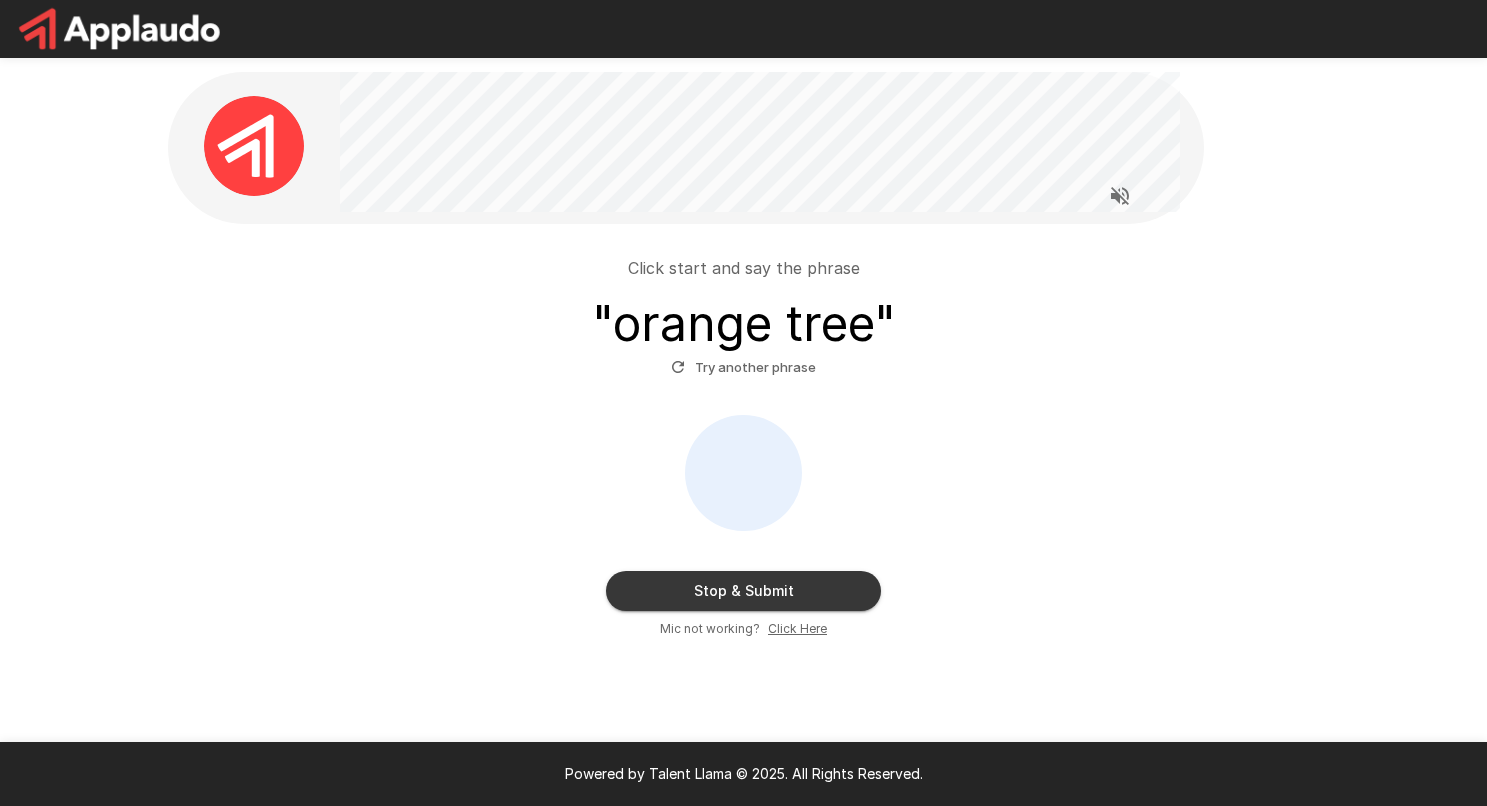 click on "Stop & Submit" at bounding box center (743, 591) 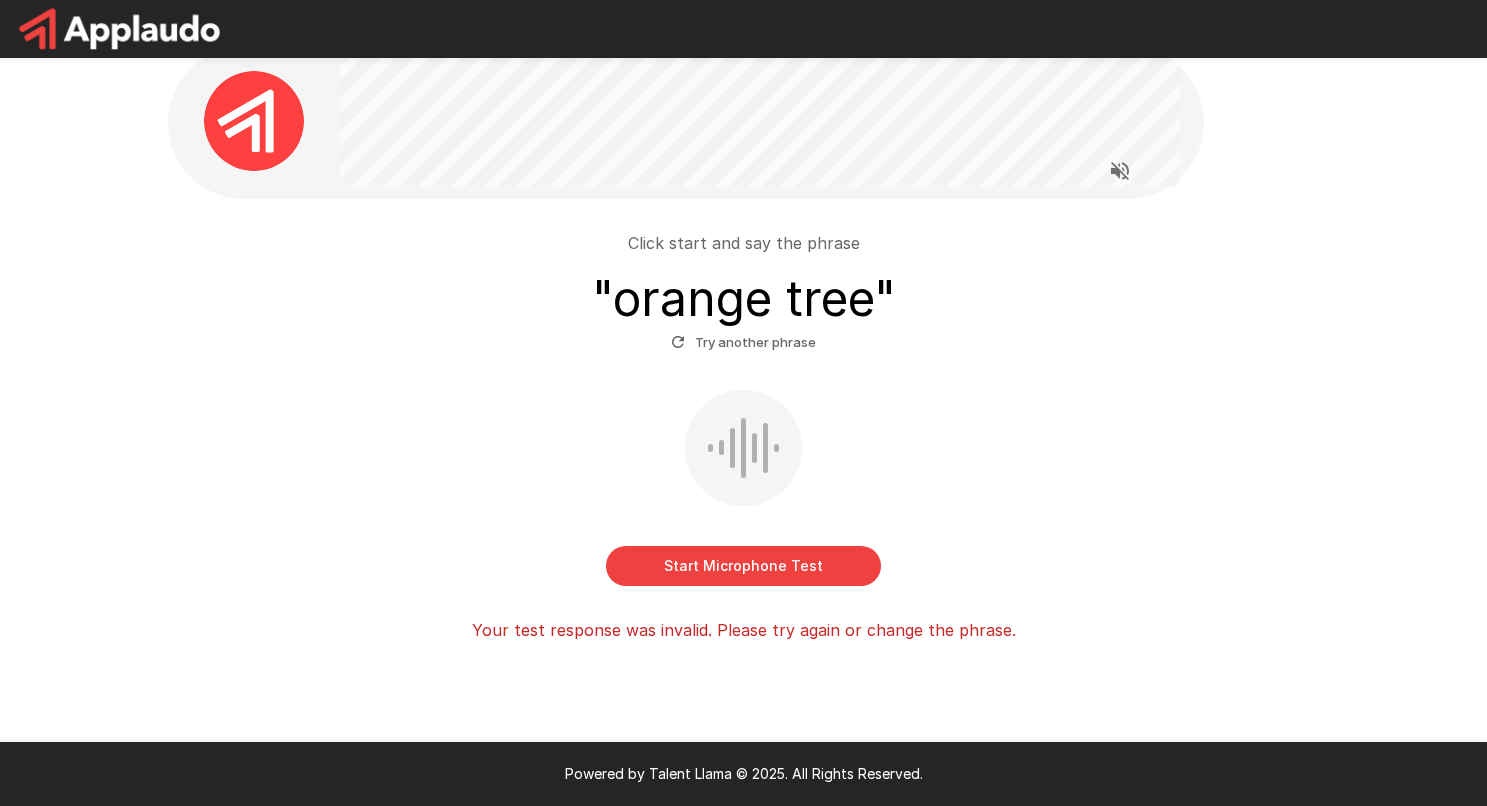scroll, scrollTop: 28, scrollLeft: 0, axis: vertical 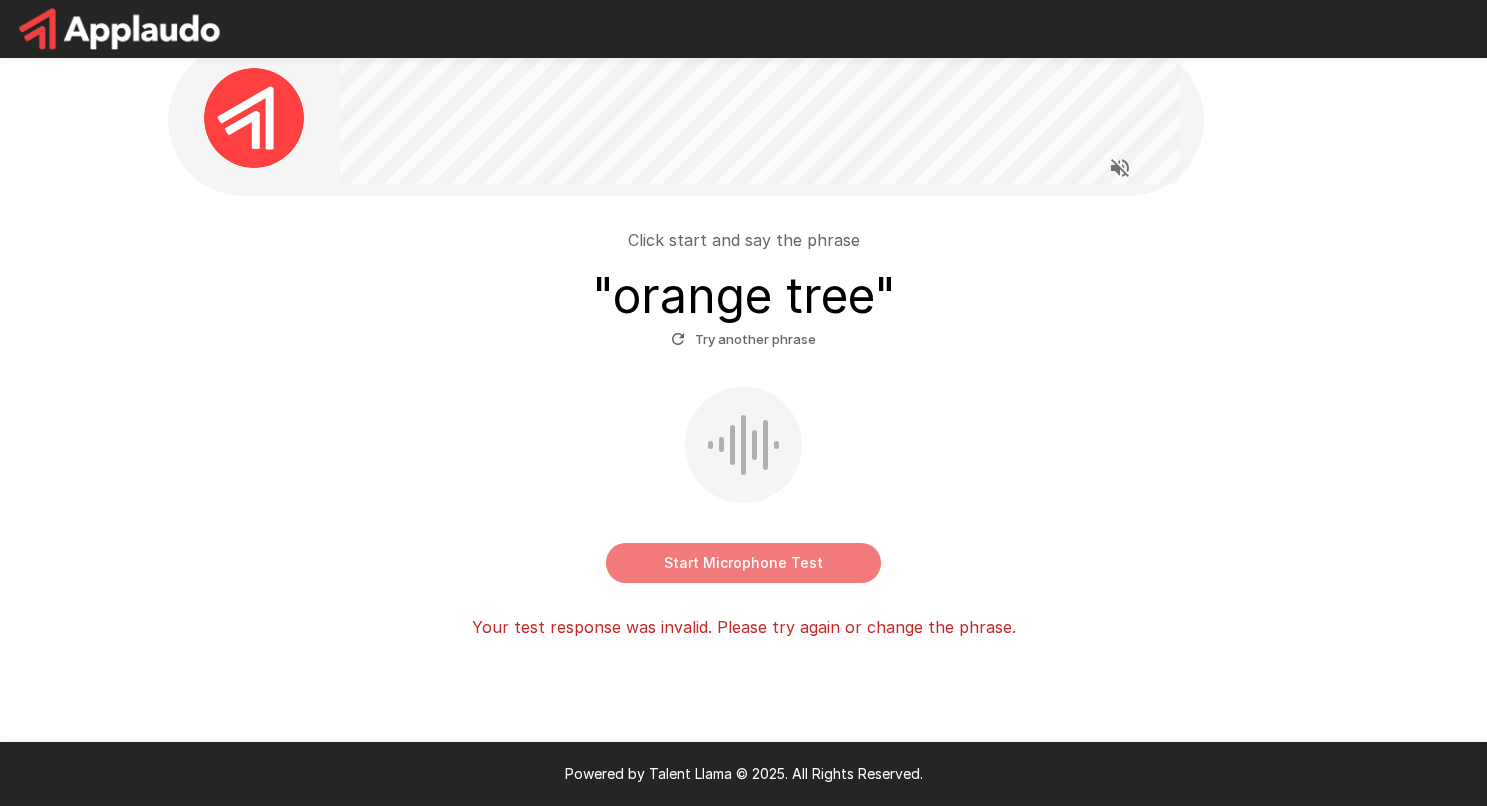 click on "Start Microphone Test" at bounding box center (743, 563) 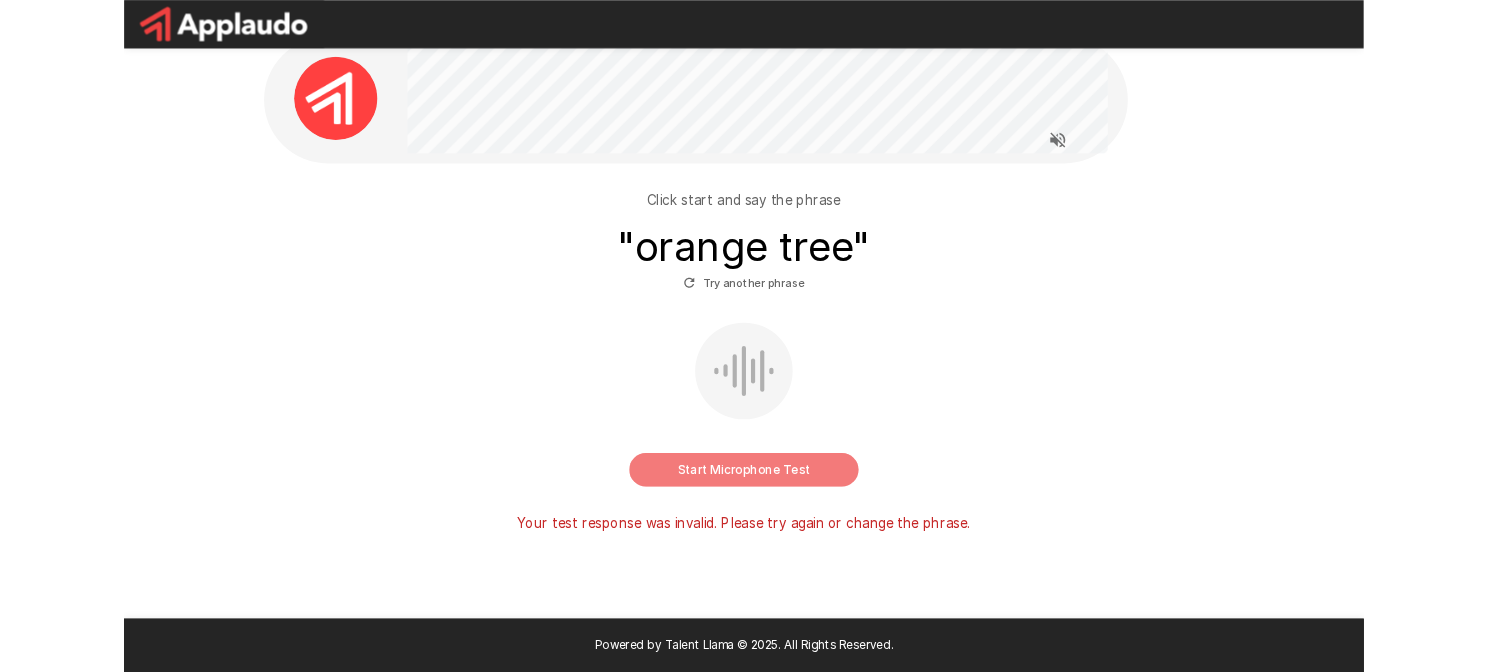 scroll, scrollTop: 0, scrollLeft: 0, axis: both 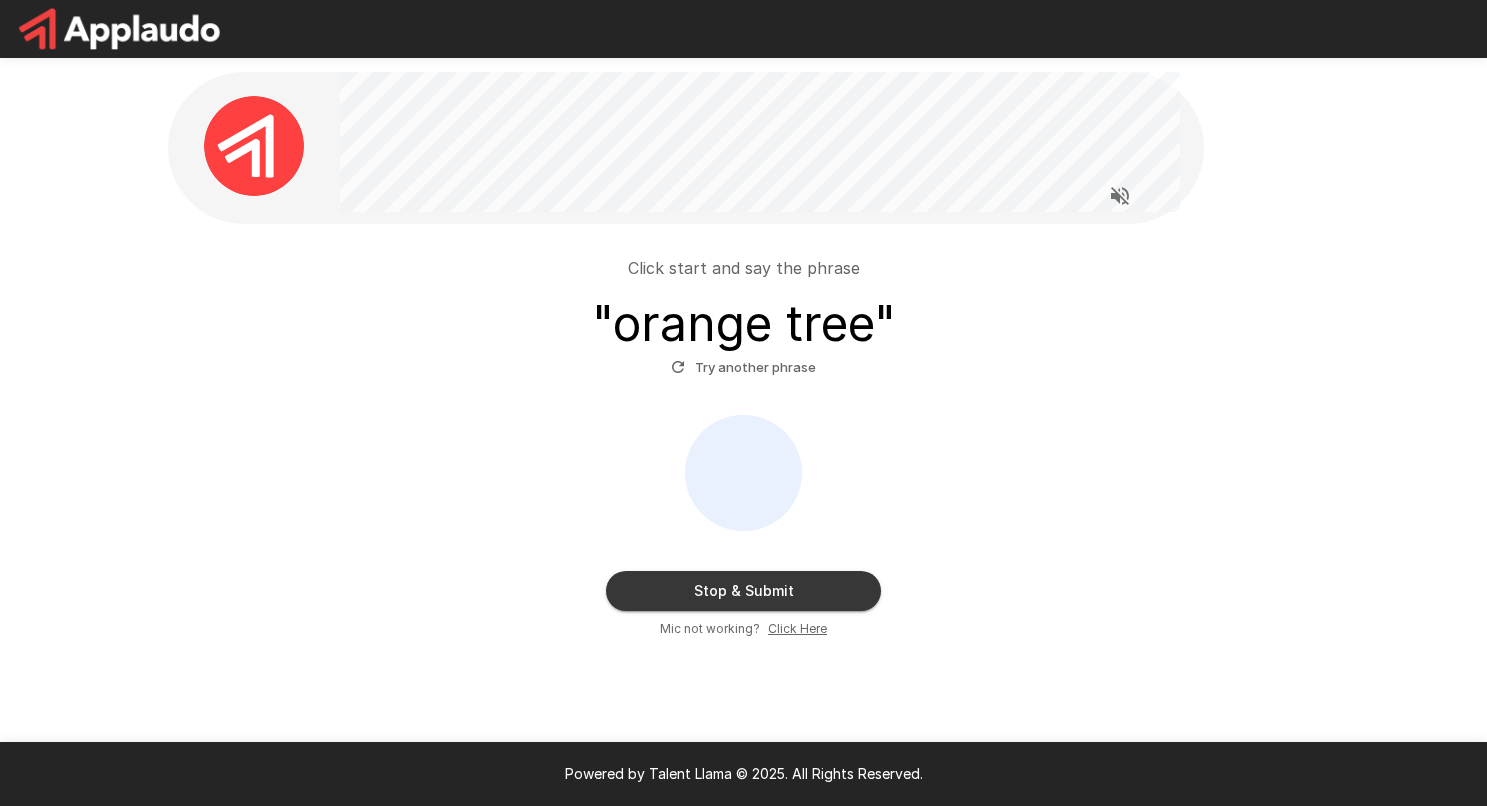 click on "Stop & Submit" at bounding box center (743, 591) 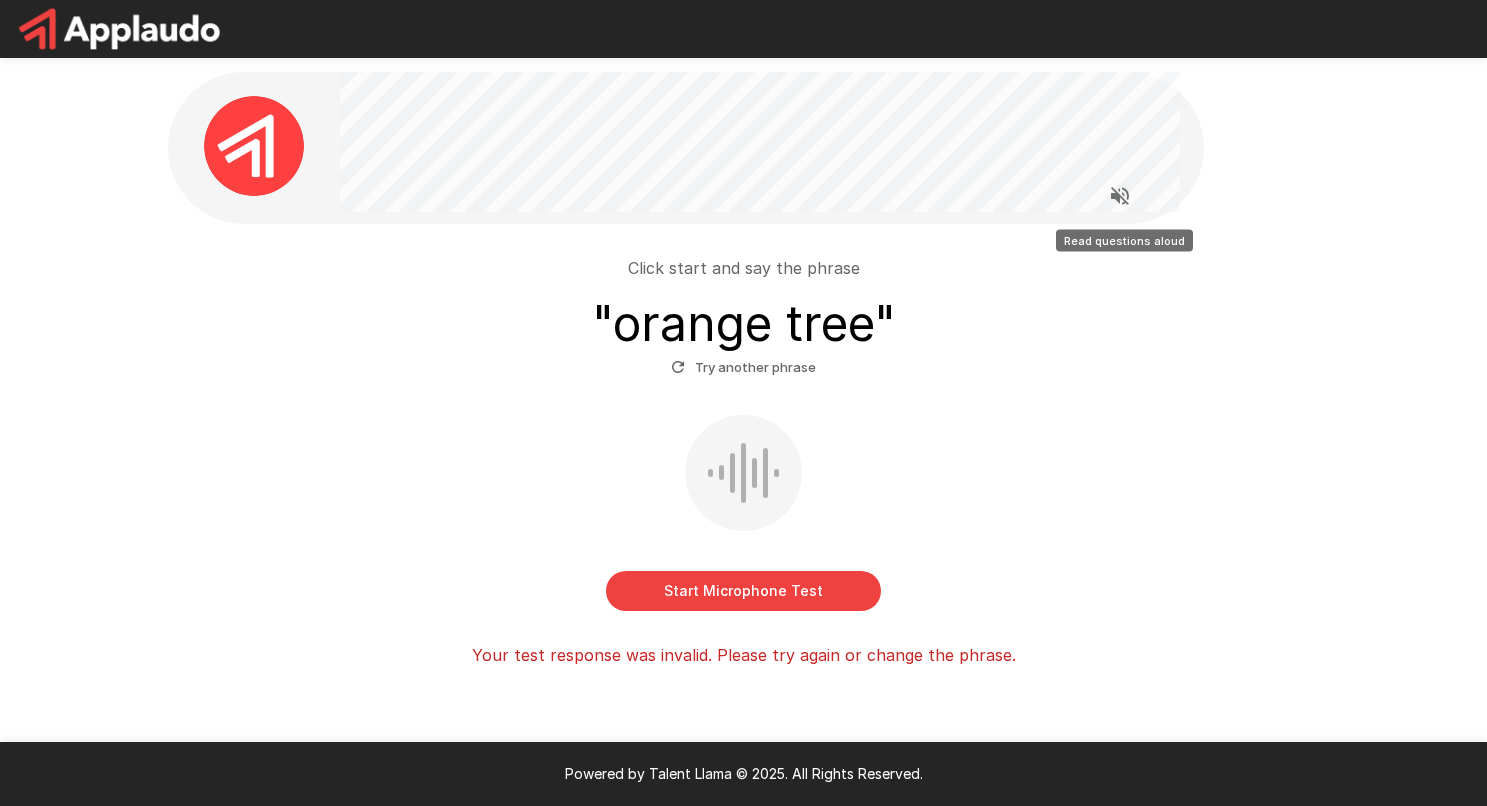 click 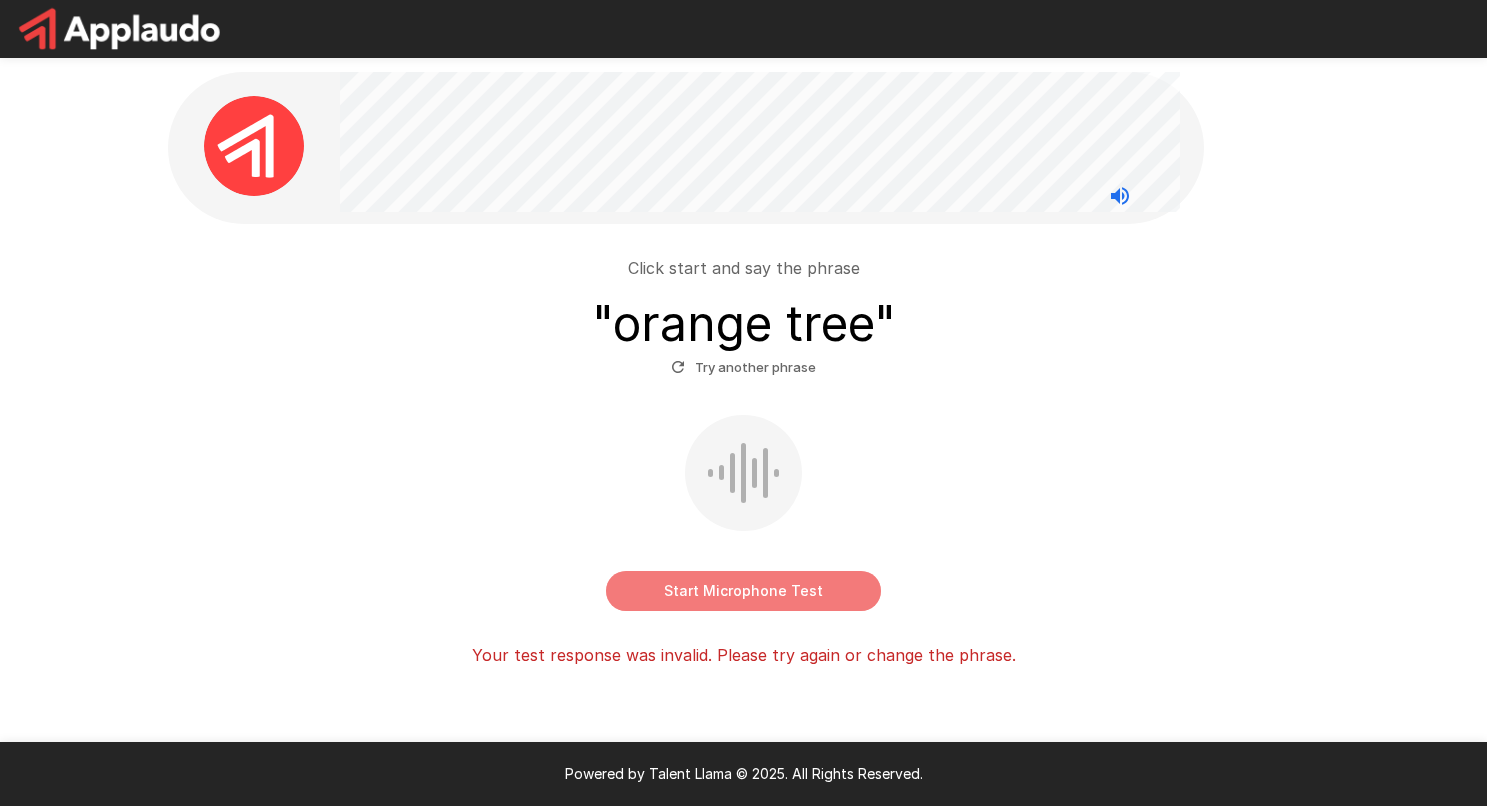click on "Start Microphone Test" at bounding box center (743, 591) 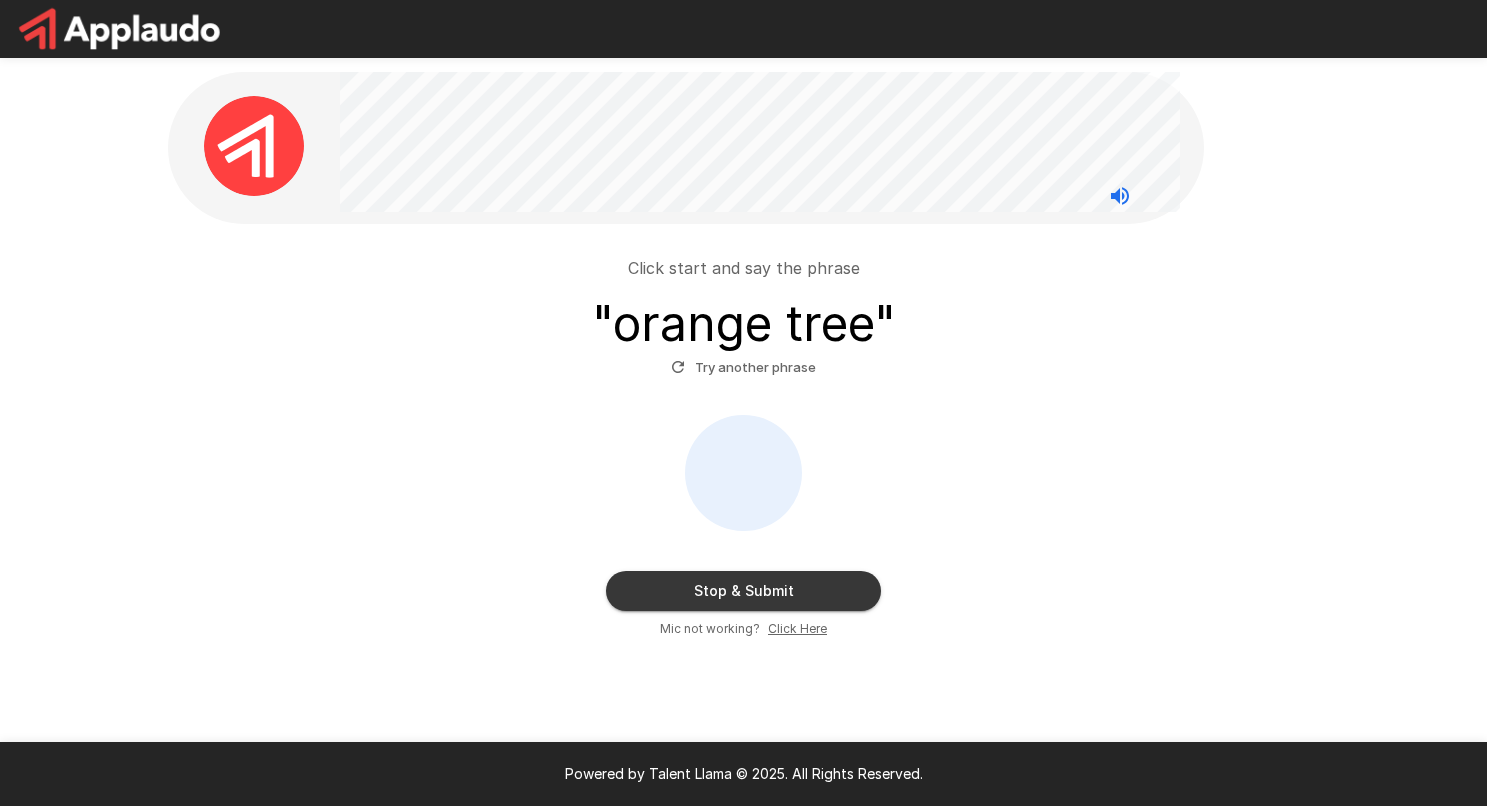 click on "Try another phrase" at bounding box center [743, 367] 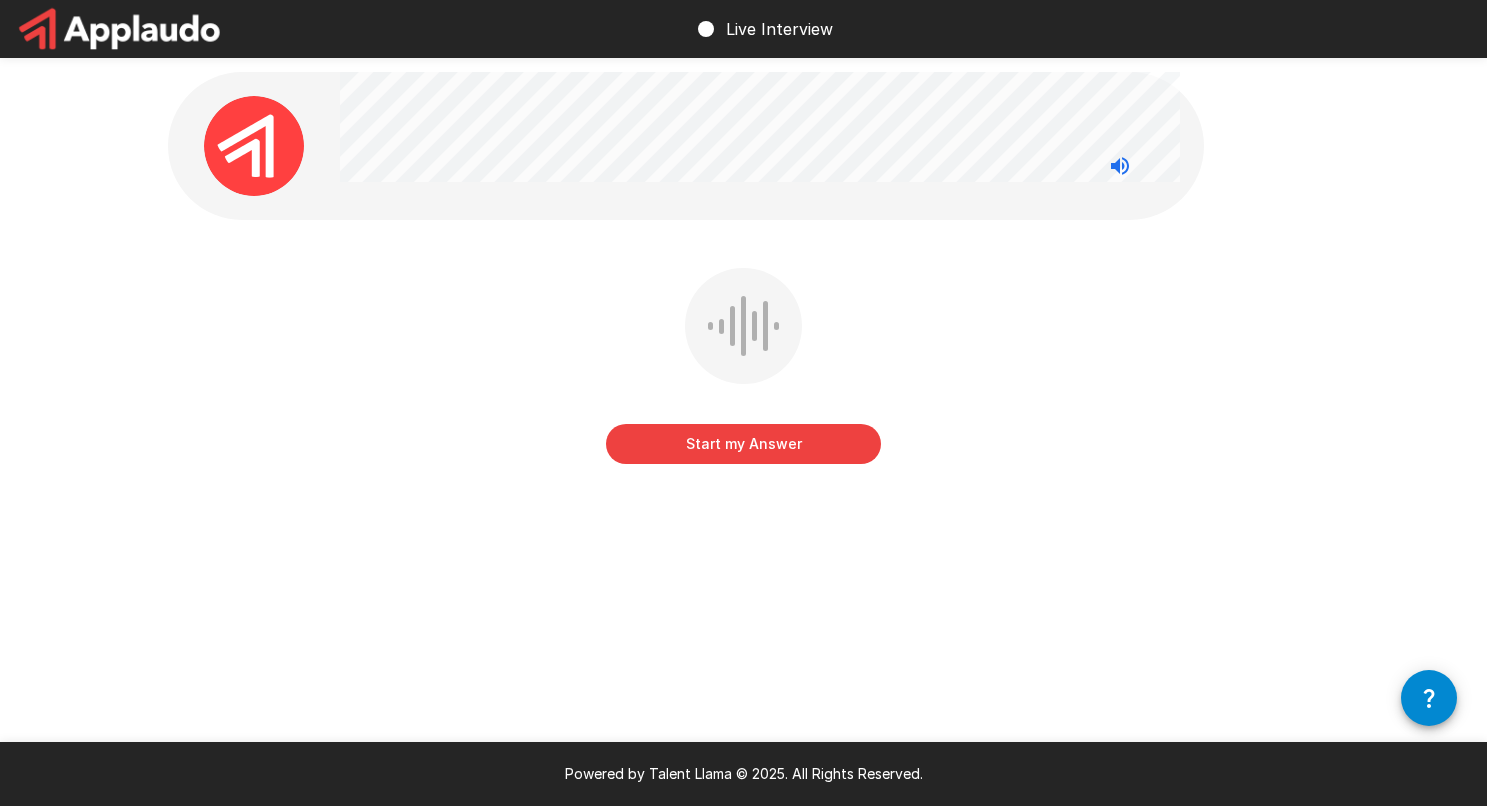 click on "Start my Answer" at bounding box center (743, 444) 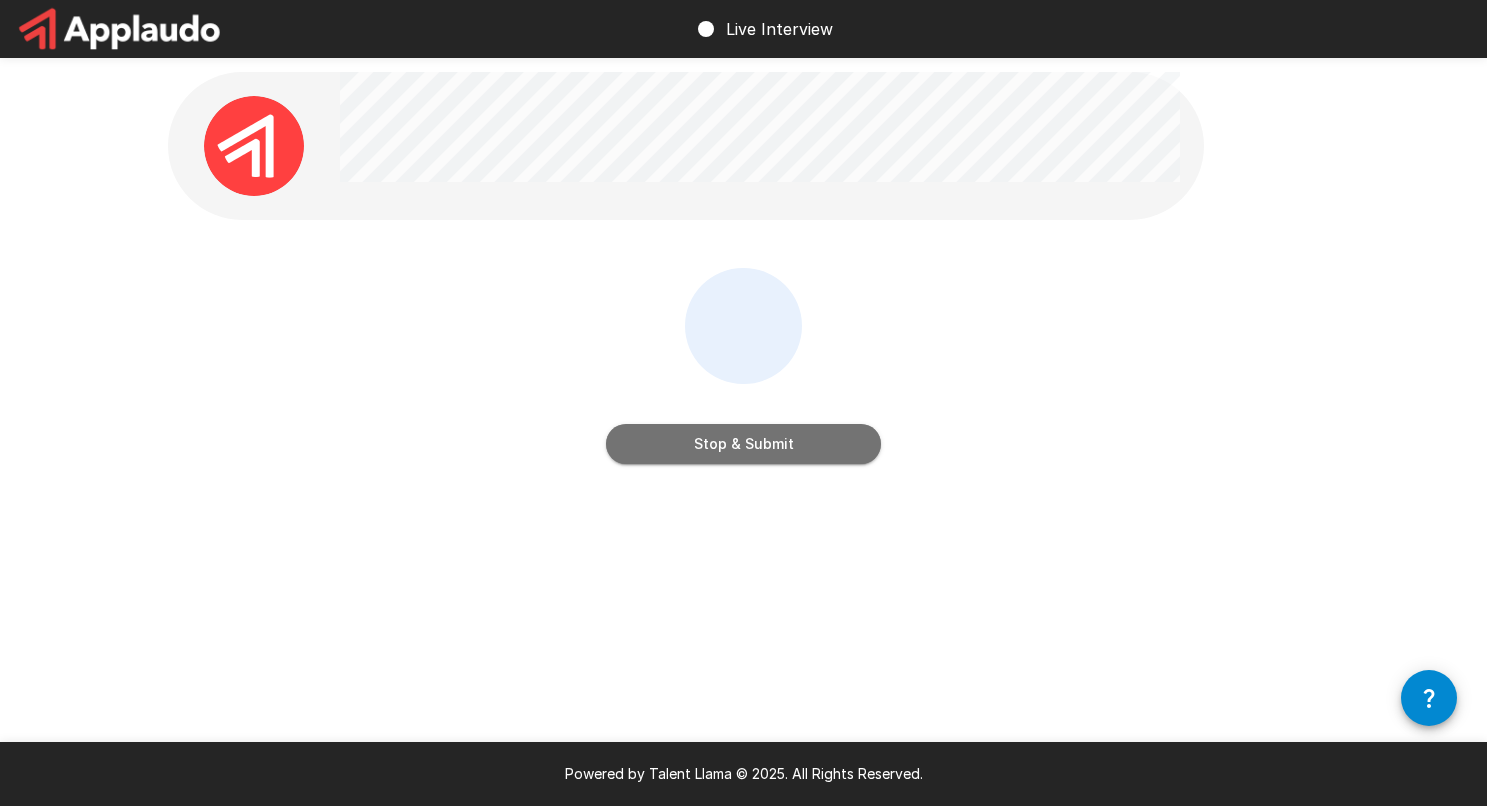 click on "Stop & Submit" at bounding box center (743, 444) 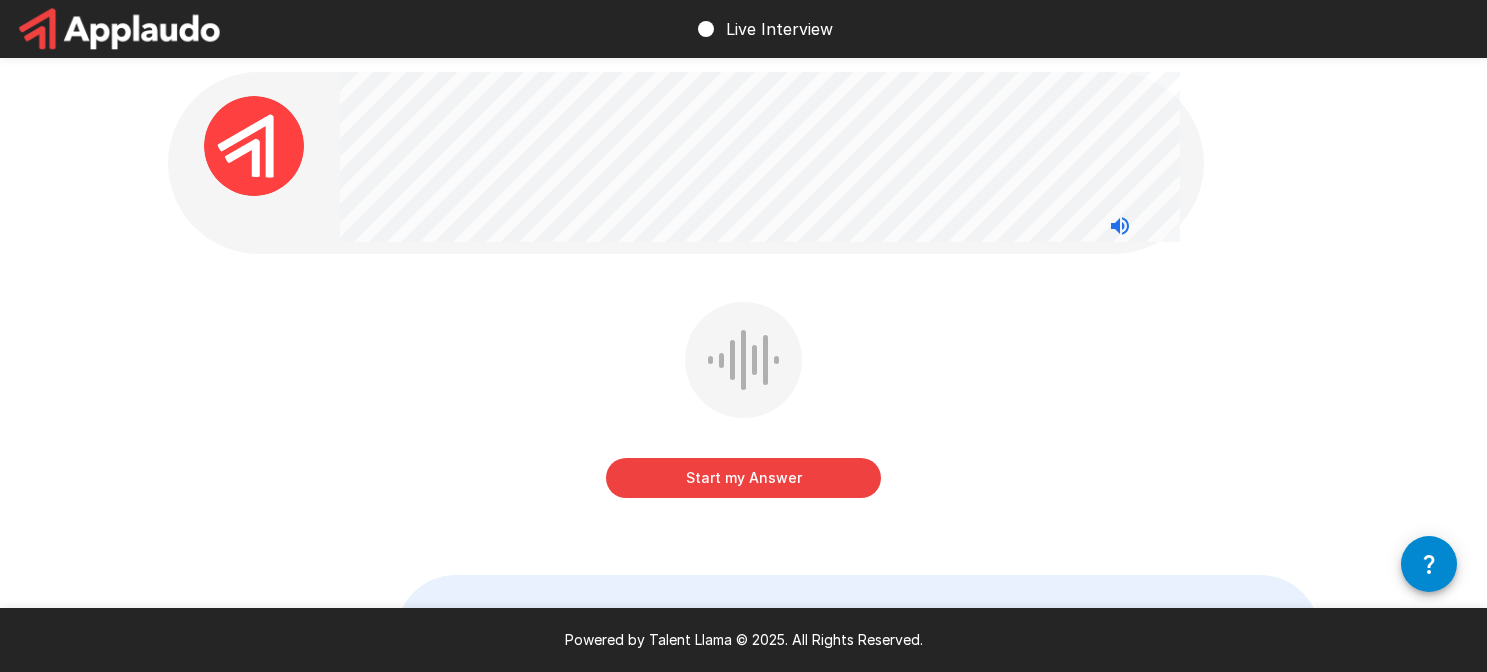 click on "Start my Answer" at bounding box center [743, 478] 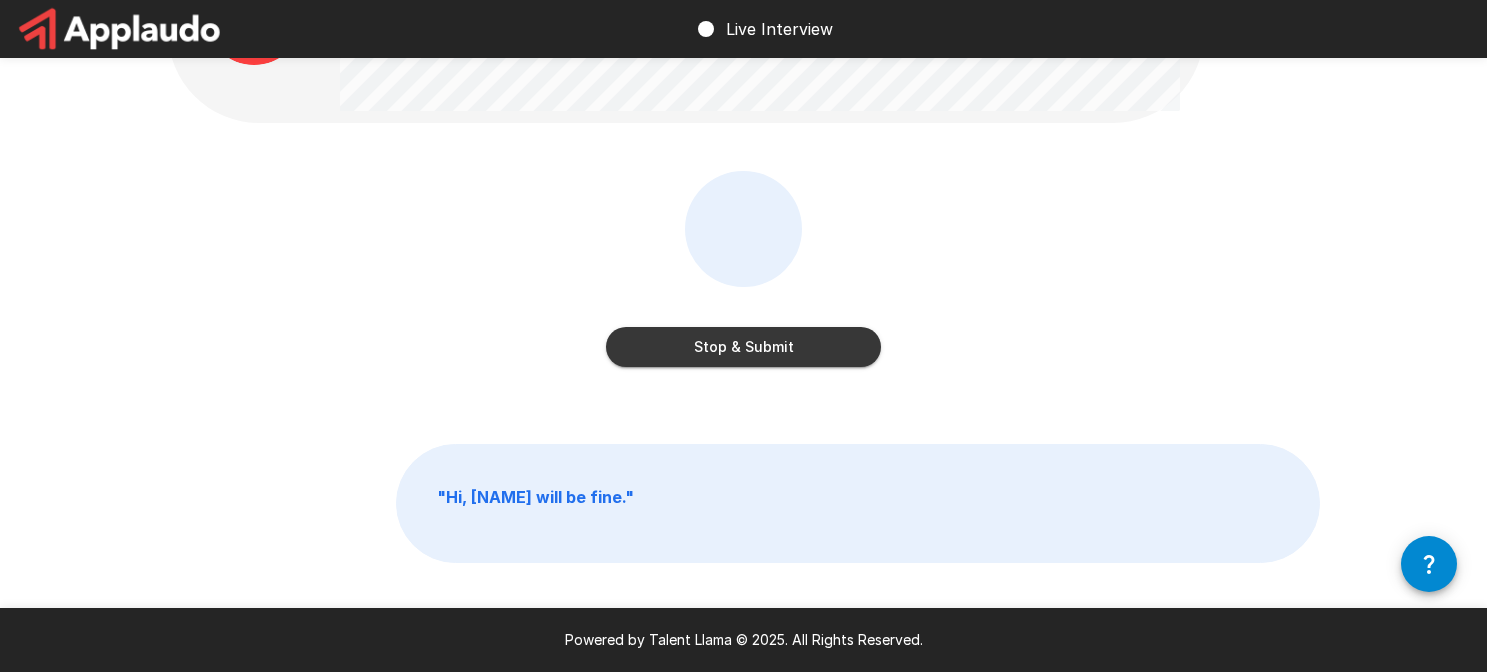 scroll, scrollTop: 134, scrollLeft: 0, axis: vertical 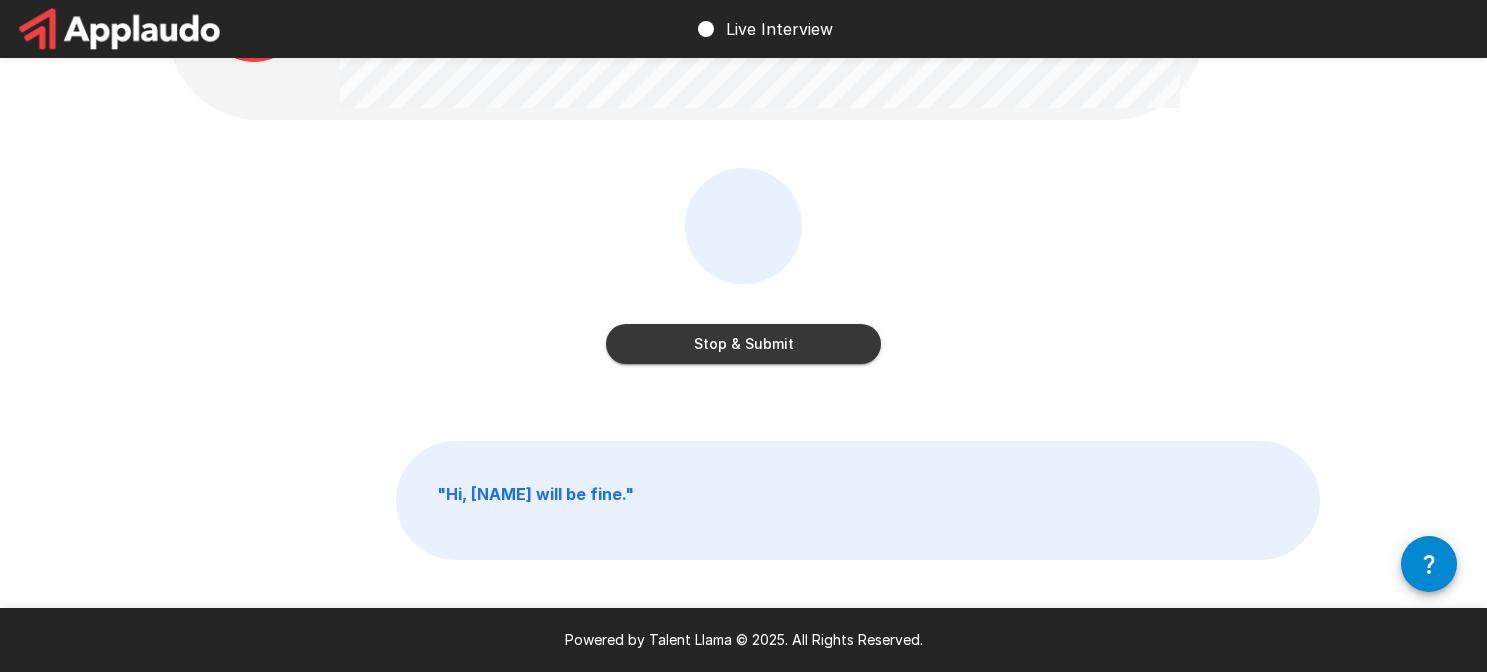 click on "Stop & Submit" at bounding box center (743, 344) 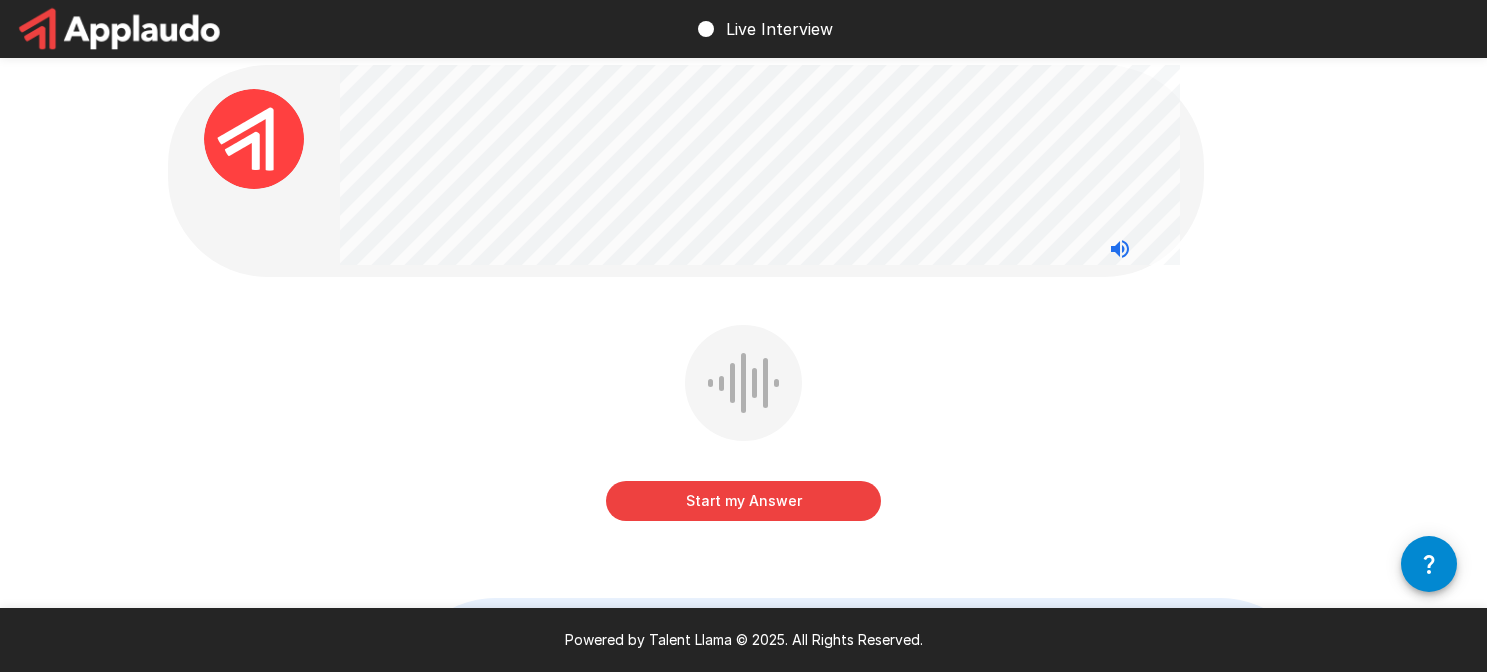 scroll, scrollTop: 0, scrollLeft: 0, axis: both 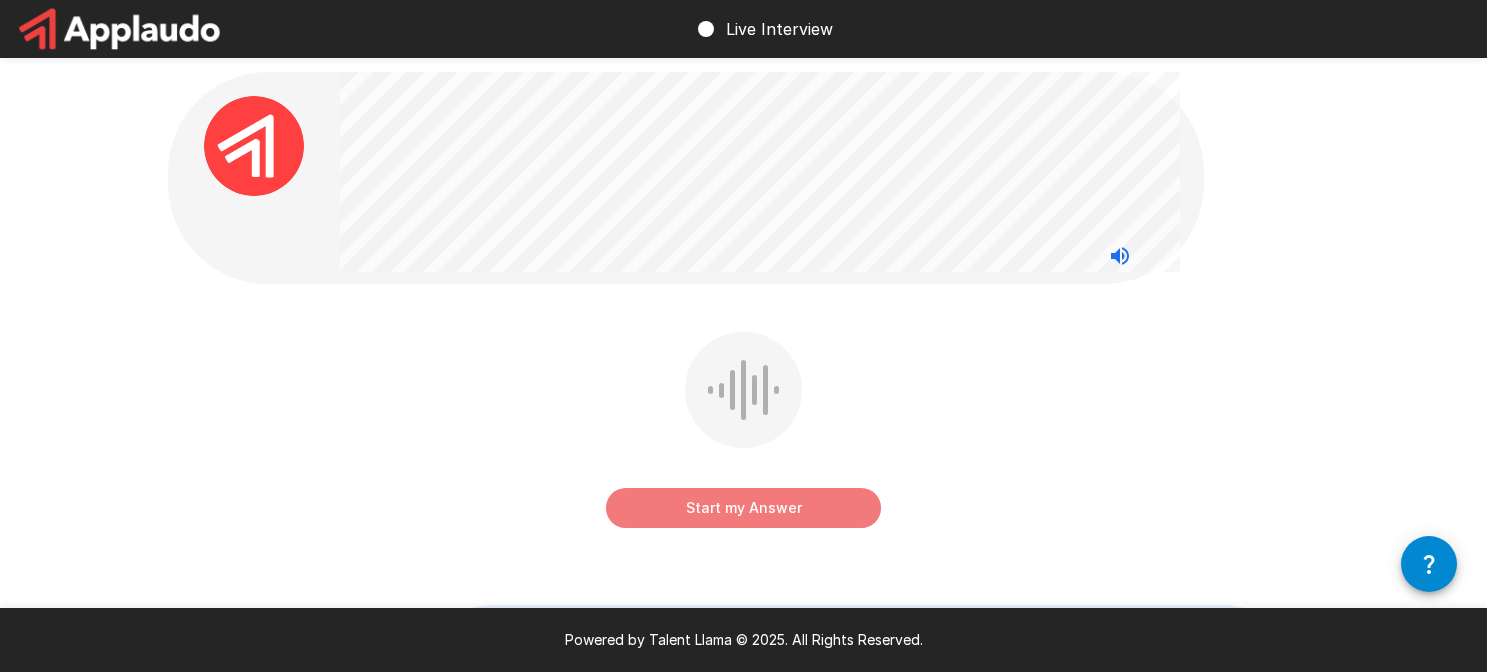 click on "Start my Answer" at bounding box center [743, 508] 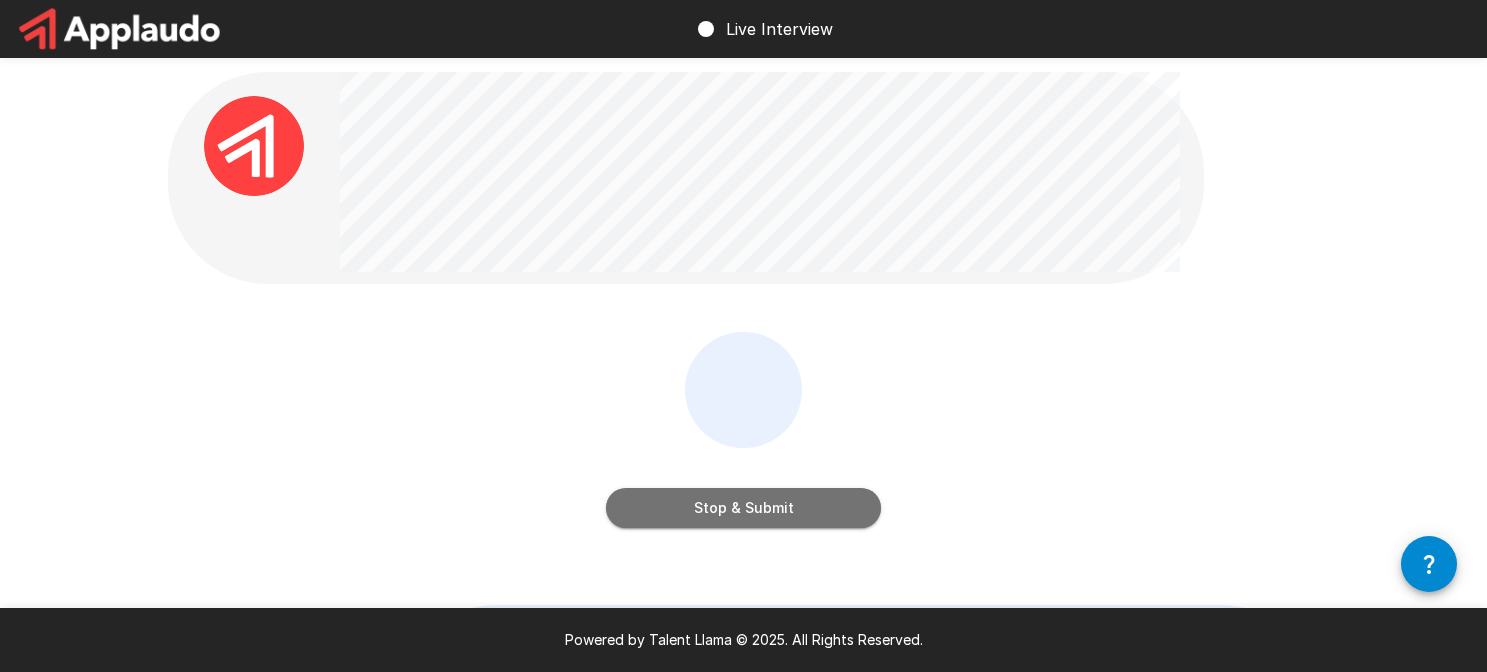 click on "Stop & Submit" at bounding box center [743, 508] 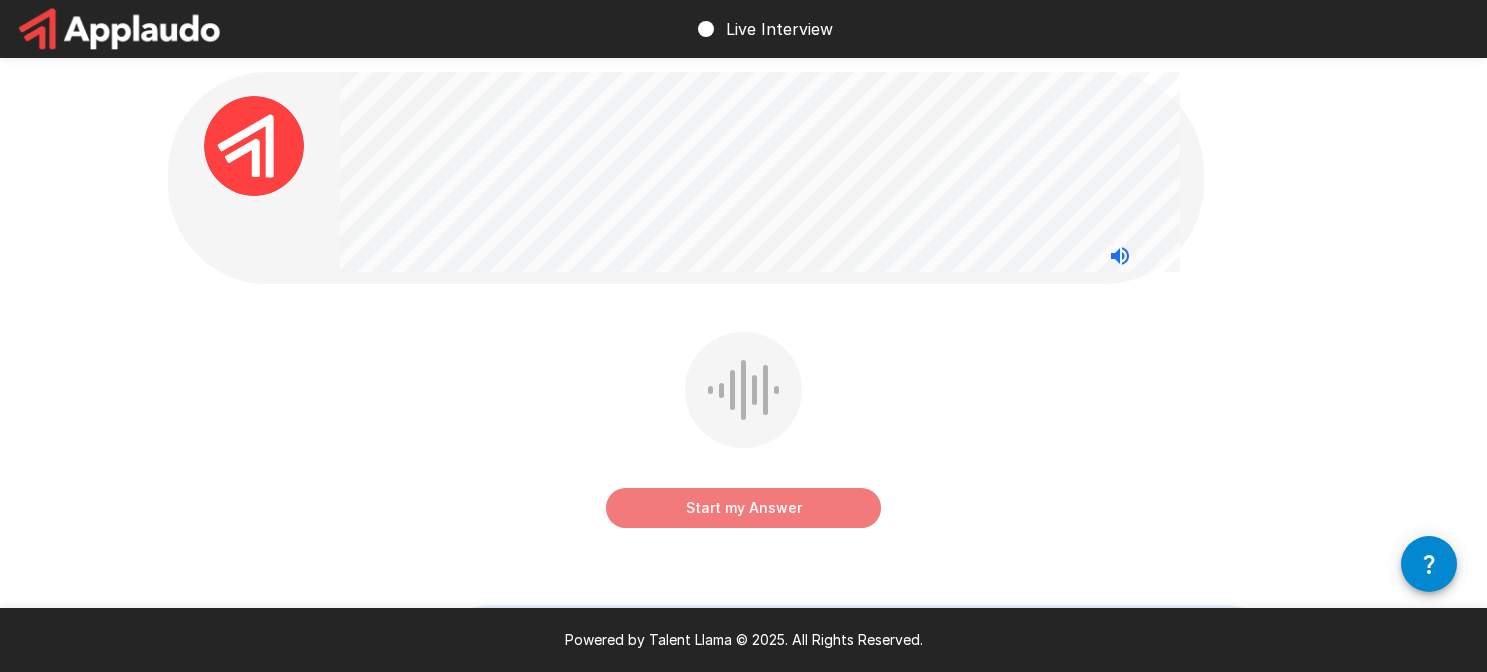 click on "Start my Answer" at bounding box center (743, 508) 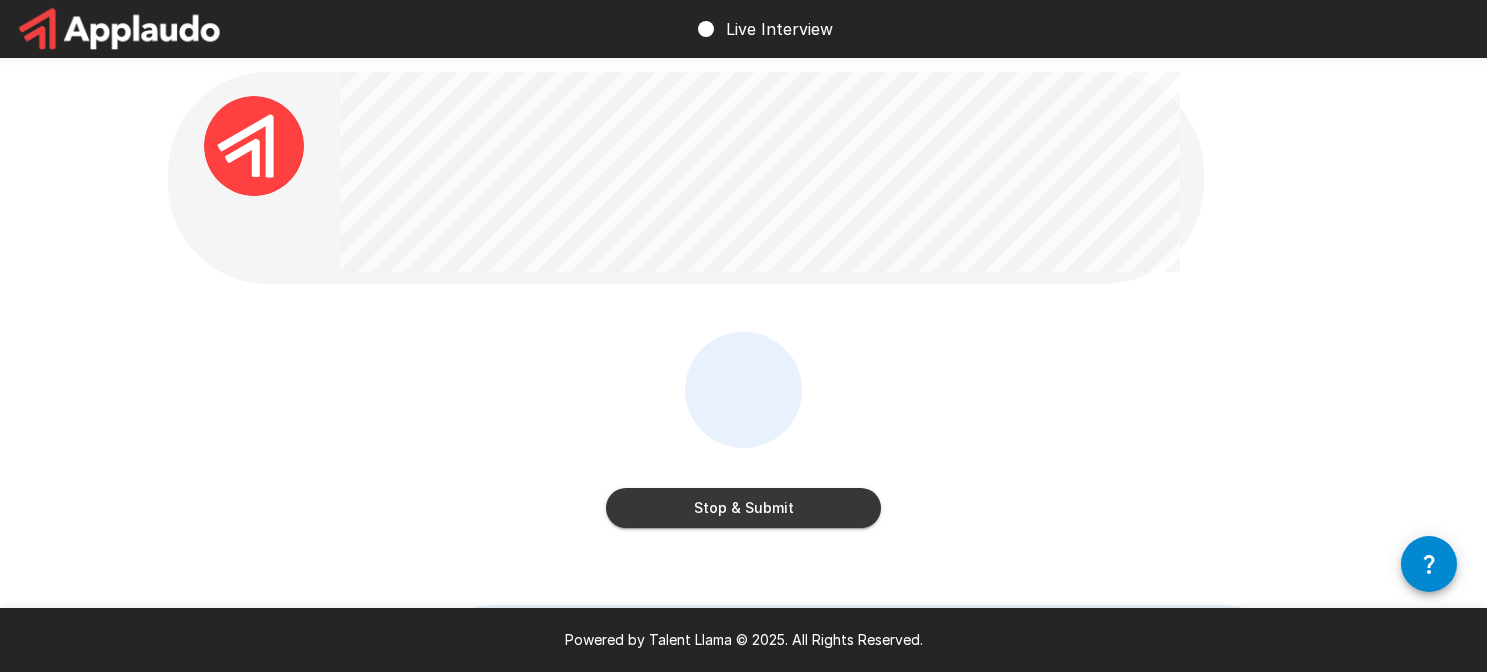 click on "Stop & Submit" at bounding box center [743, 508] 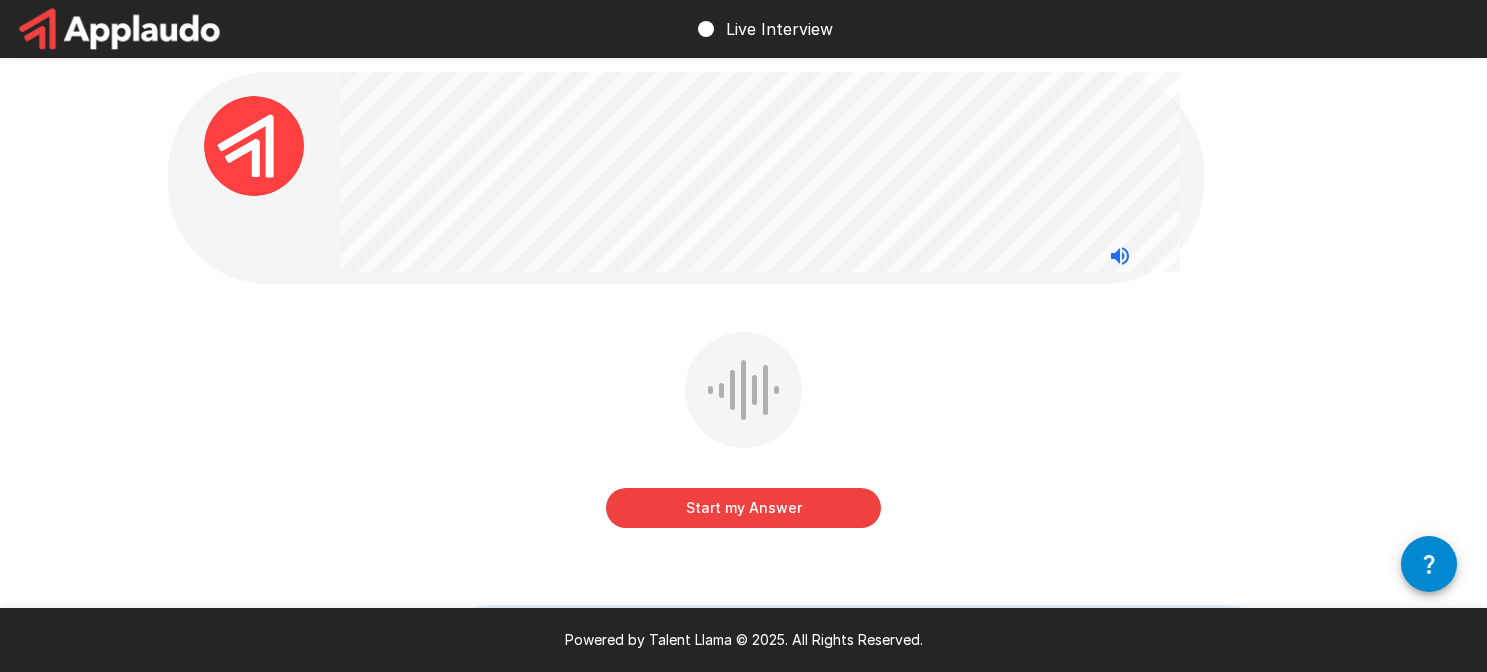 click on "Start my Answer" at bounding box center (743, 508) 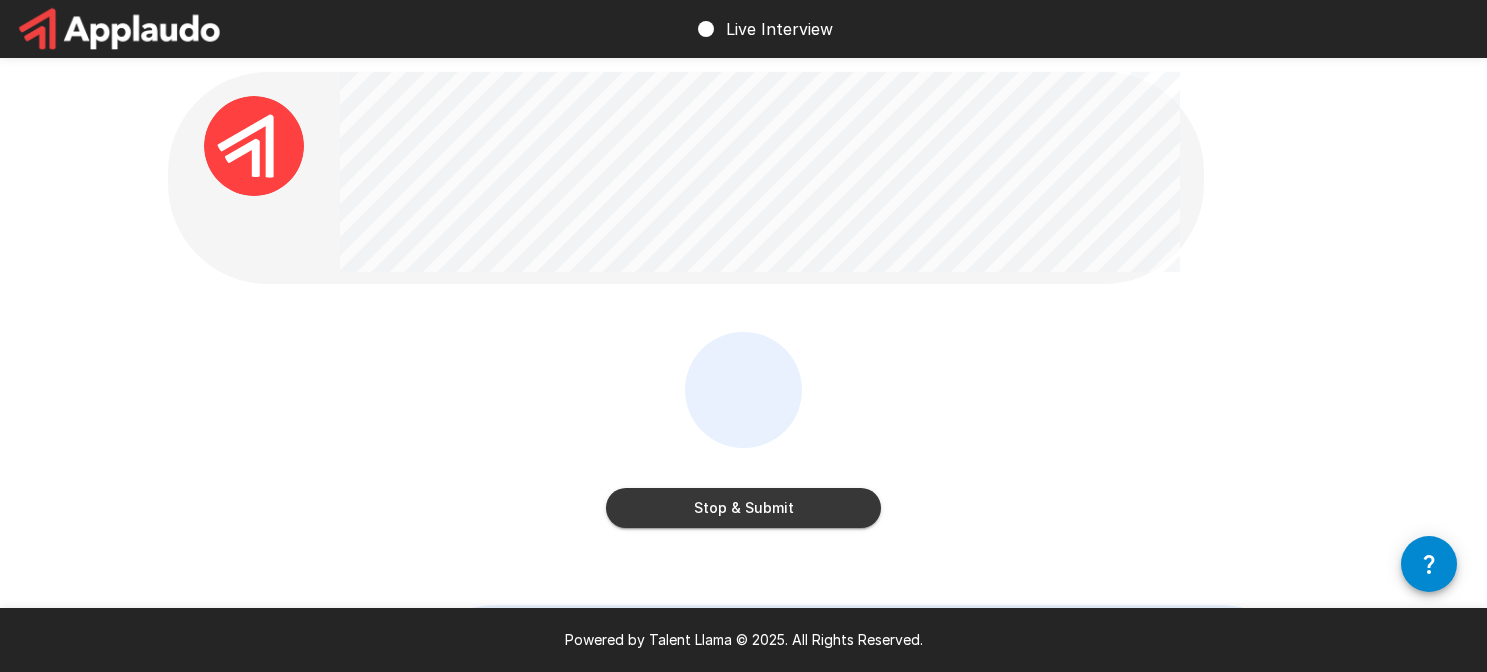 click on "Stop & Submit" at bounding box center (743, 508) 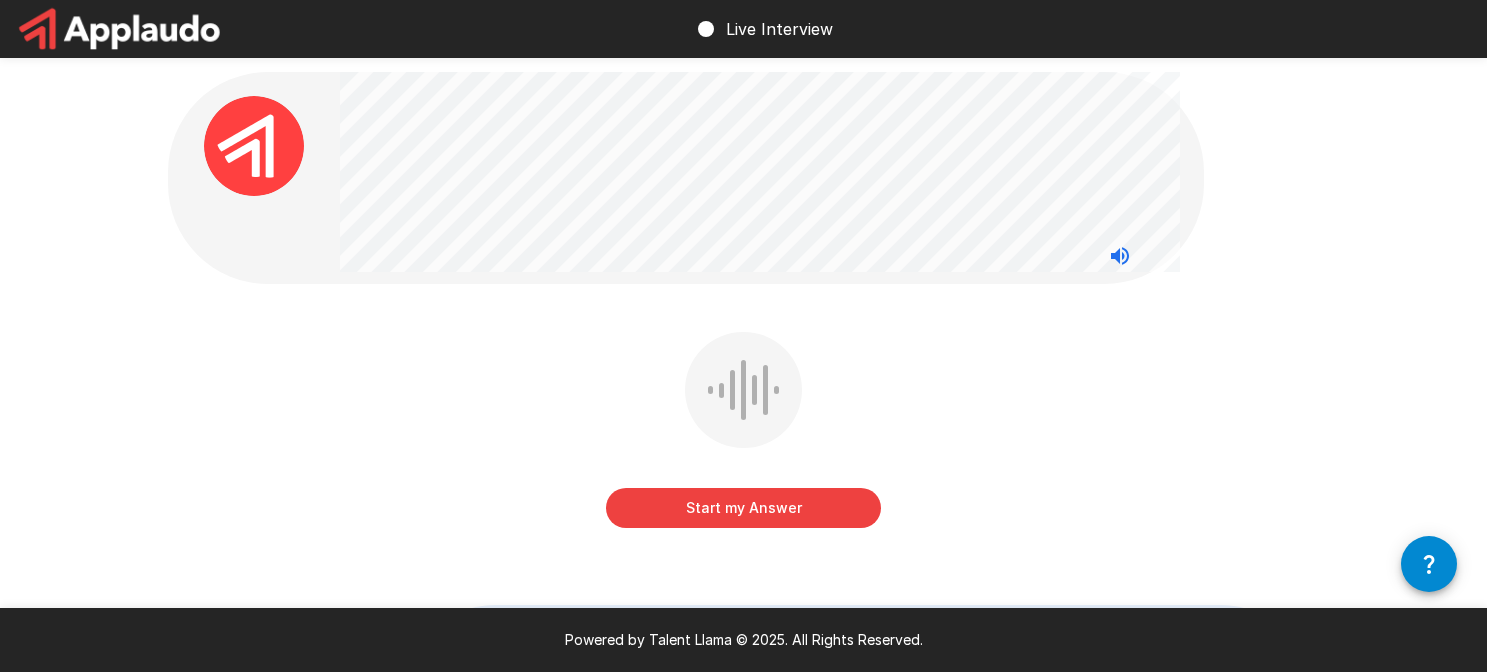 click on "Start my Answer" at bounding box center (743, 508) 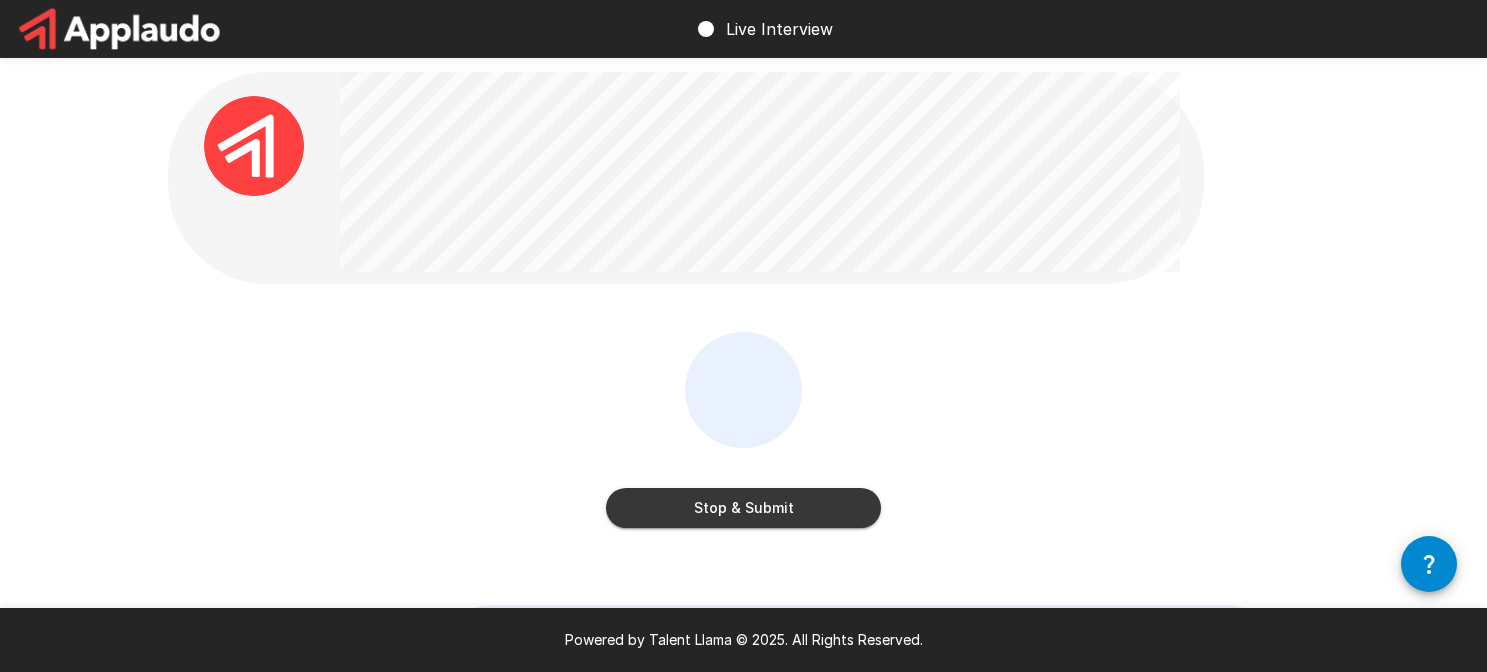 click on "Stop & Submit" at bounding box center [743, 508] 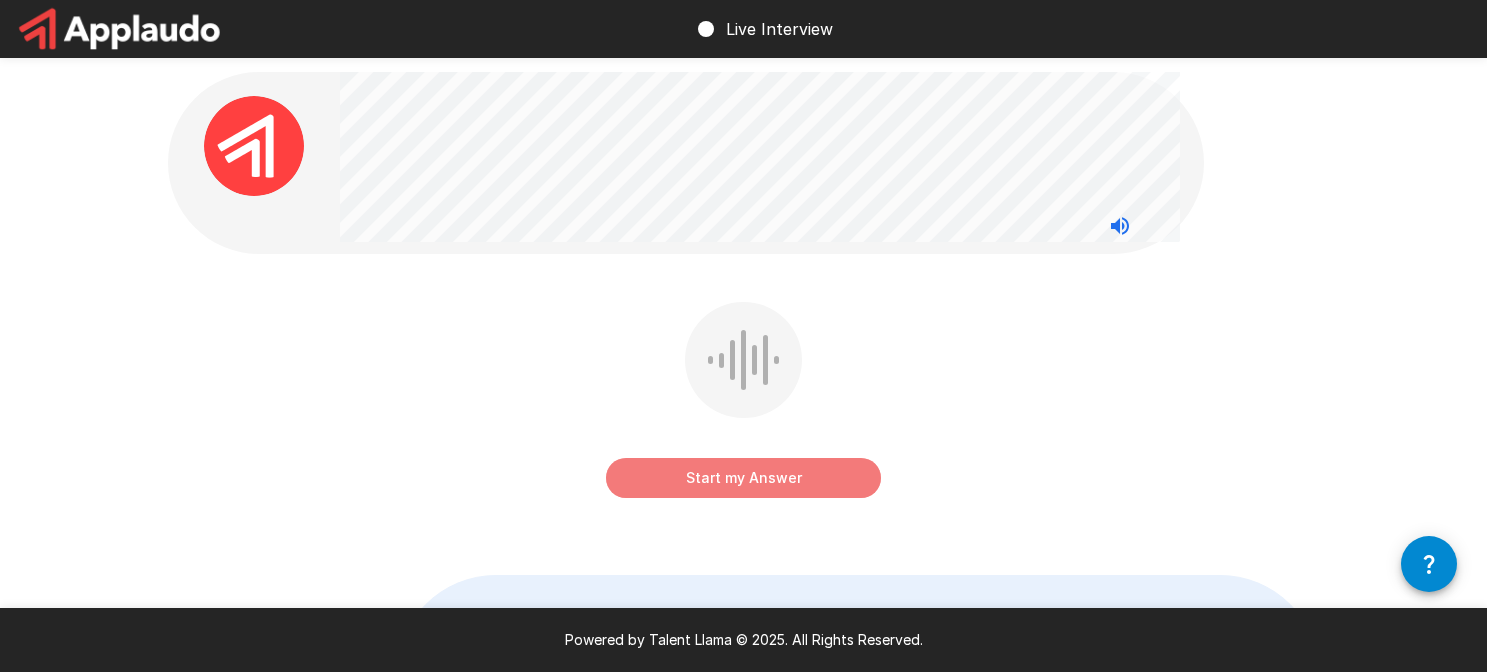click on "Start my Answer" at bounding box center (743, 478) 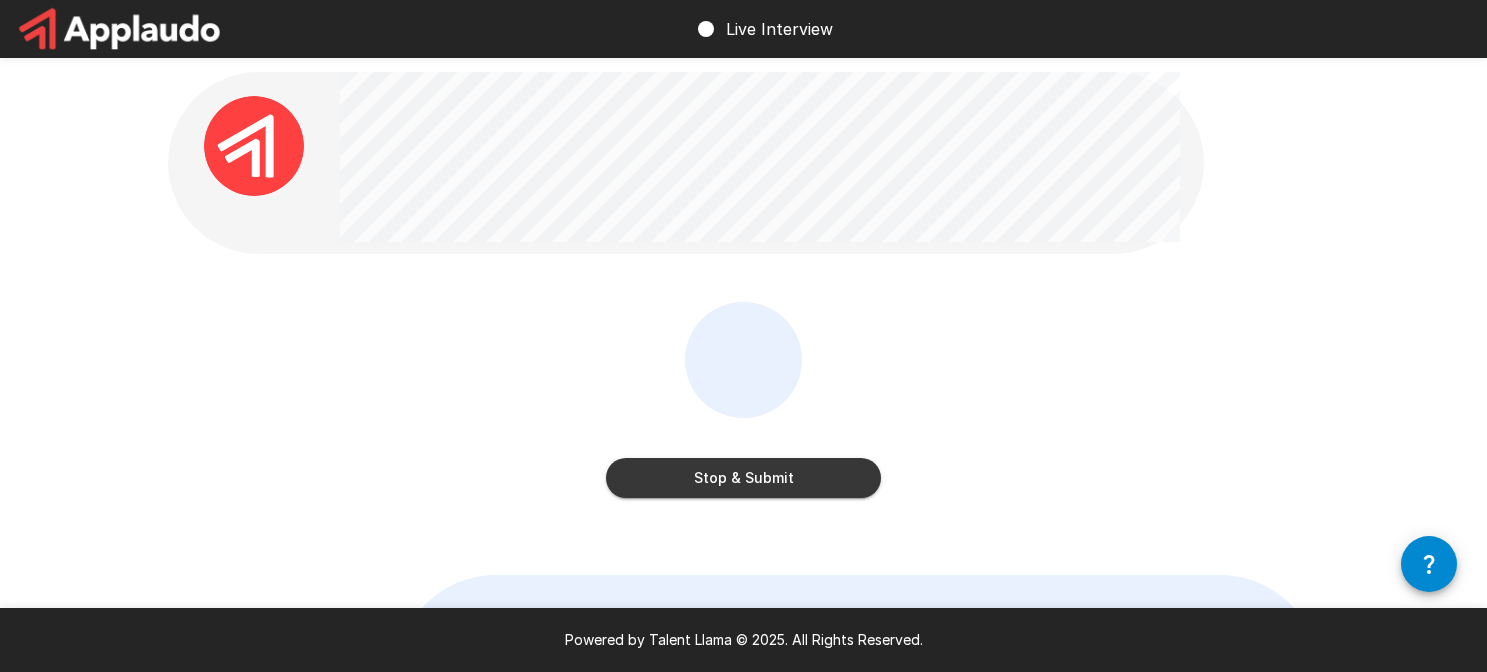 click on "Stop & Submit" at bounding box center [743, 478] 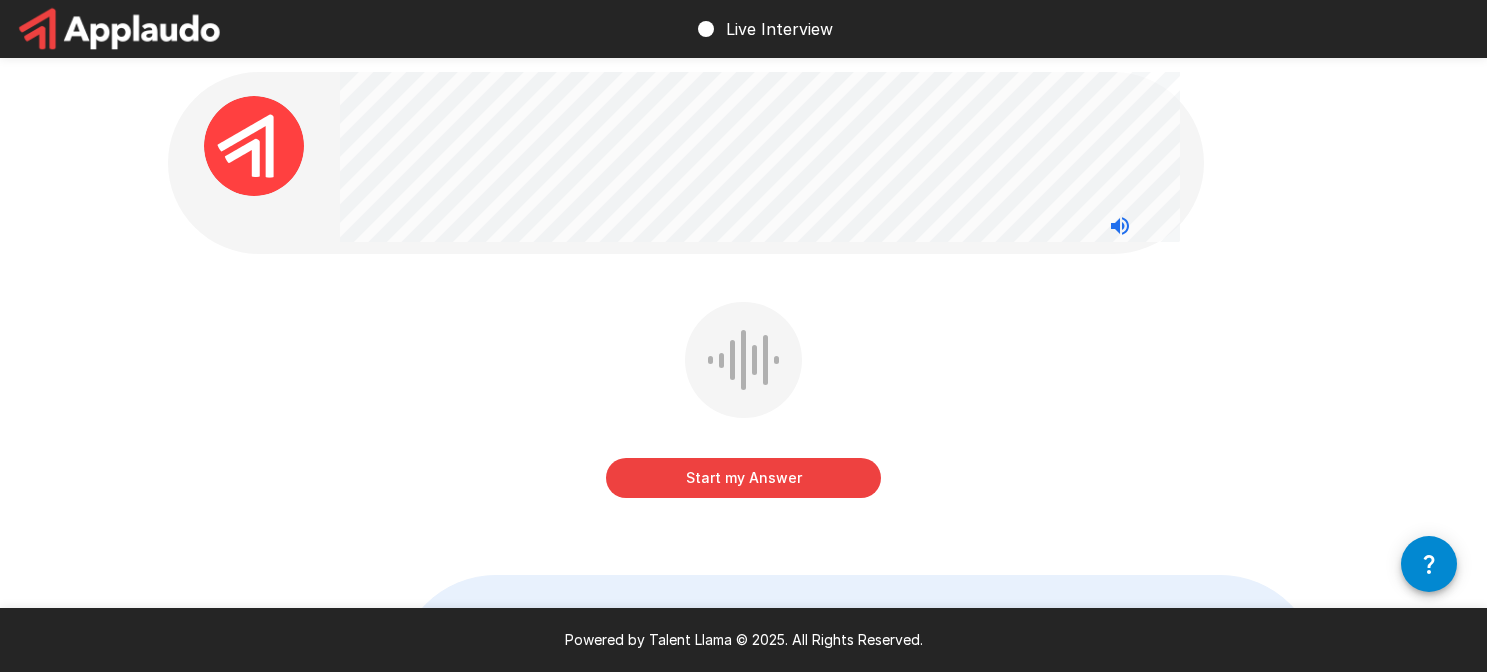 click on "Start my Answer" at bounding box center [743, 478] 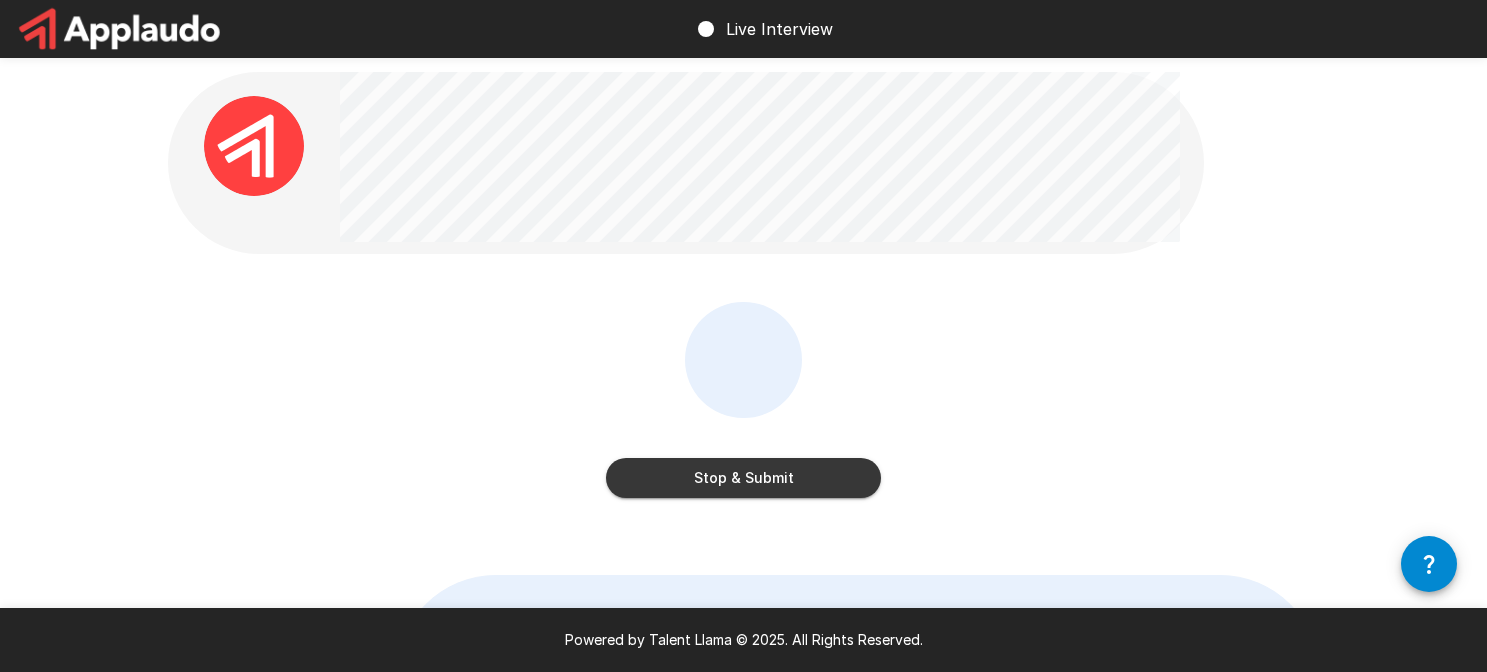 click on "Stop & Submit" at bounding box center [743, 478] 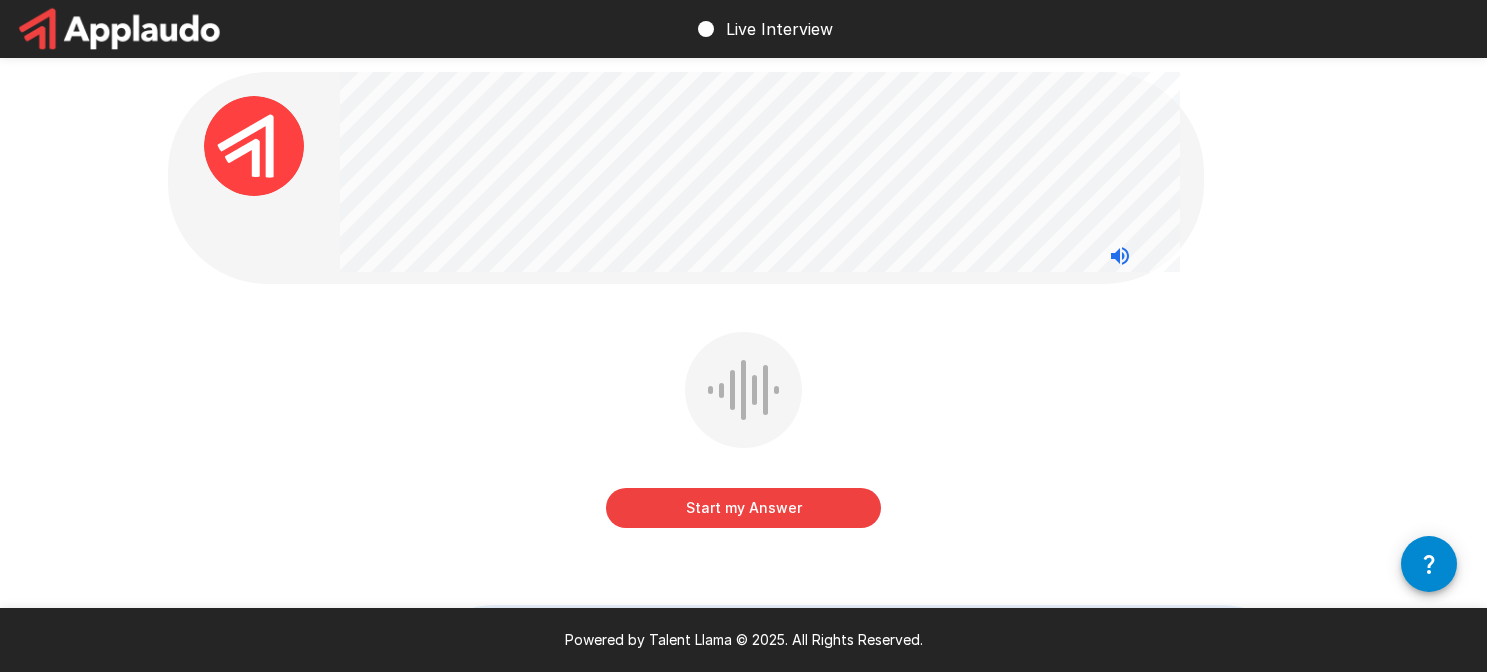 click on "Start my Answer" at bounding box center [743, 508] 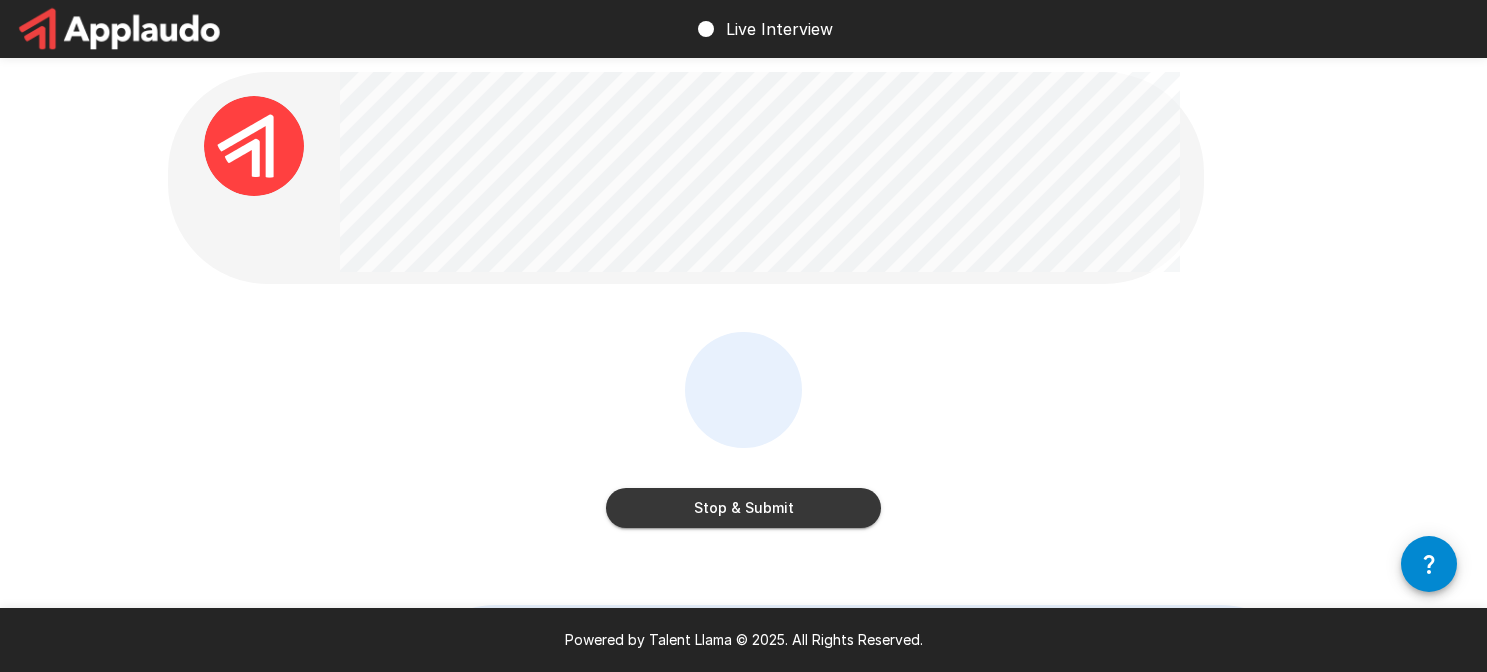 click on "Stop & Submit" at bounding box center [743, 508] 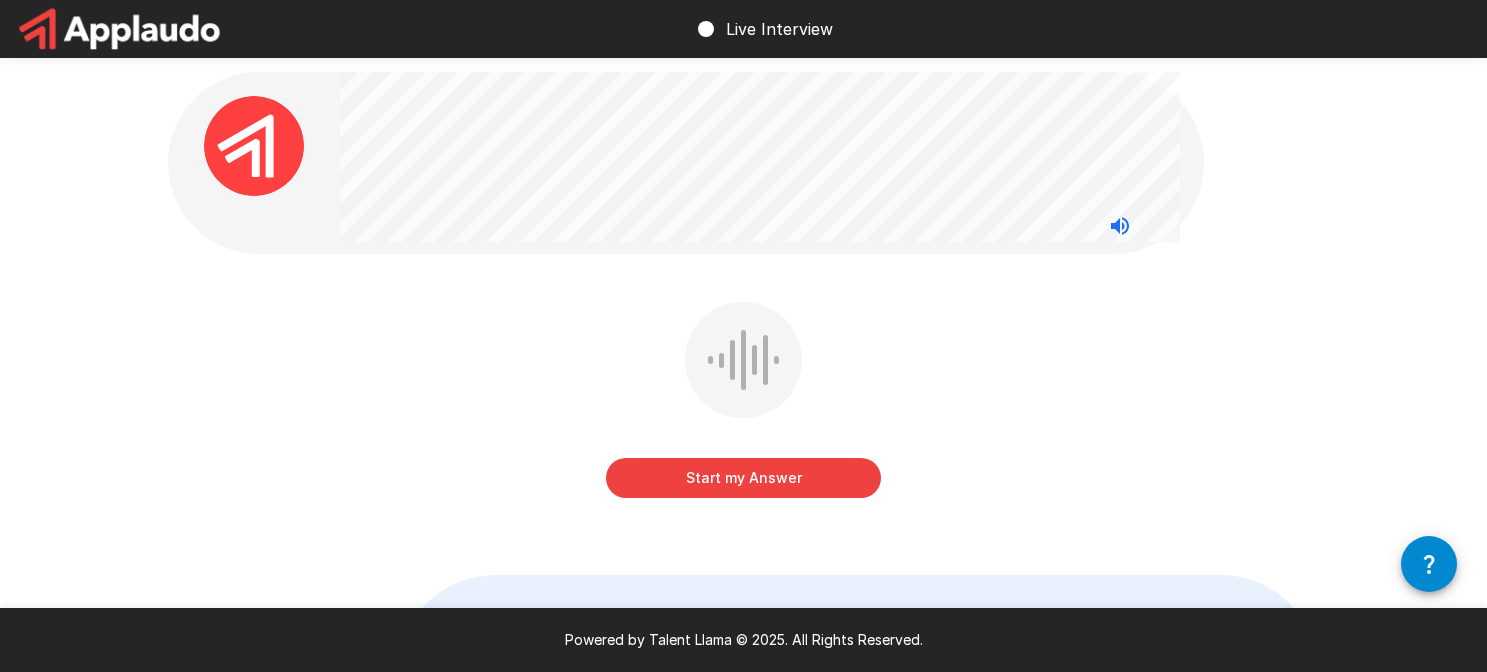 click on "Start my Answer" at bounding box center [743, 478] 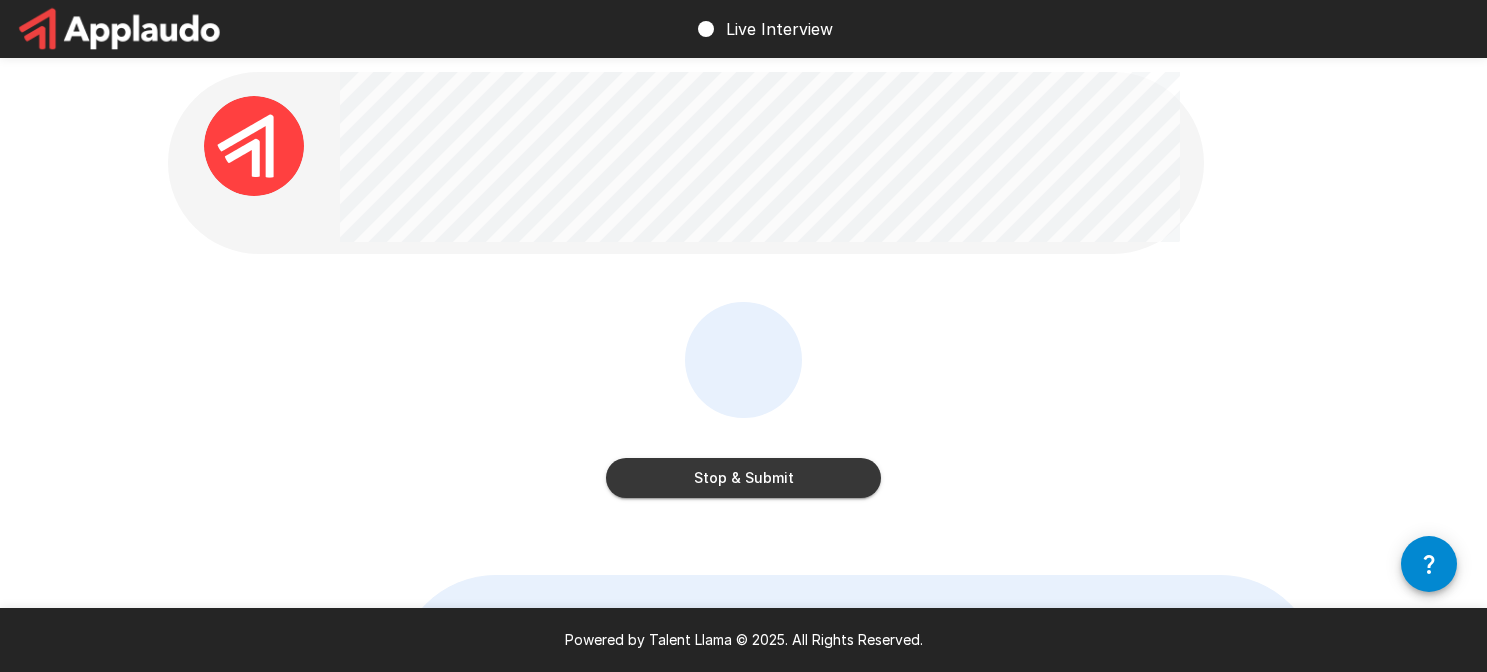 click on "Stop & Submit" at bounding box center [743, 478] 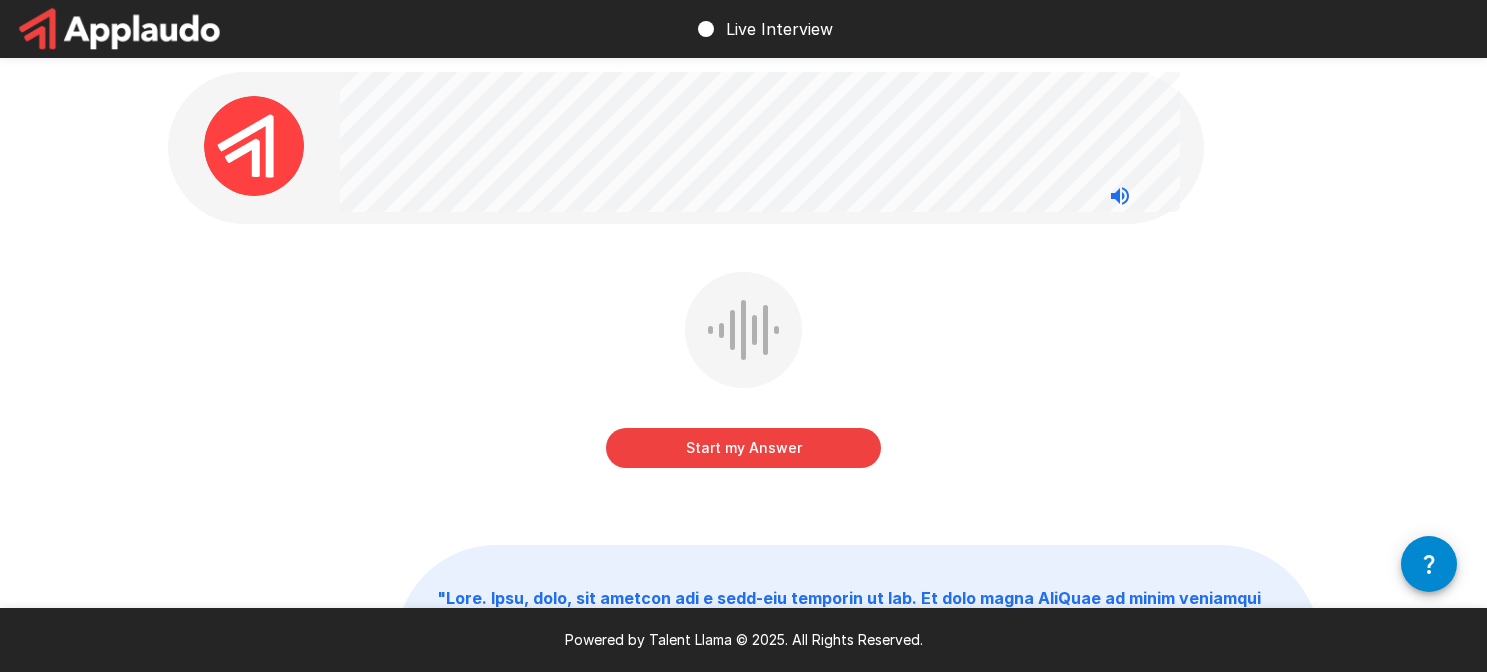 click on "Start my Answer" at bounding box center (743, 448) 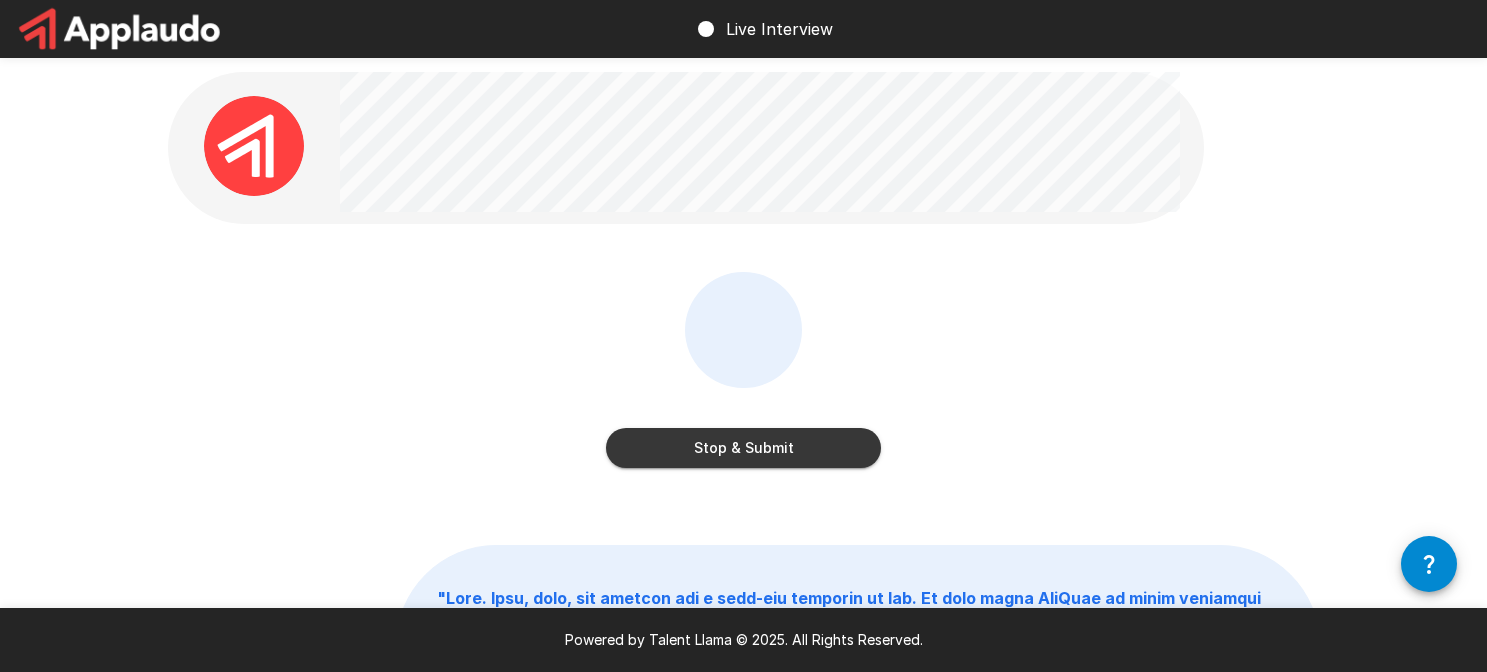 click on "Stop & Submit" at bounding box center (743, 448) 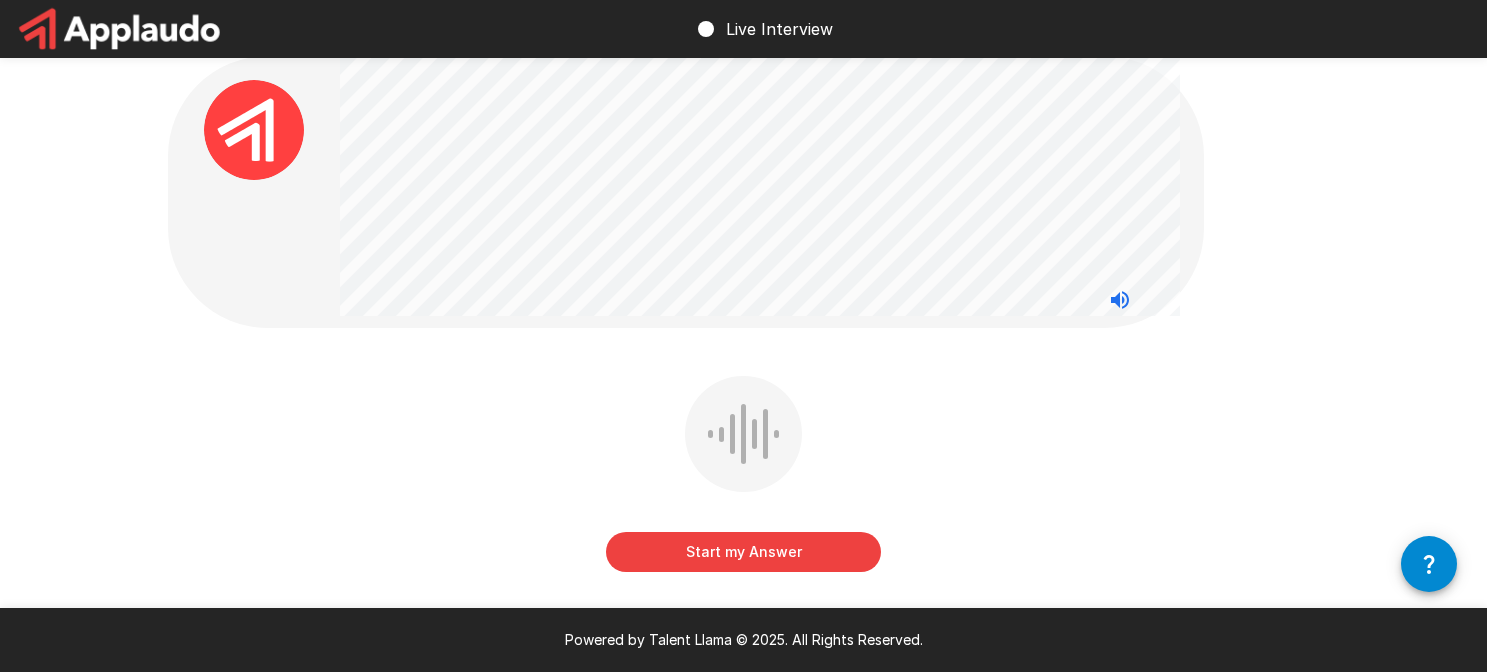 scroll, scrollTop: 0, scrollLeft: 0, axis: both 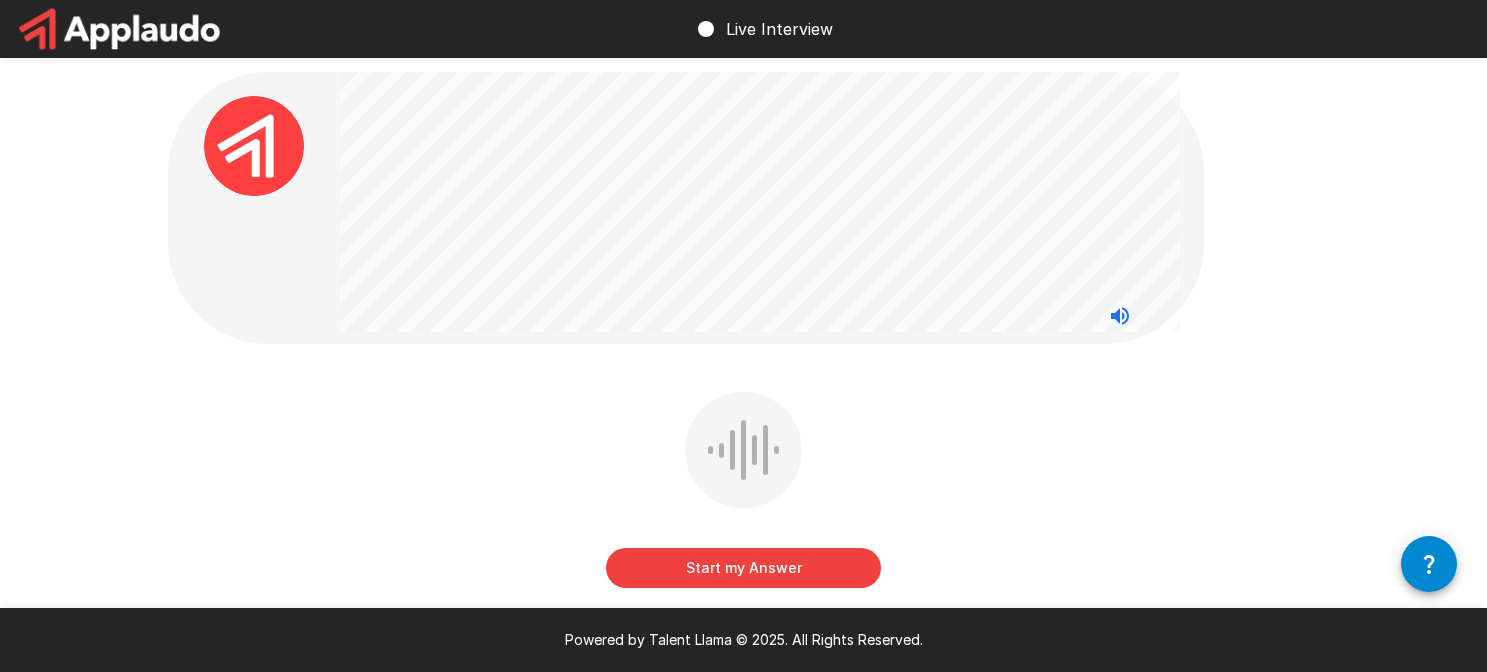 click on "Start my Answer" at bounding box center (743, 568) 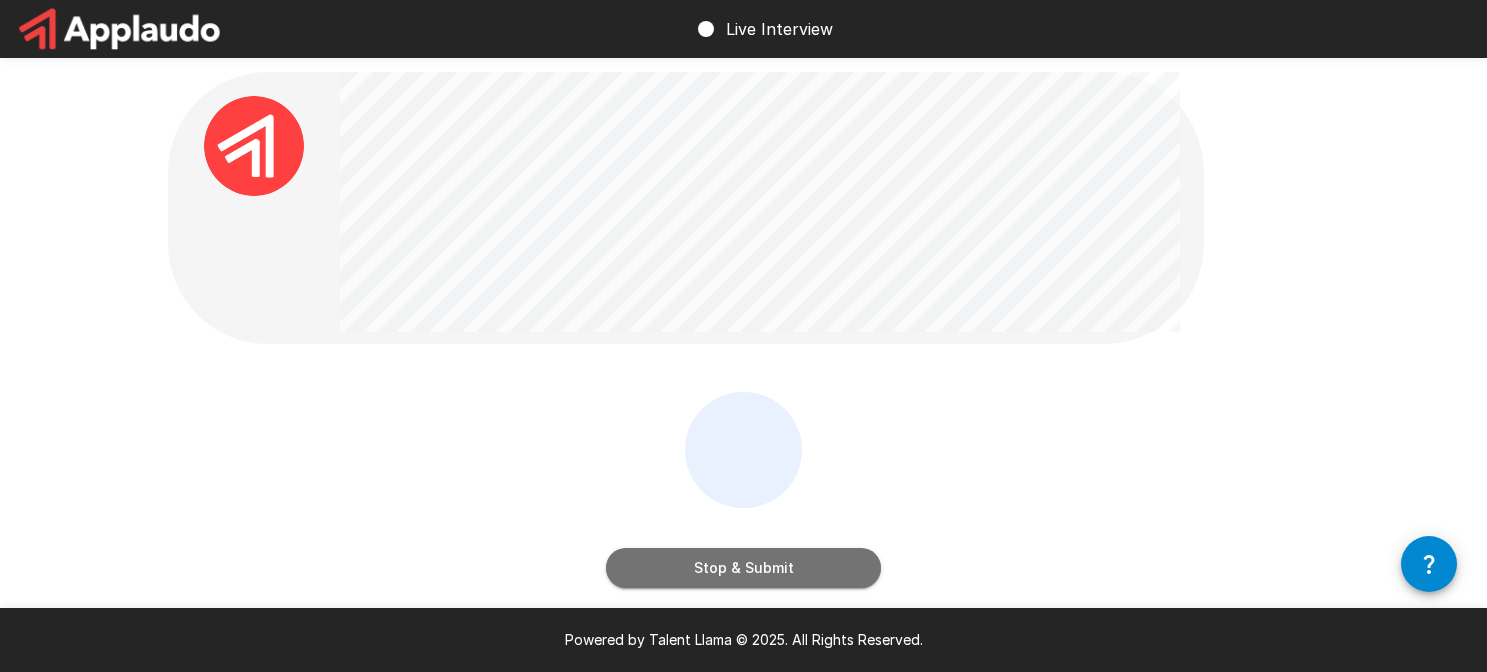 click on "Stop & Submit" at bounding box center (743, 568) 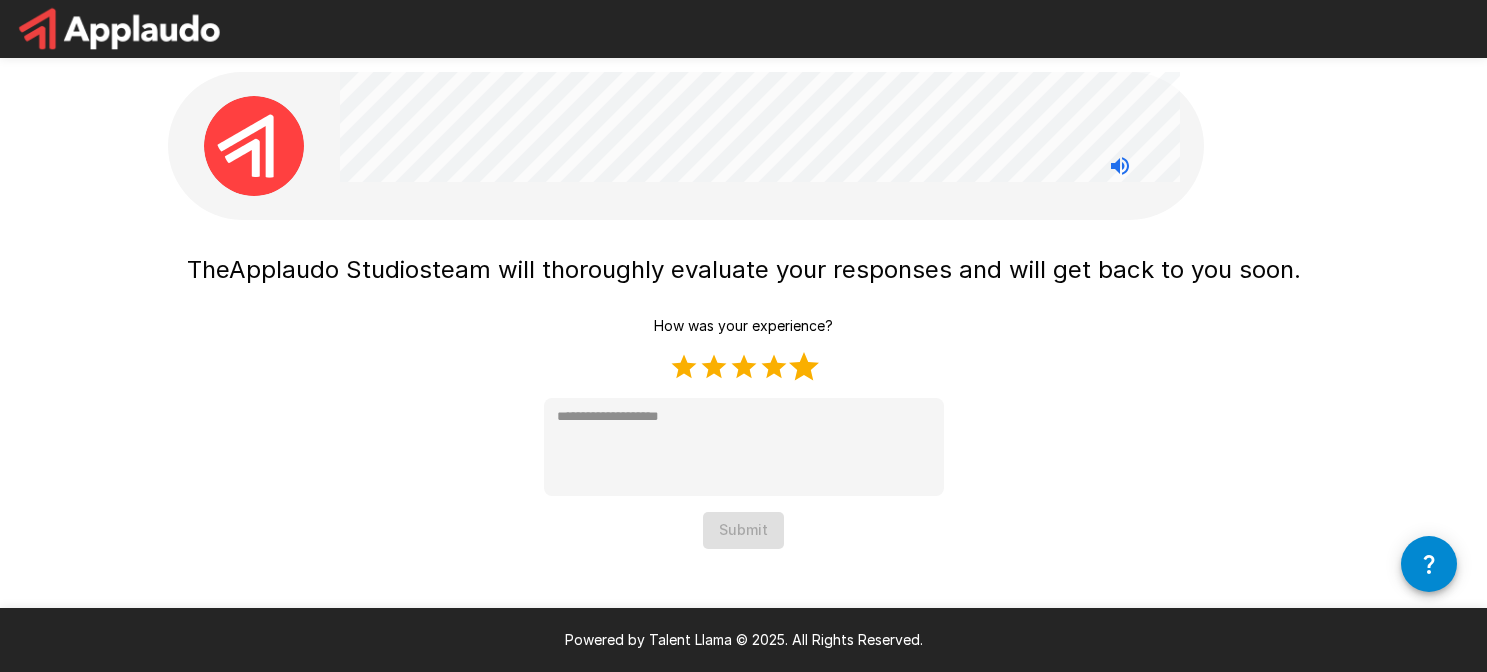 click on "5 Stars" at bounding box center [804, 367] 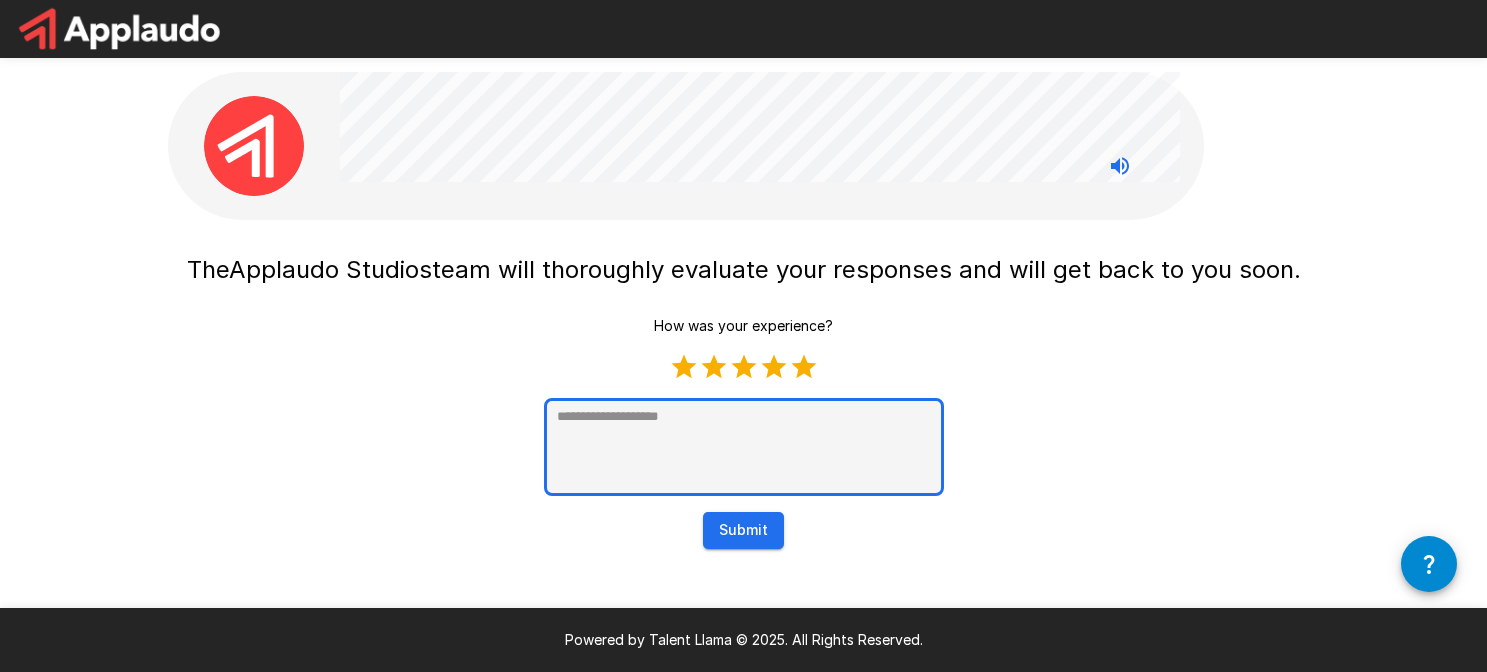 type on "*" 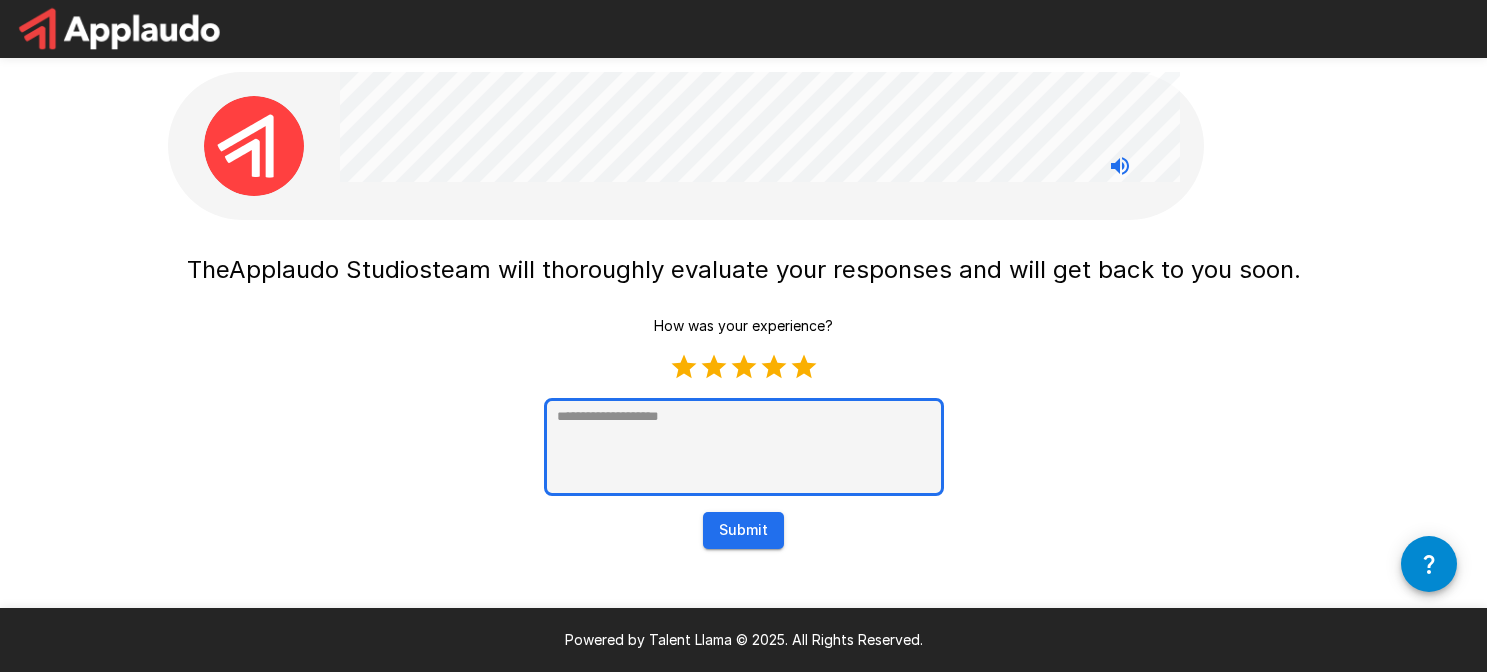 click at bounding box center [744, 447] 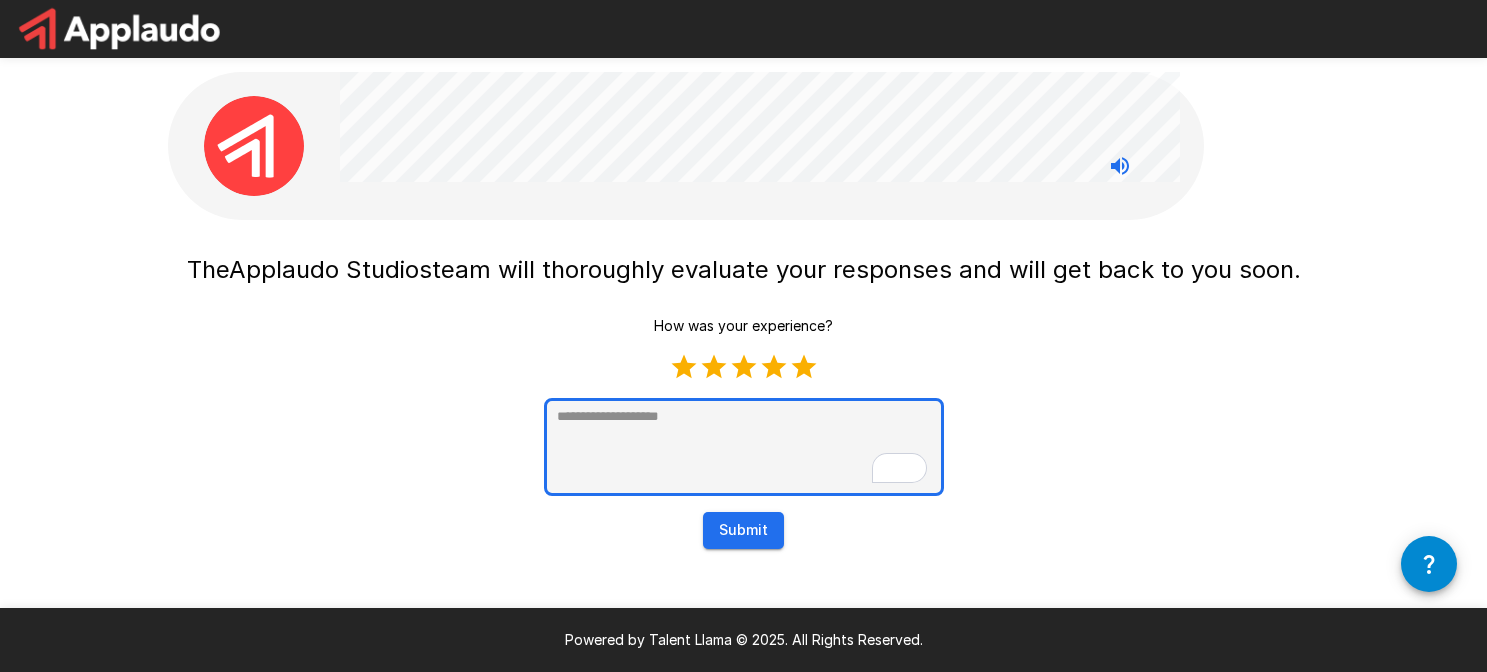 type on "*" 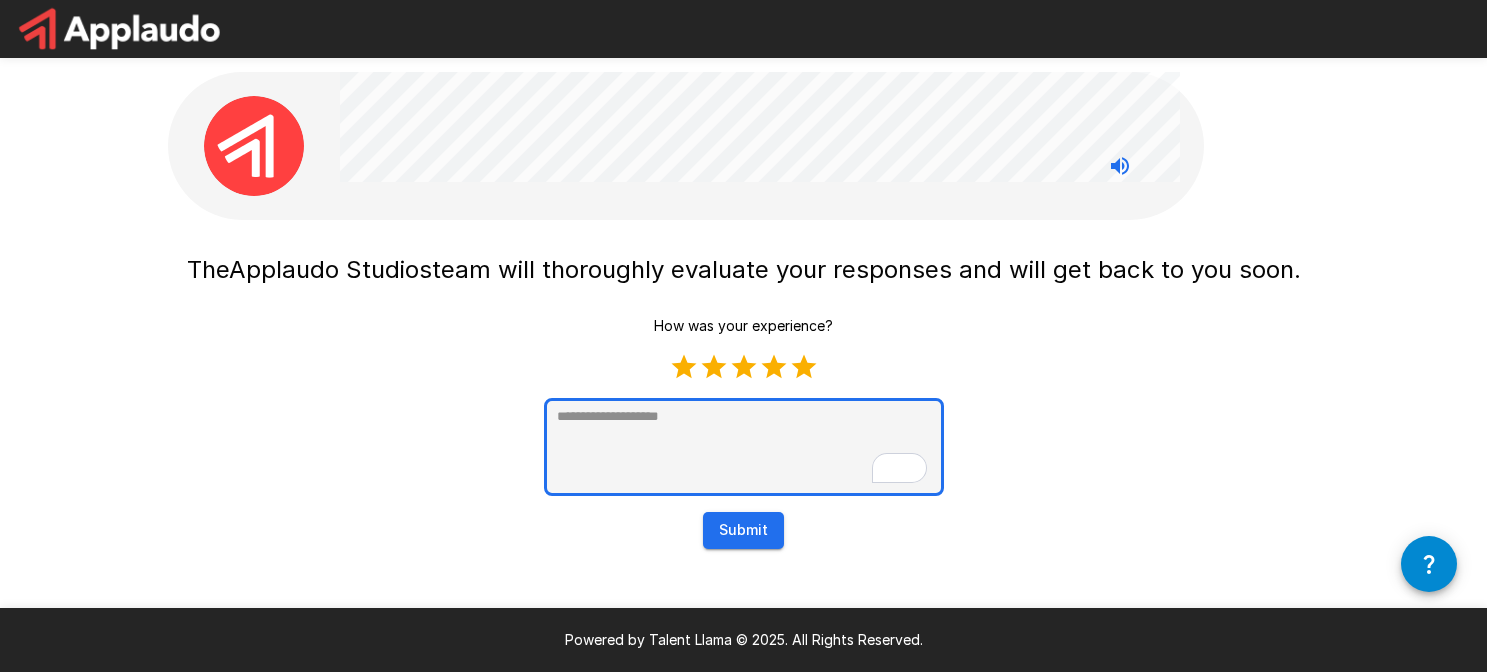 type on "*" 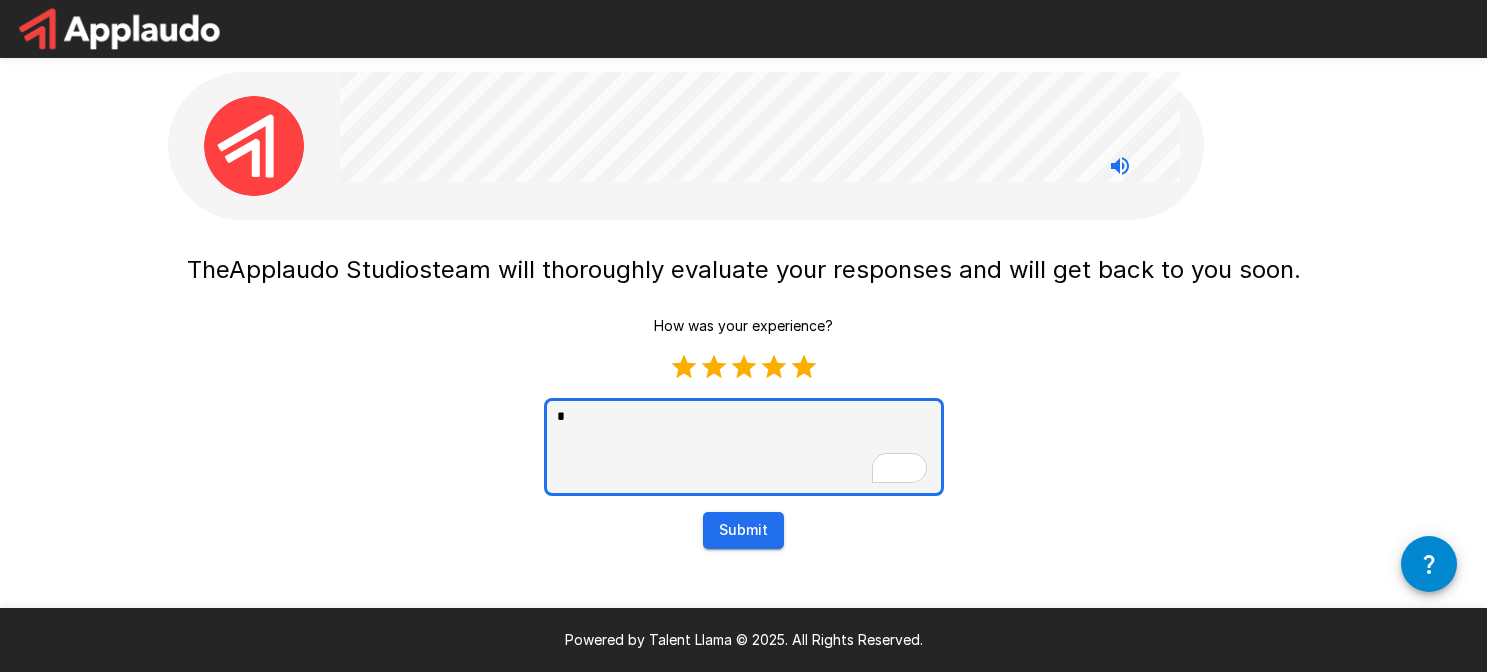 type on "**" 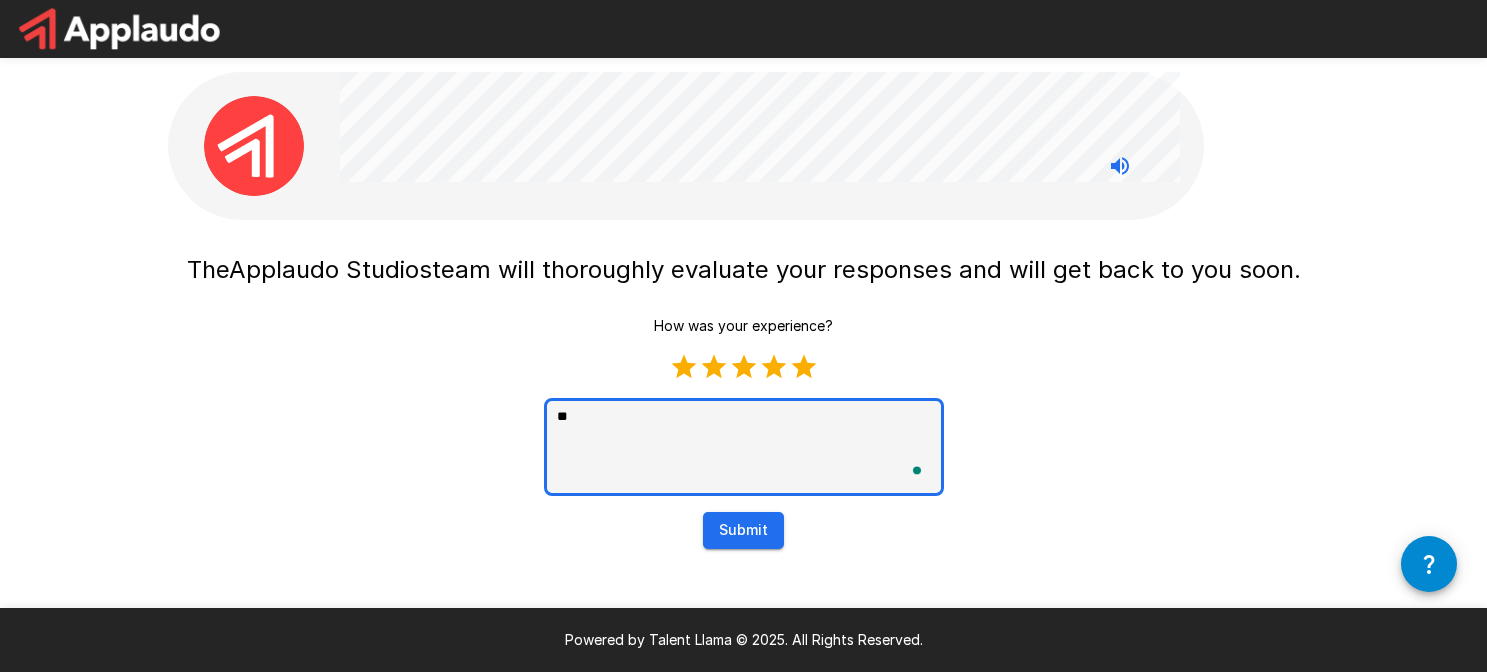 type on "***" 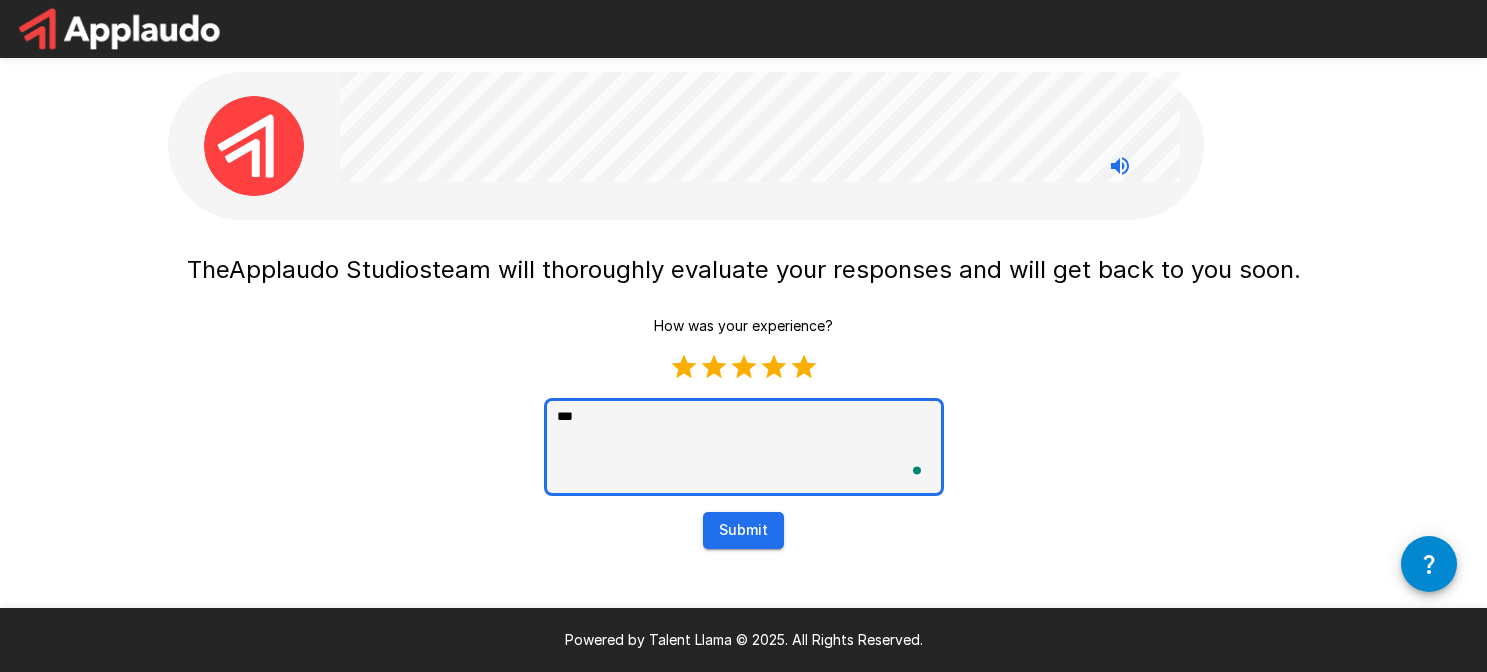 type on "****" 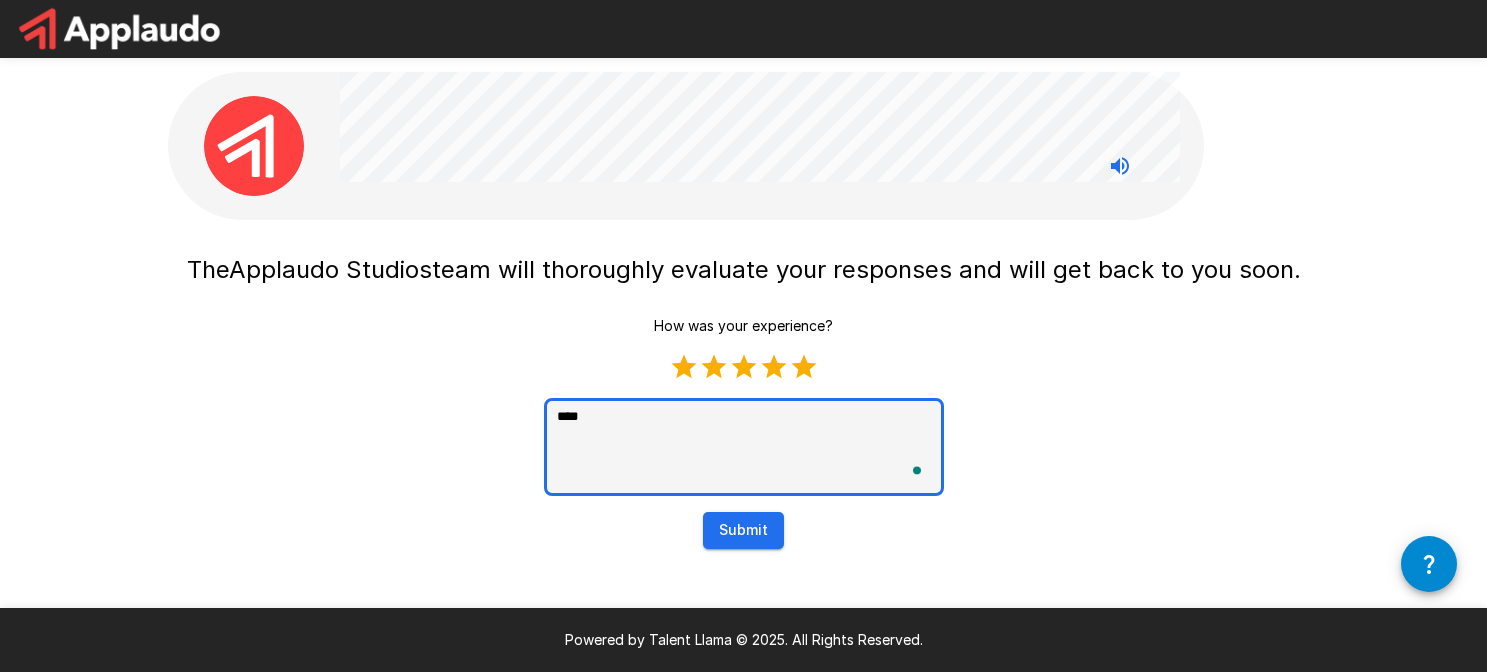 type on "*****" 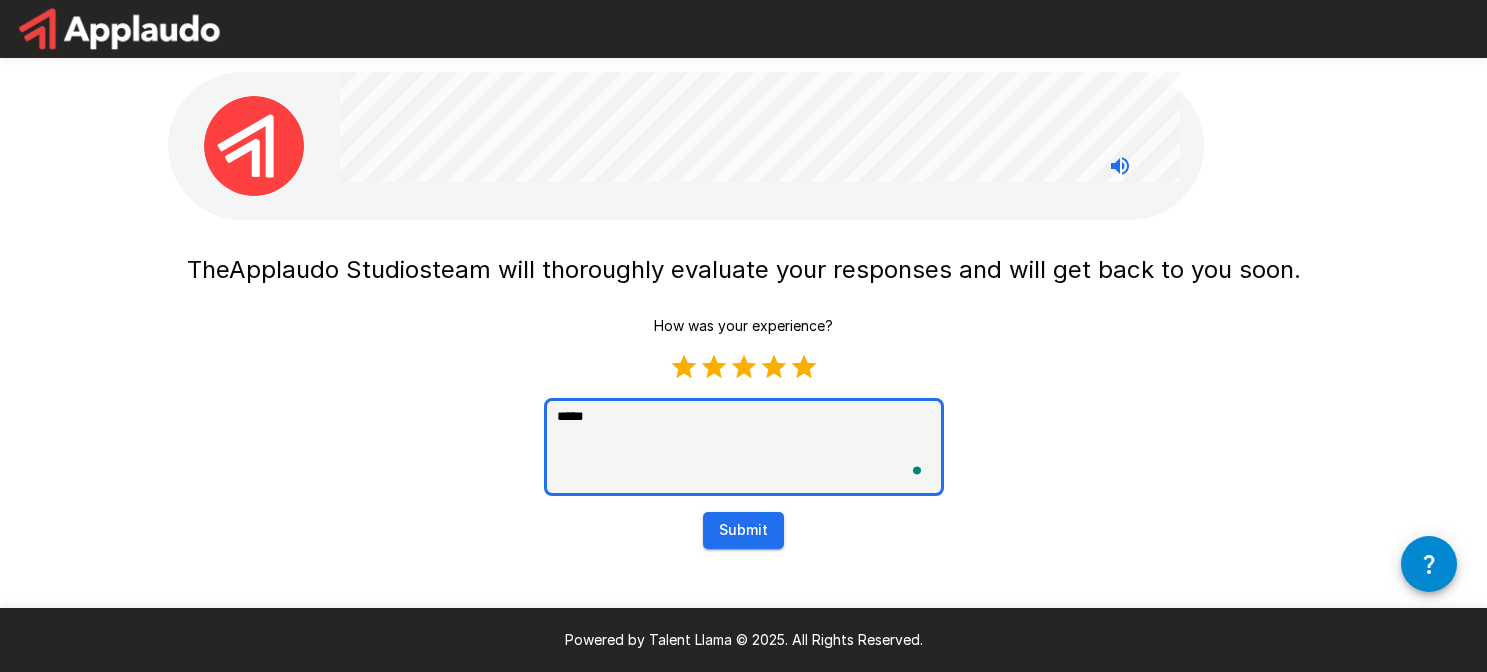 type on "*****" 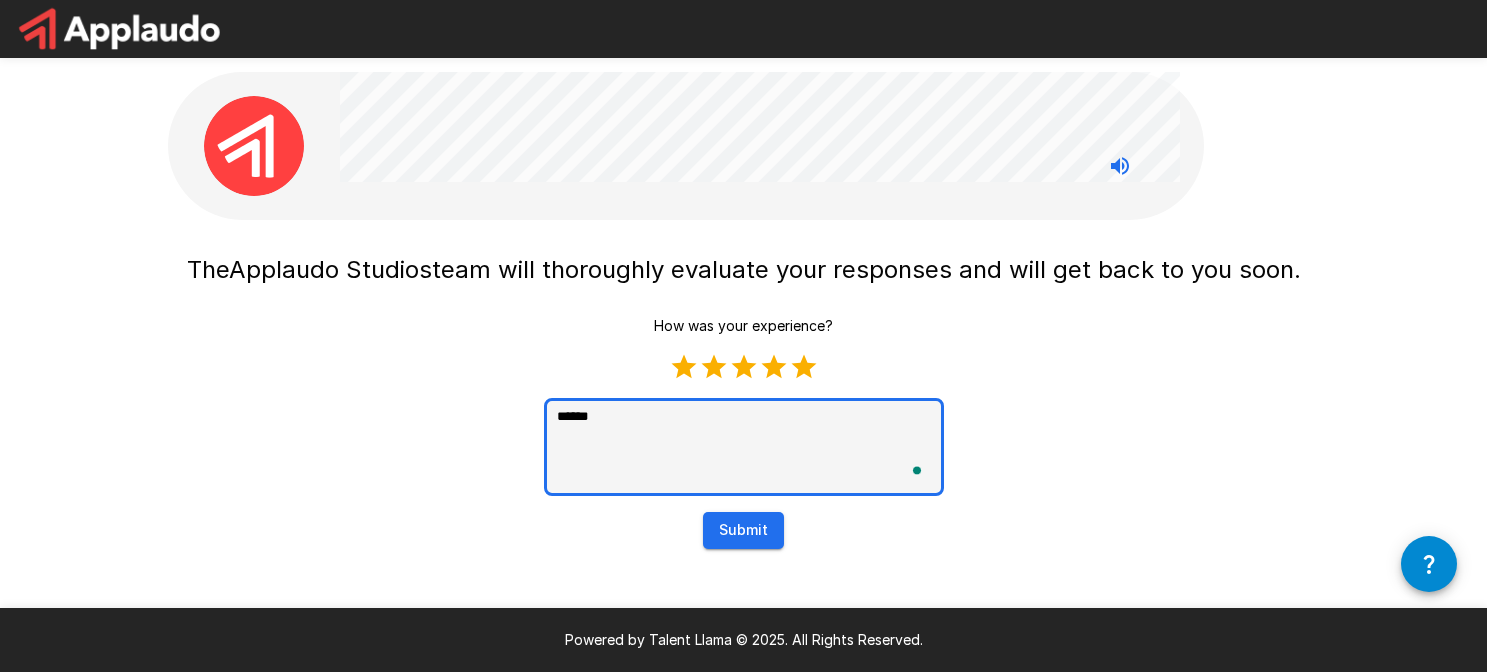 type on "*******" 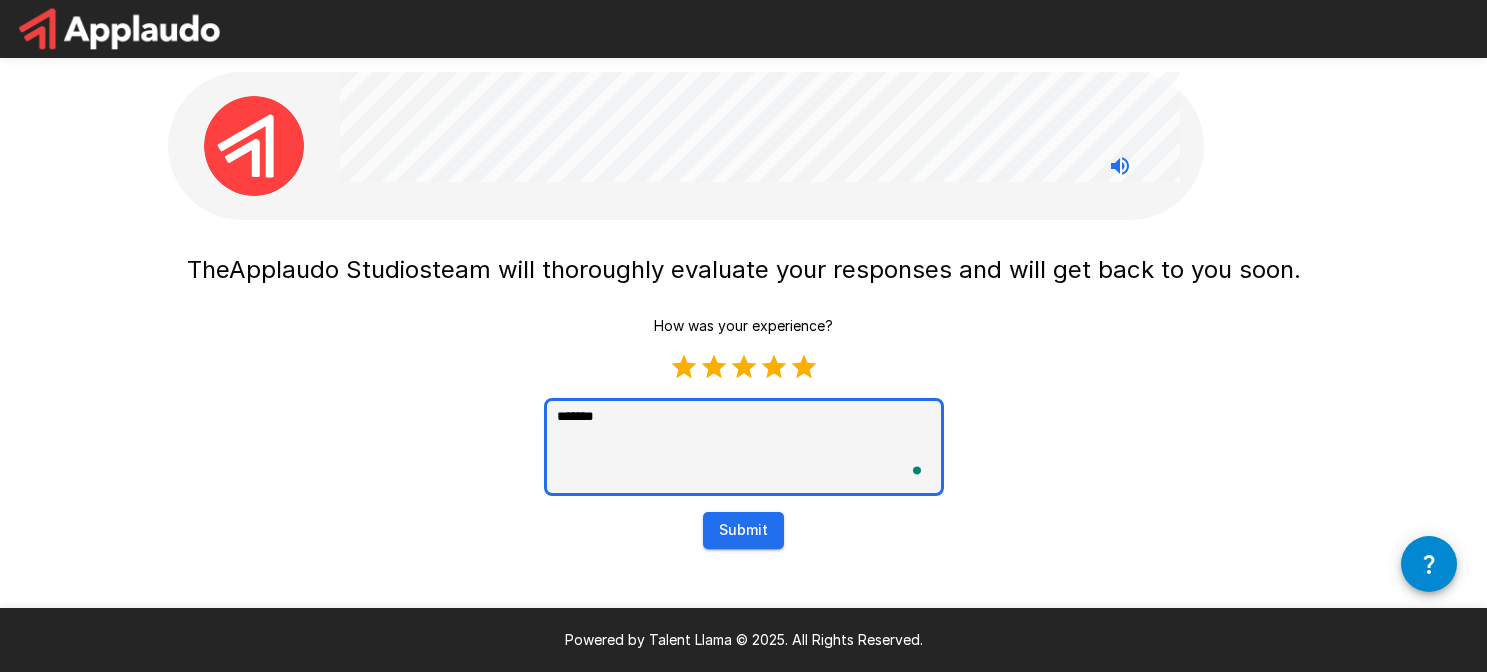 type on "********" 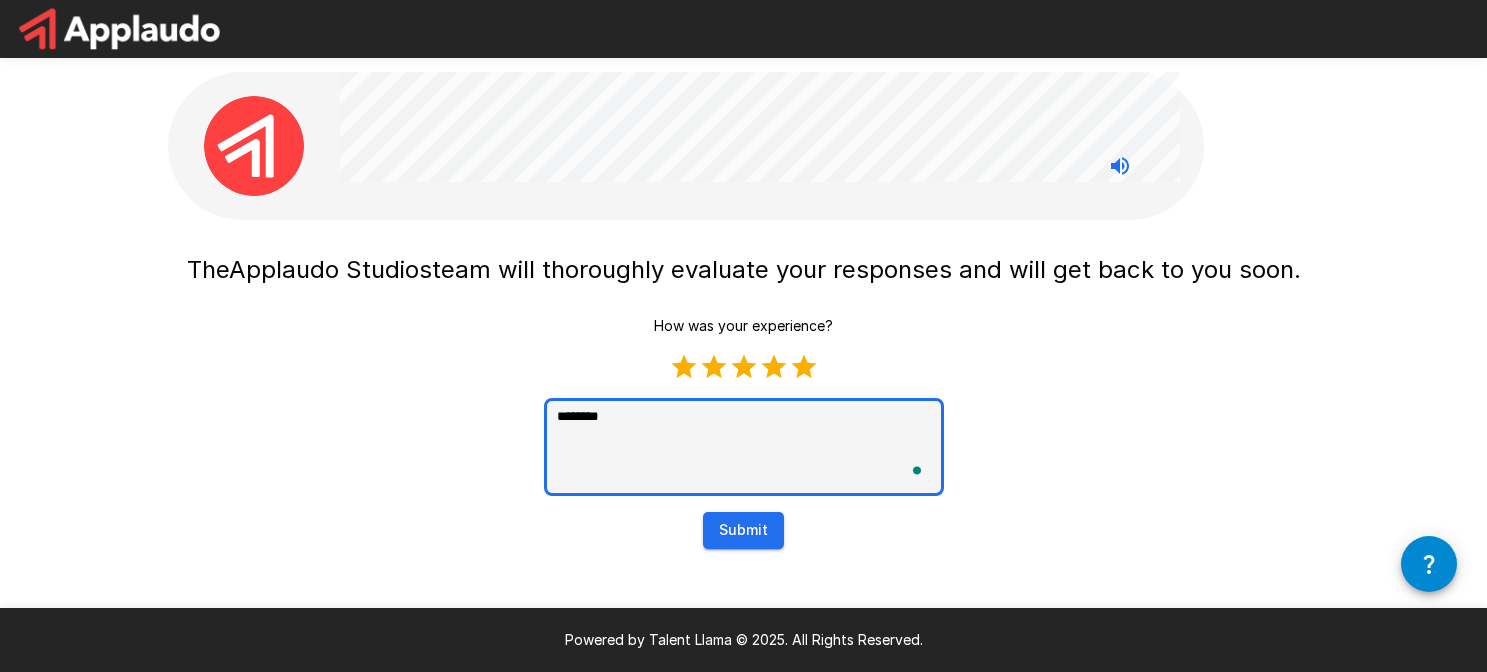 type on "*********" 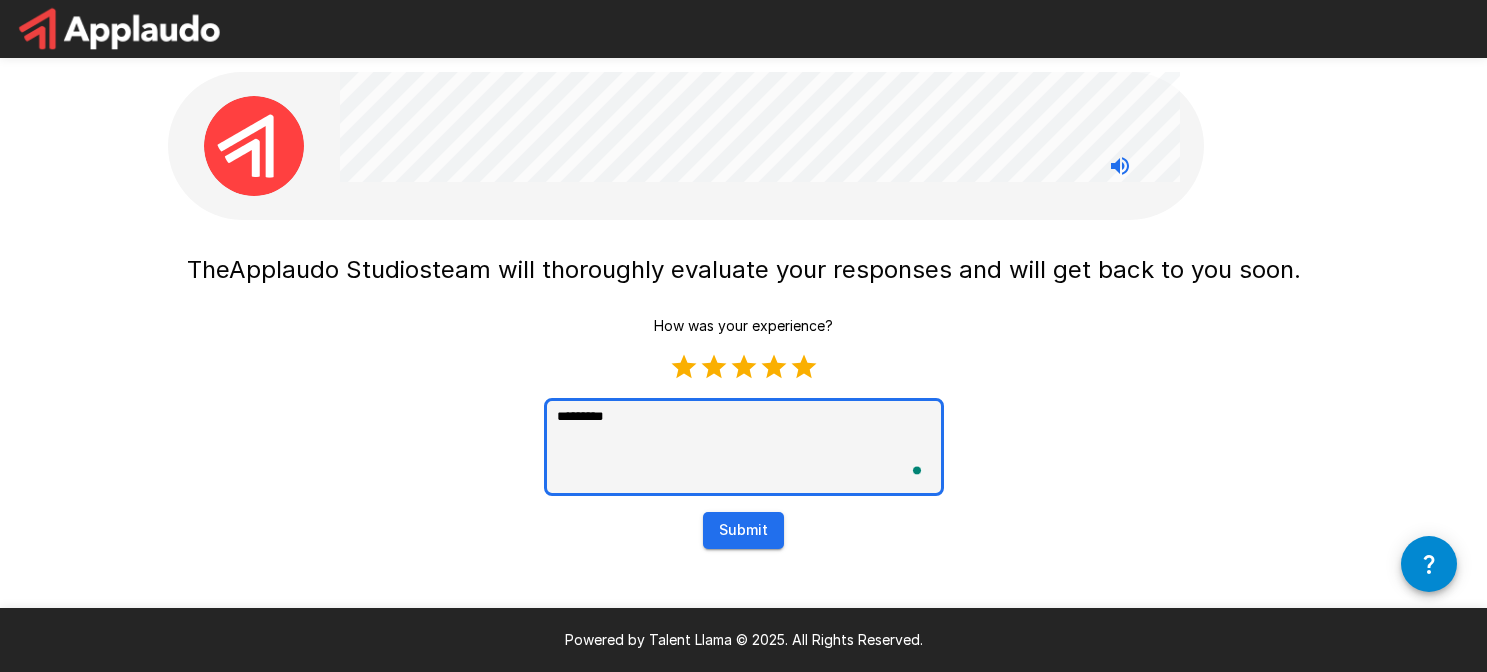 type on "*********" 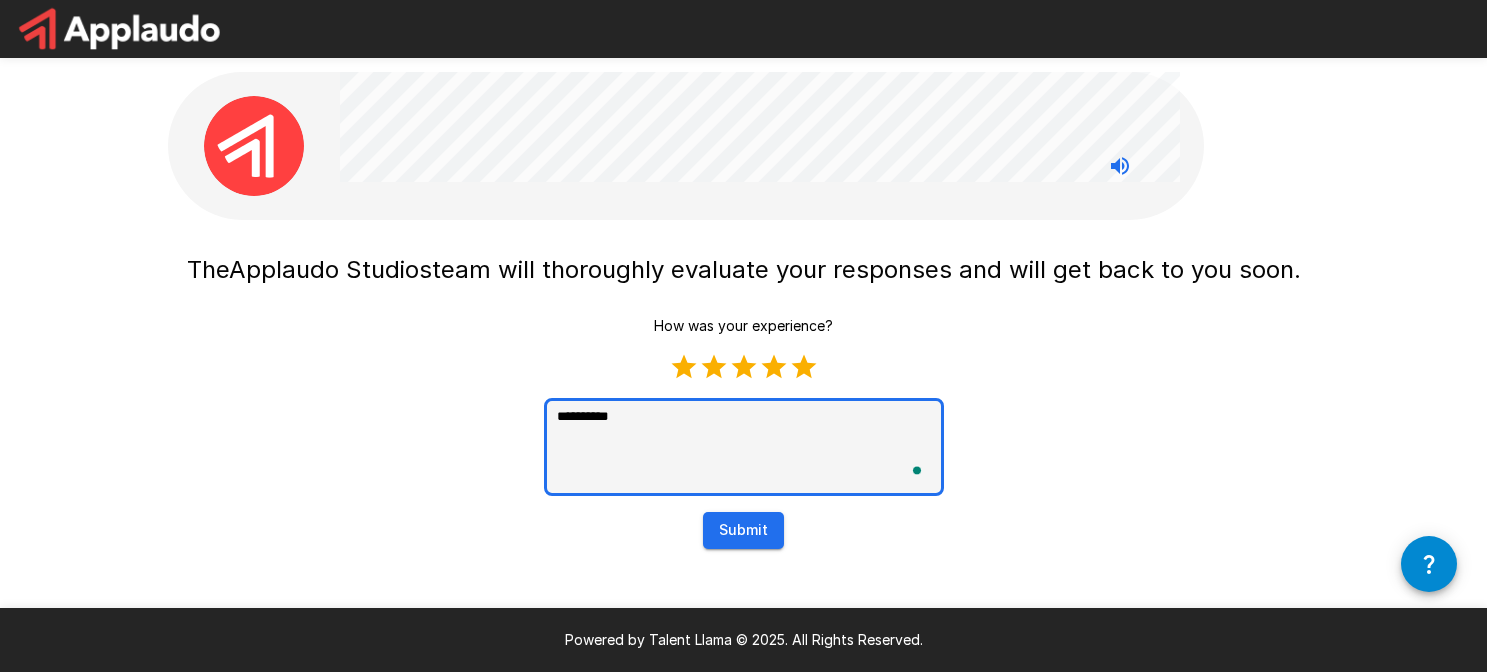 type on "*" 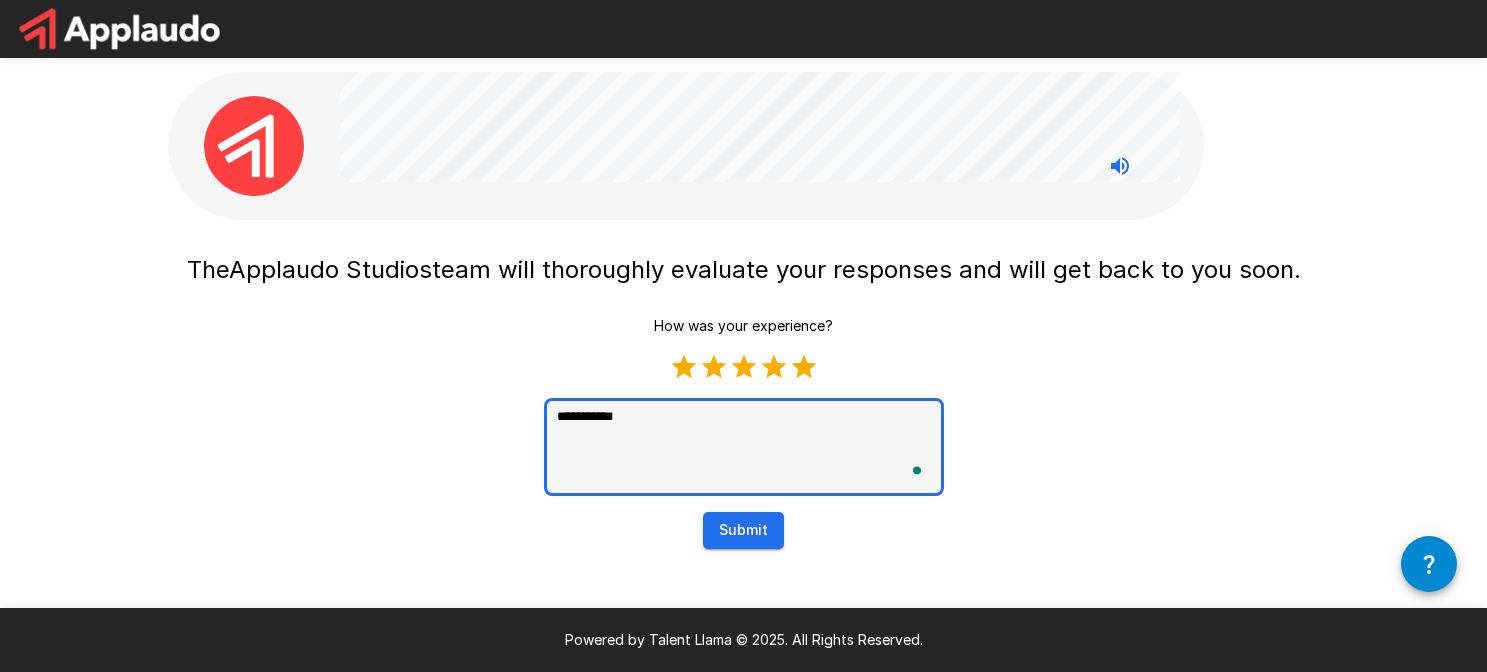 type on "**********" 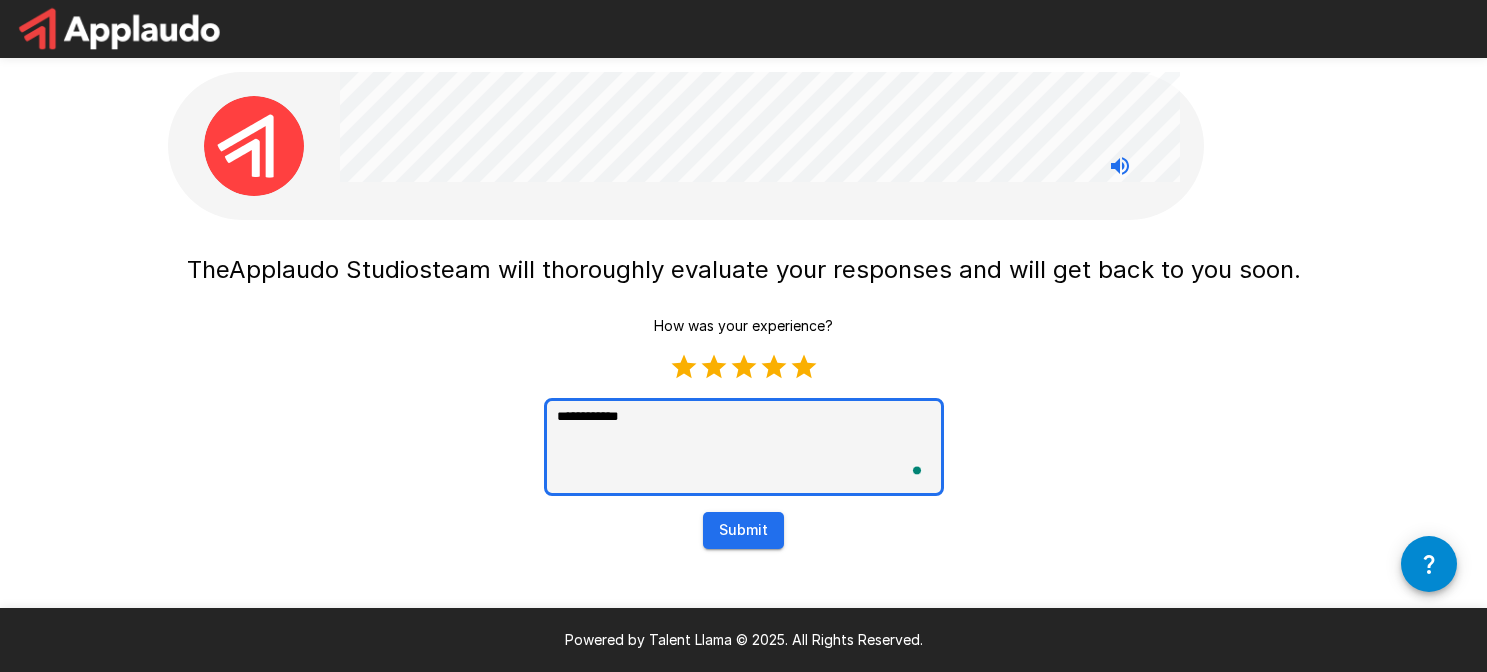 type on "**********" 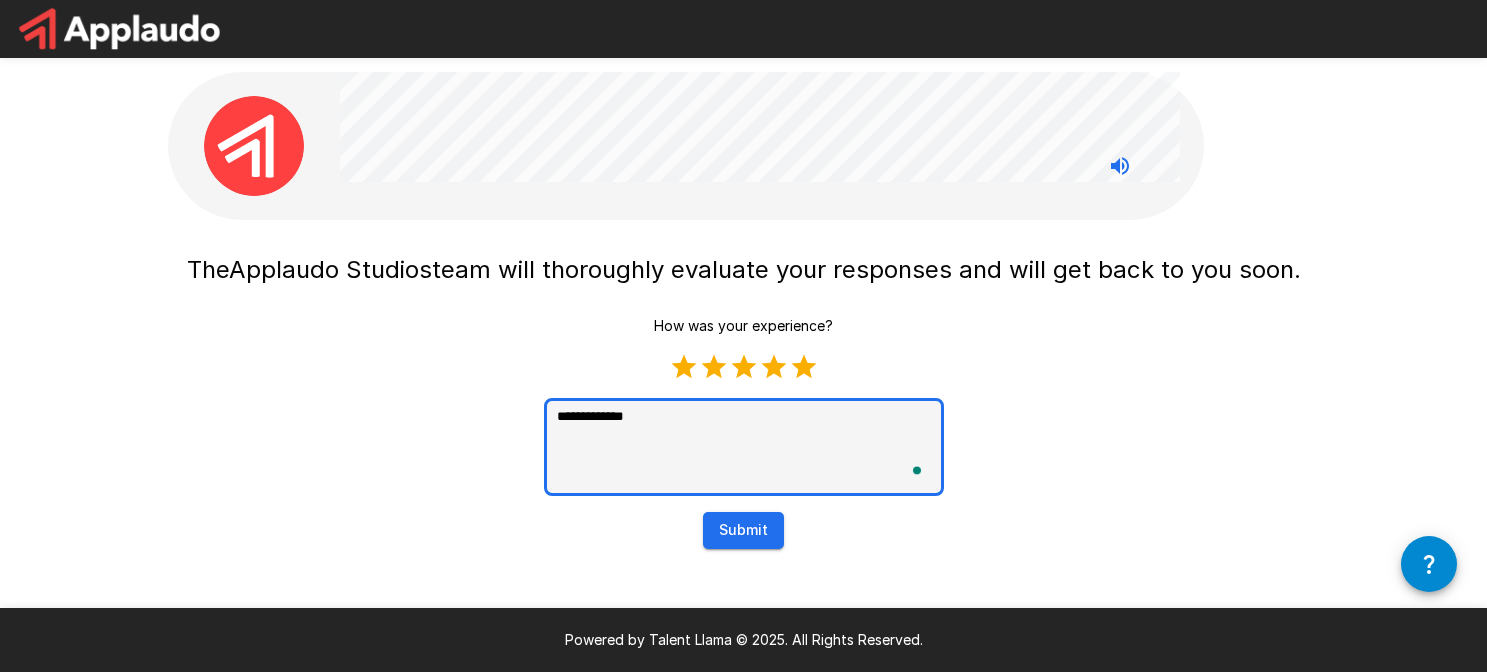type on "**********" 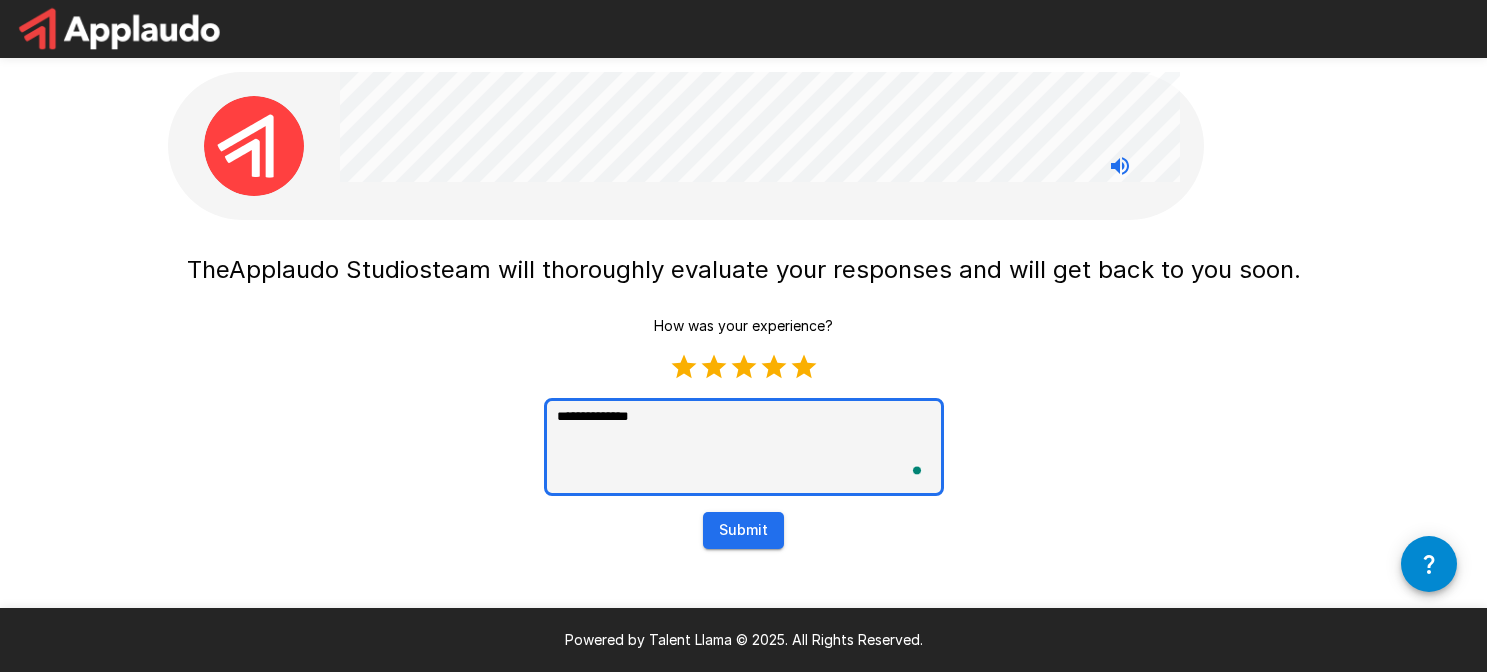 type on "**********" 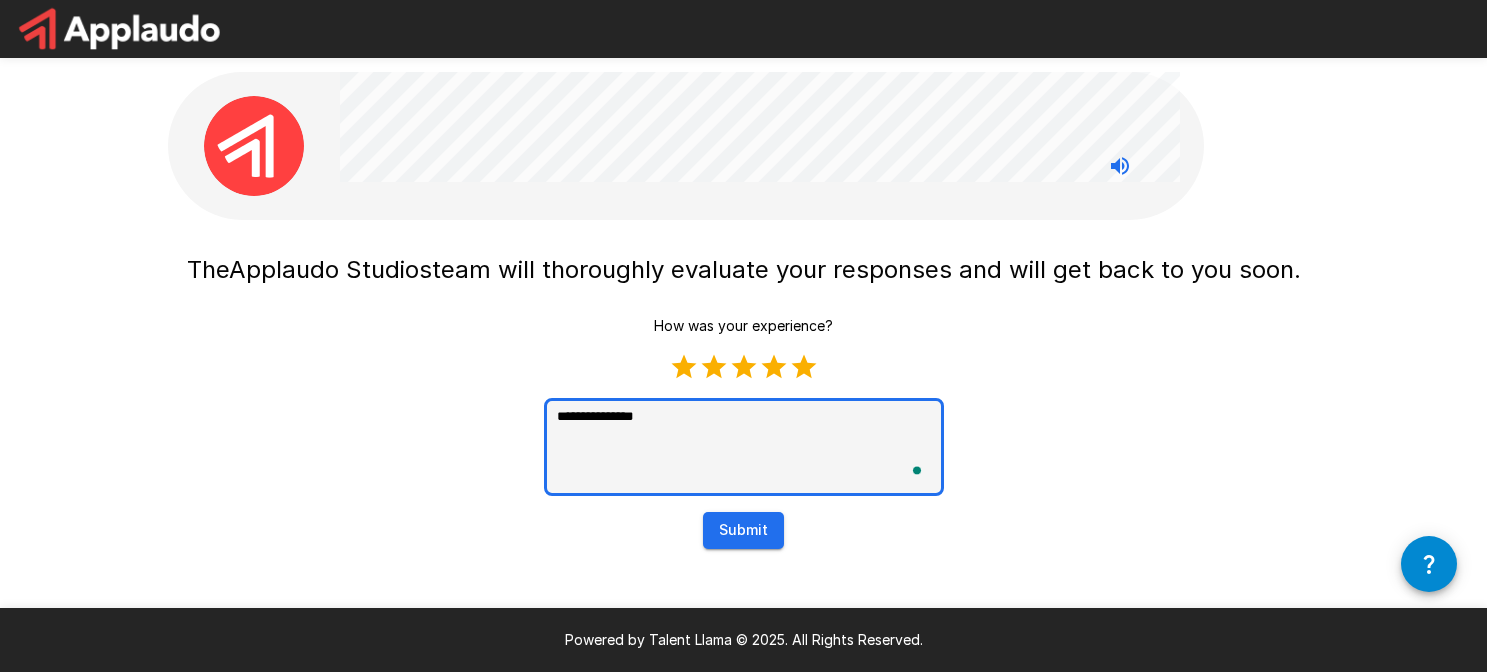 type on "**********" 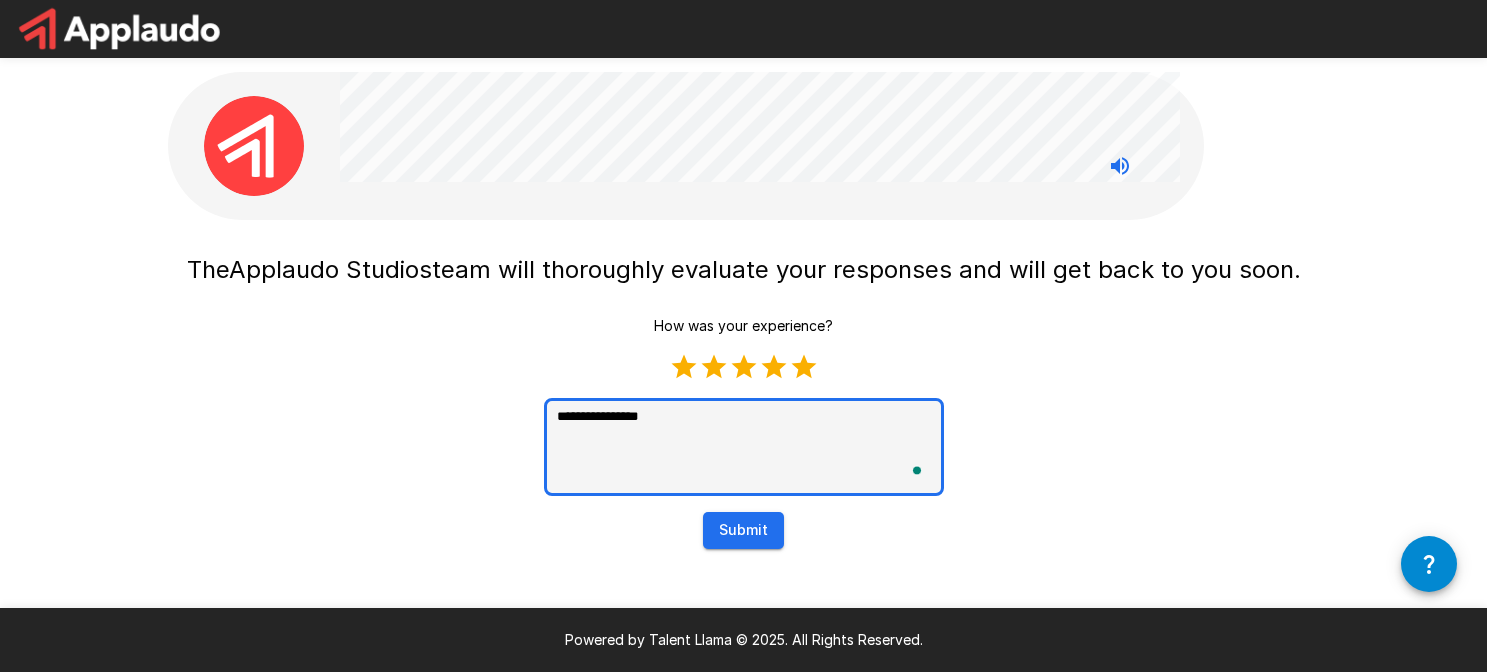 type on "**********" 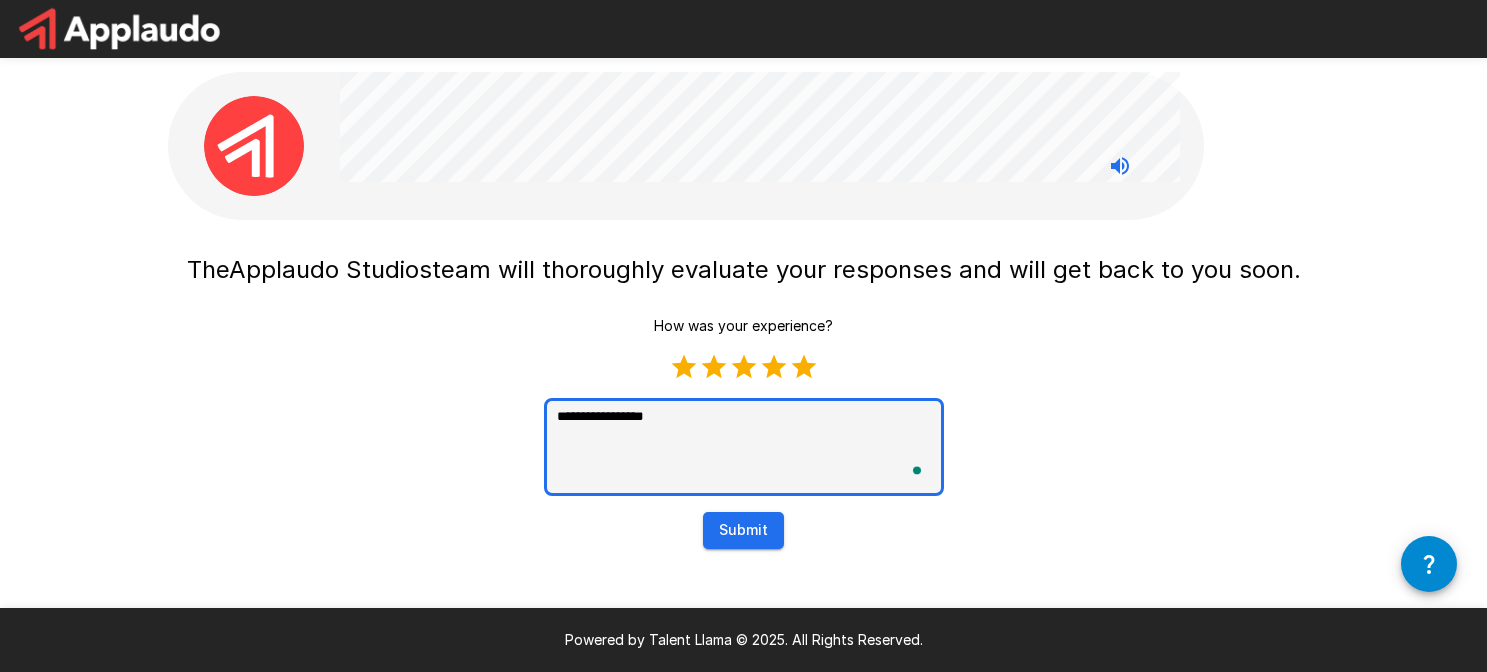 type on "**********" 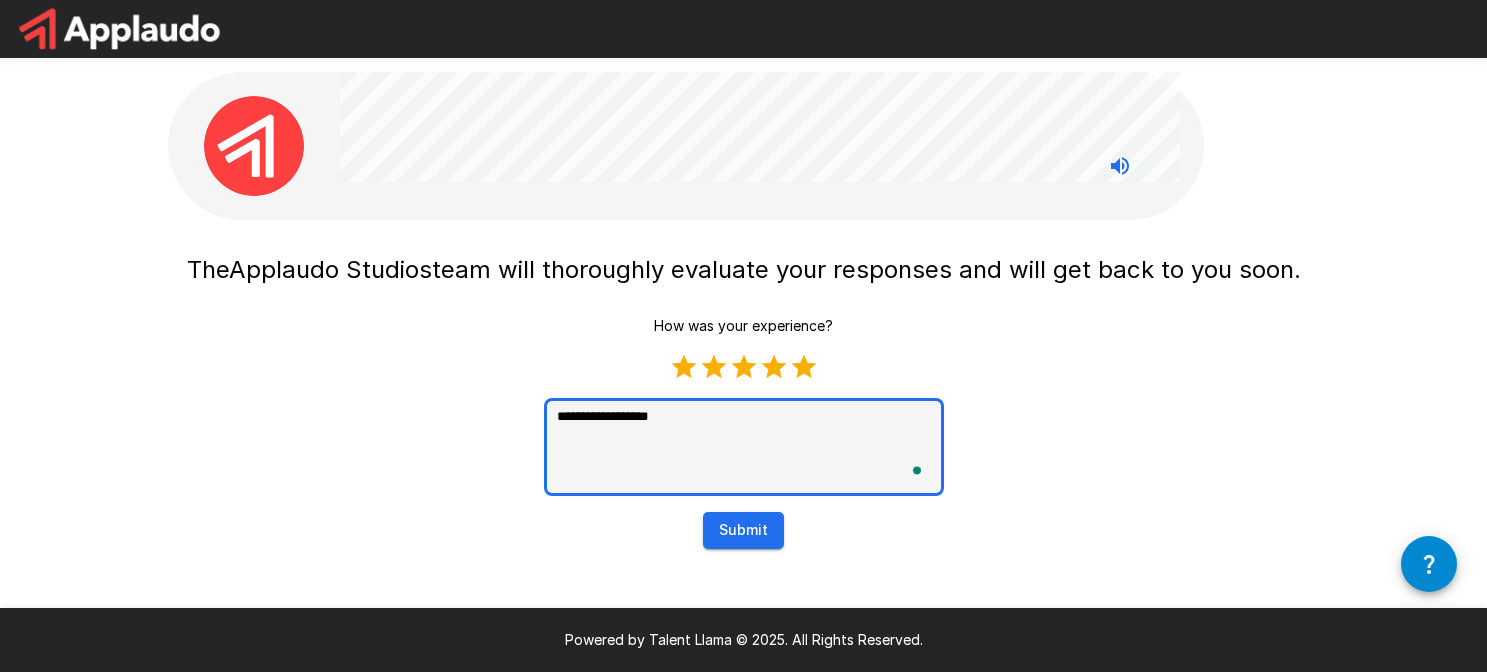 type on "**********" 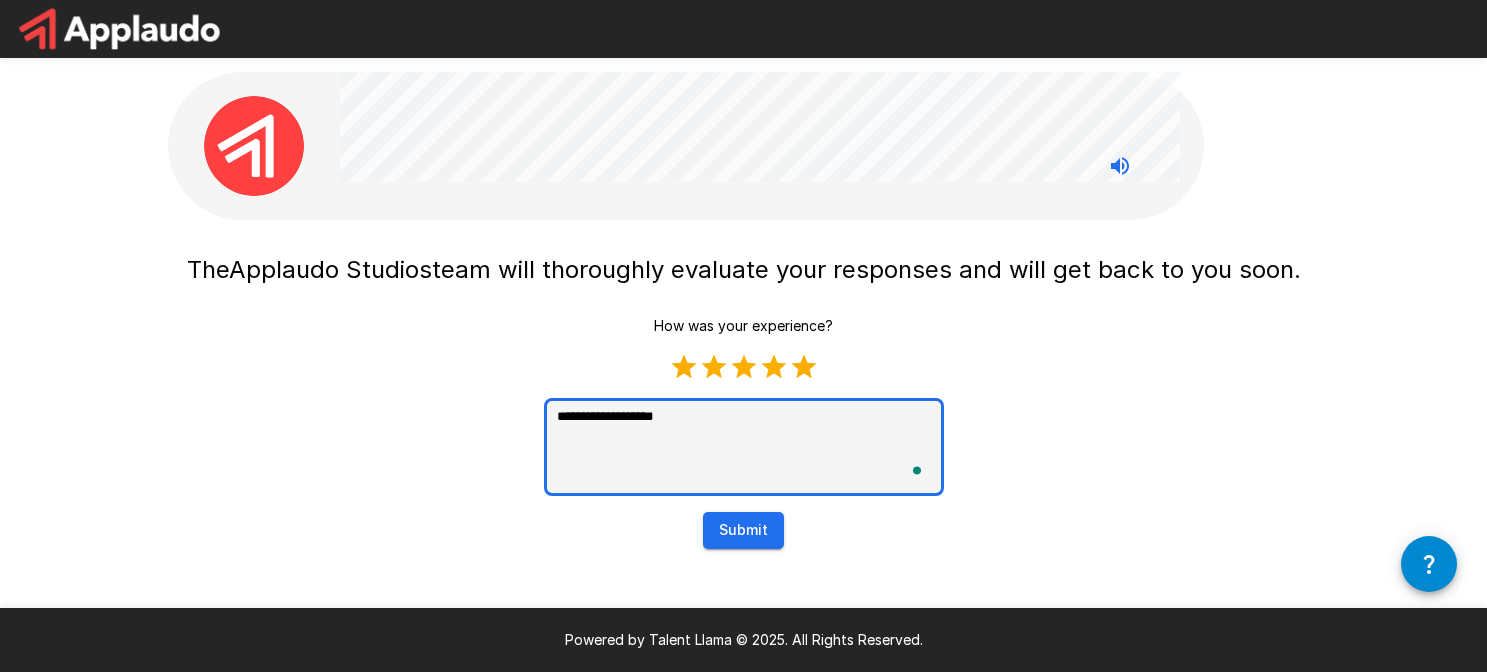 type on "**********" 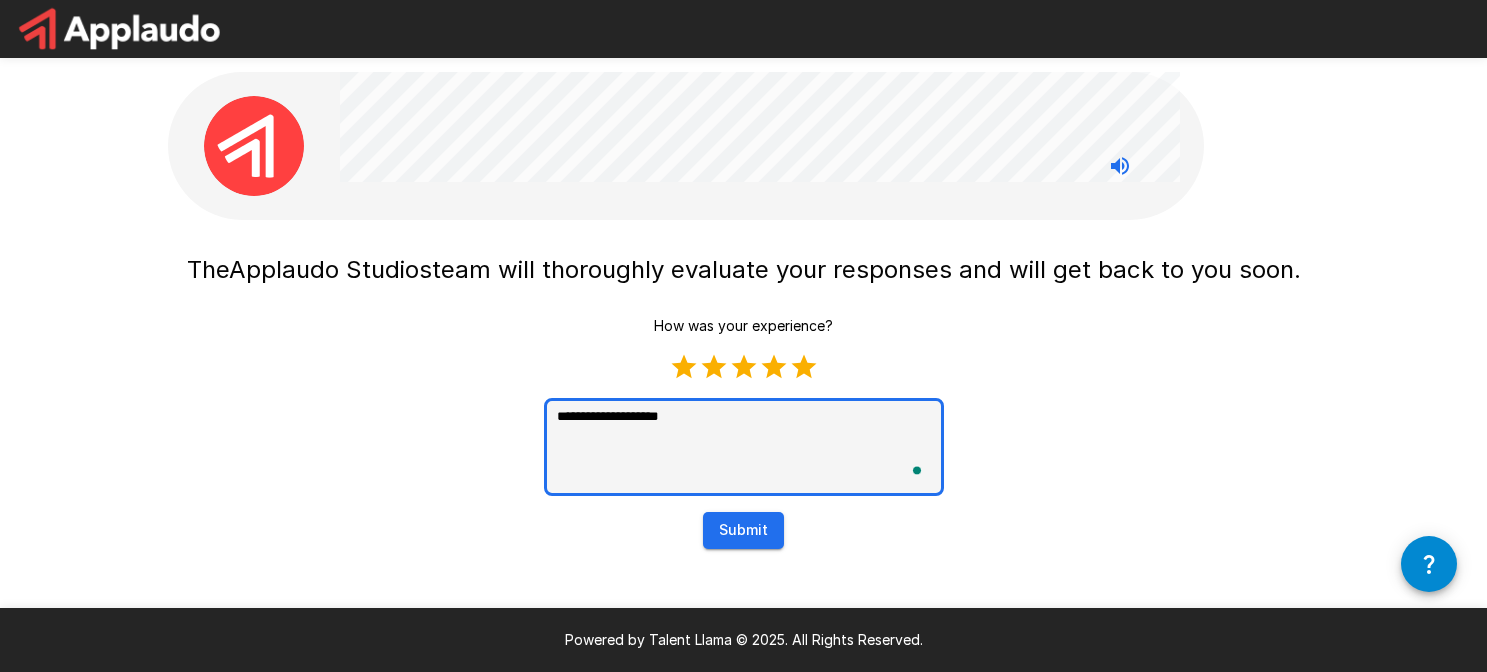 type on "**********" 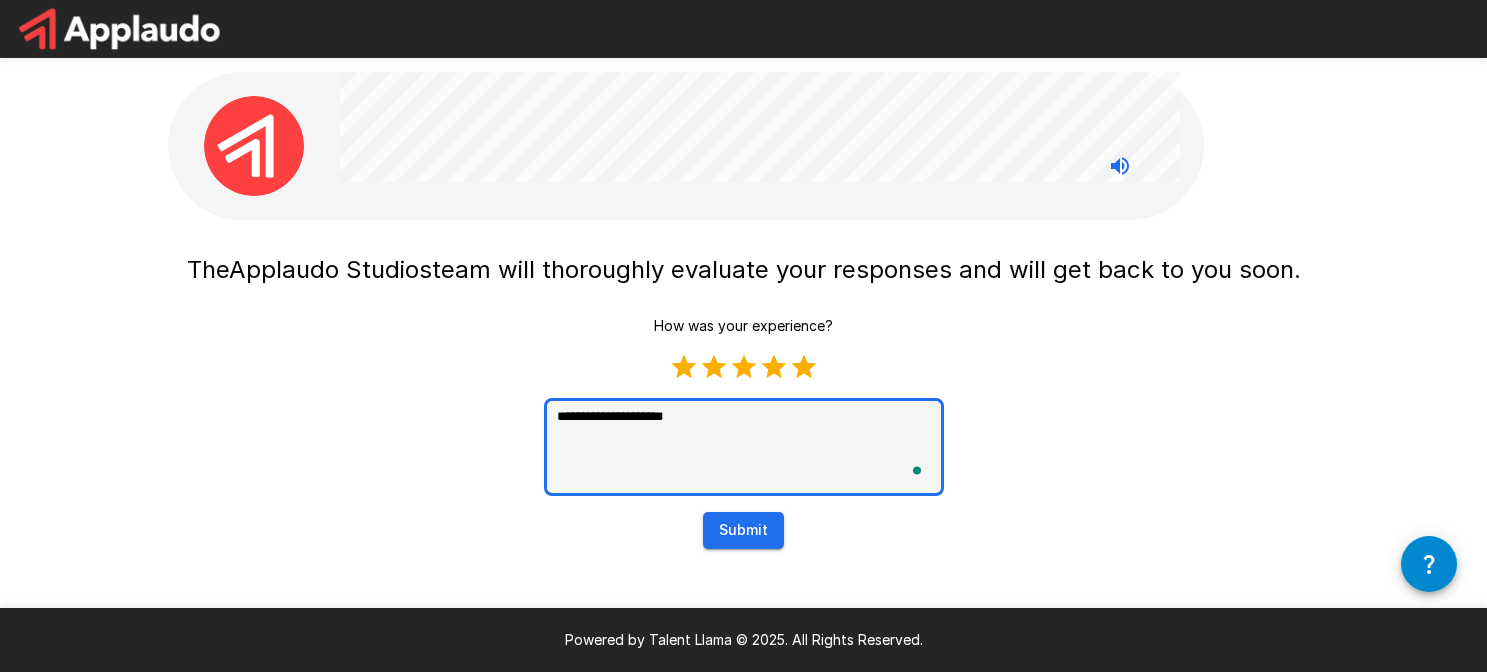 type on "**********" 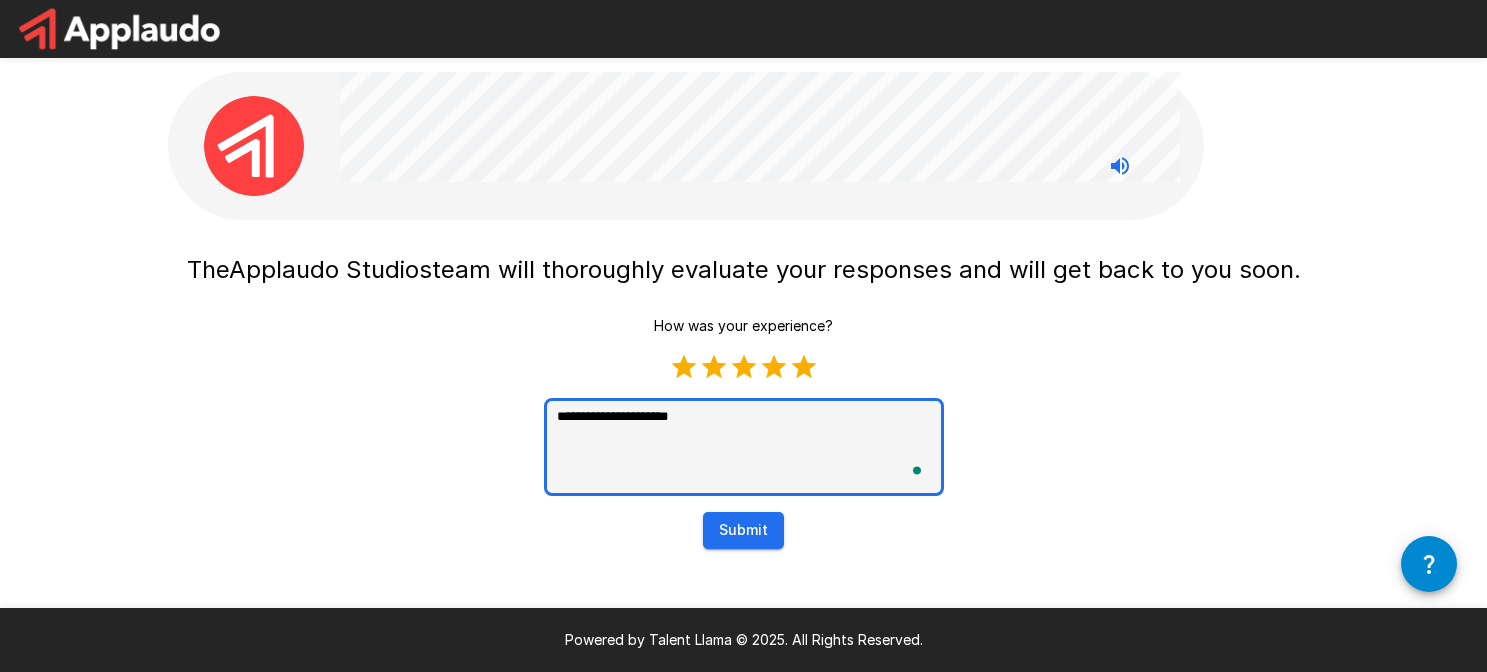 type on "**********" 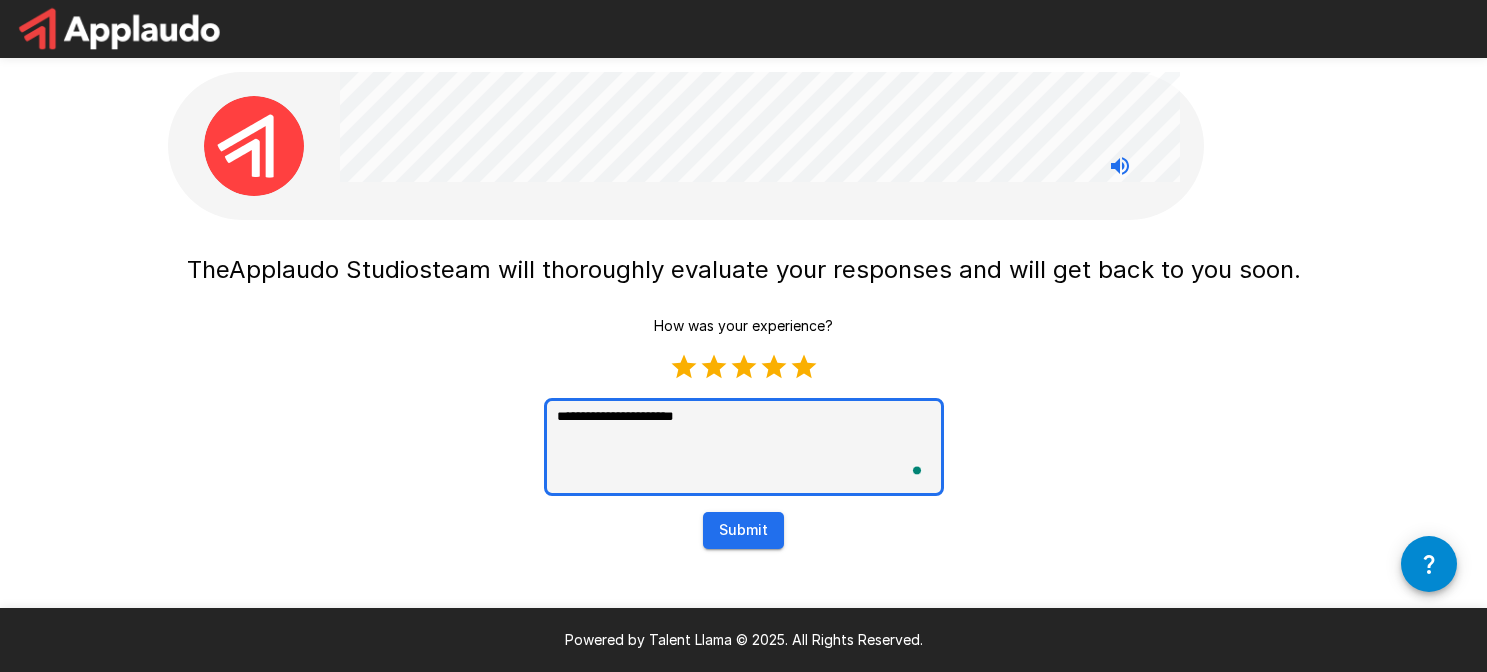 type on "**********" 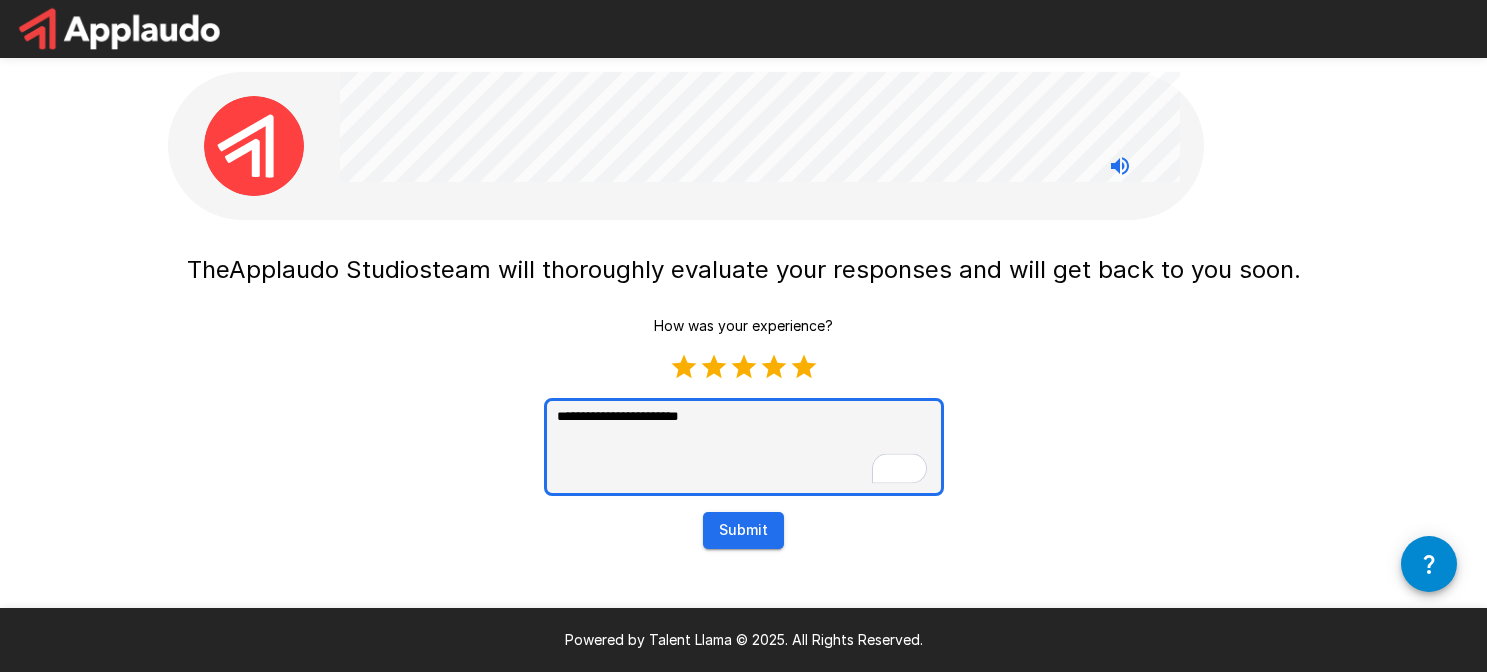 type on "**********" 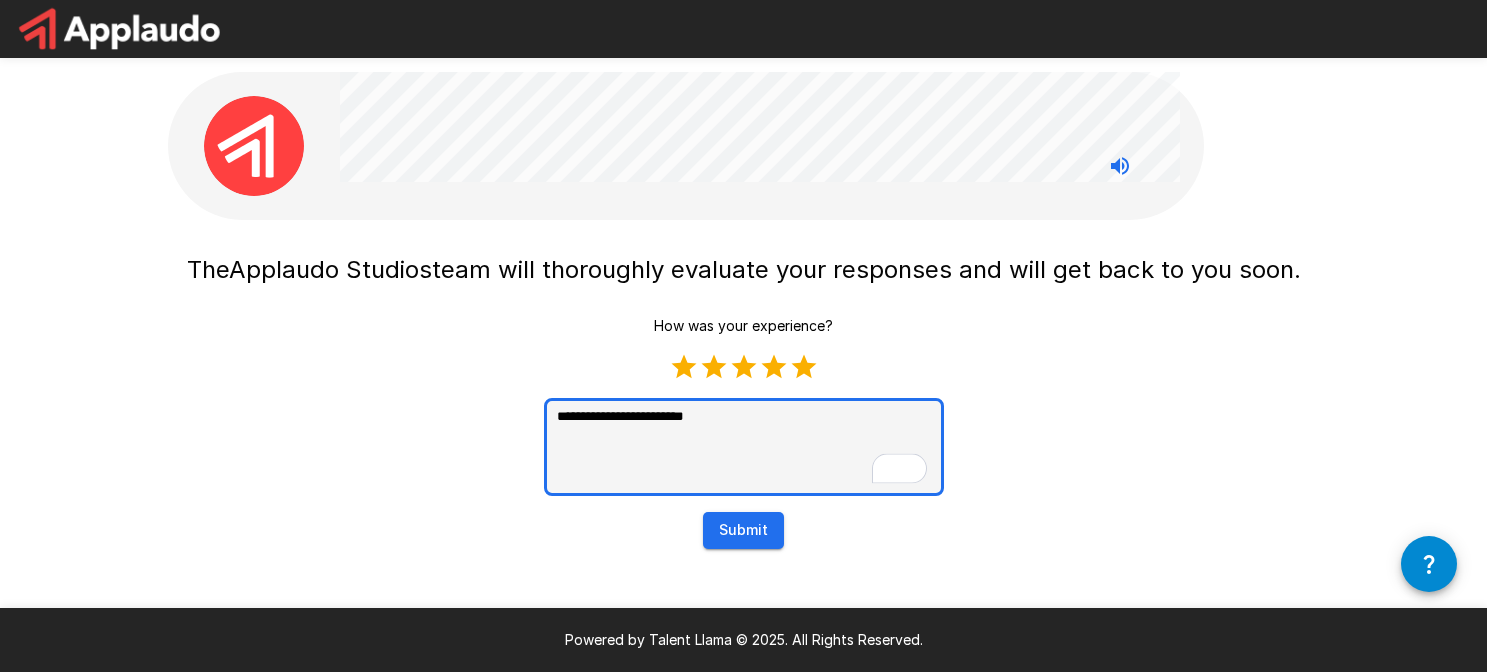 type on "**********" 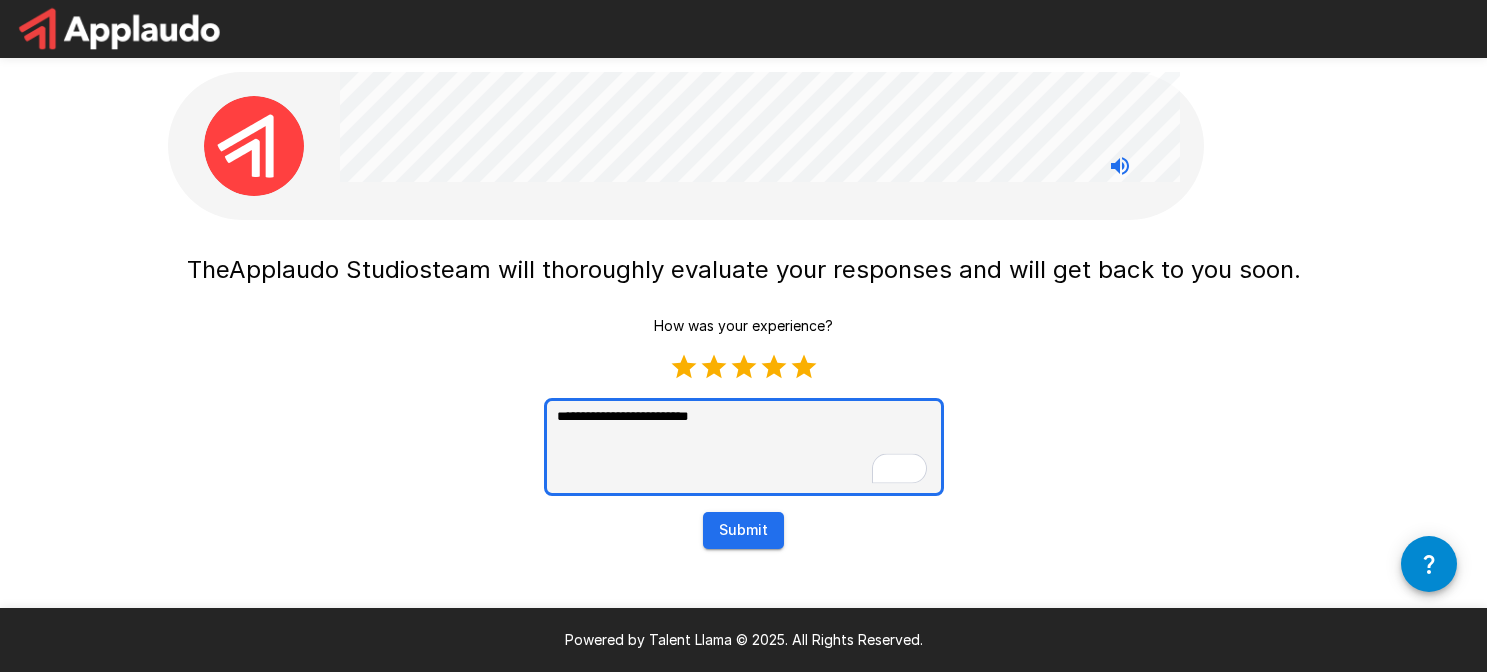 type on "**********" 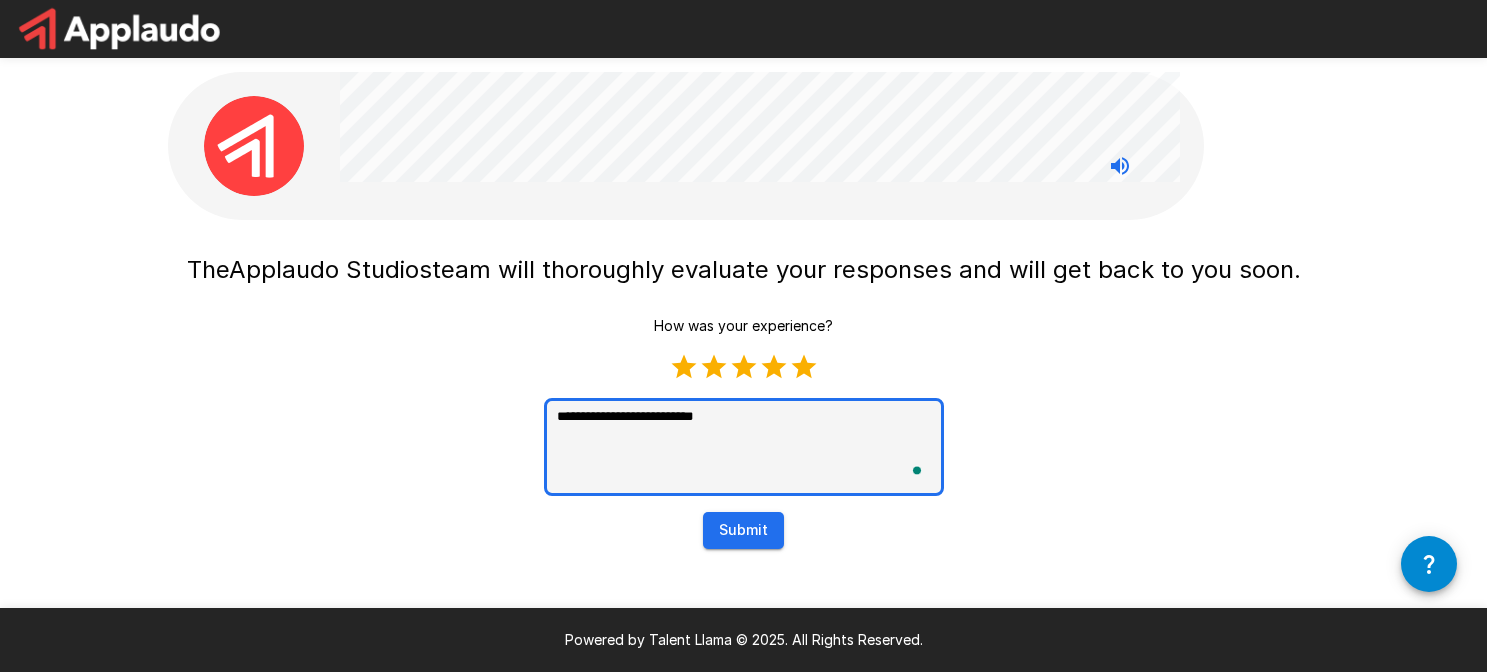 type on "**********" 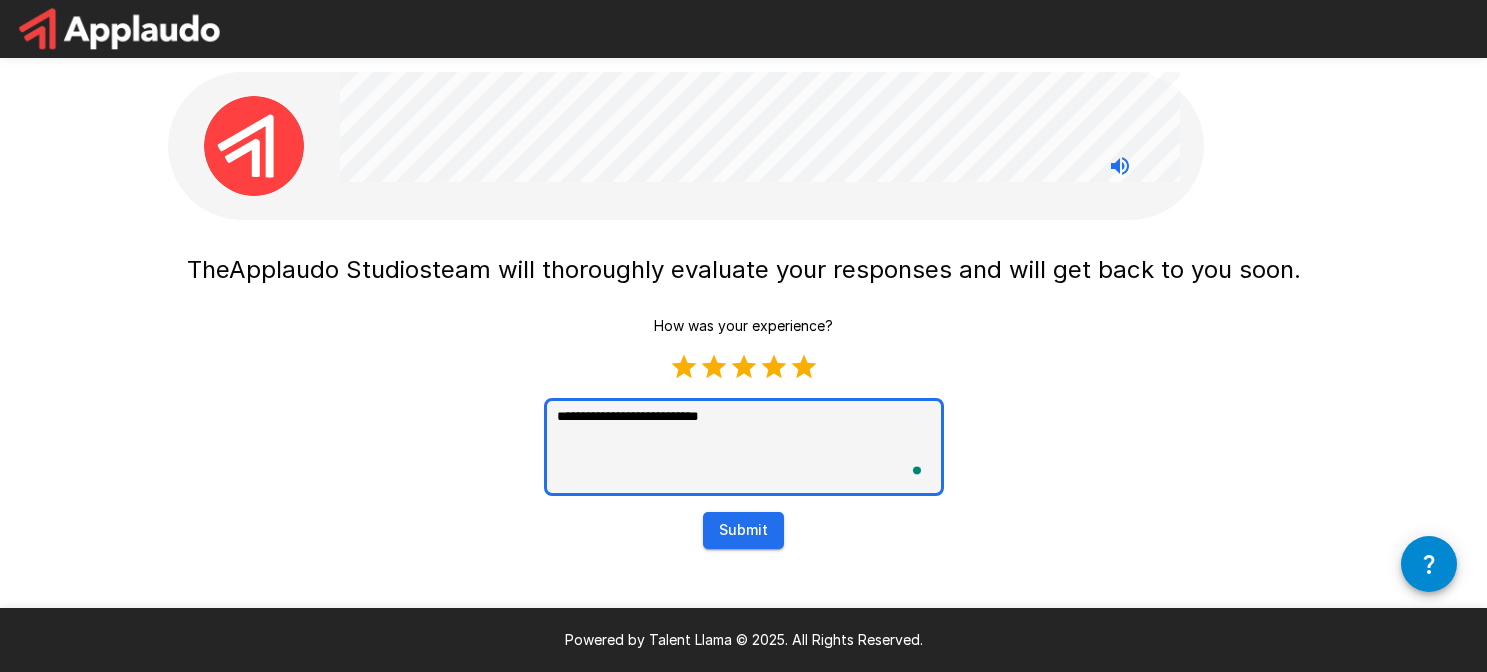 type on "**********" 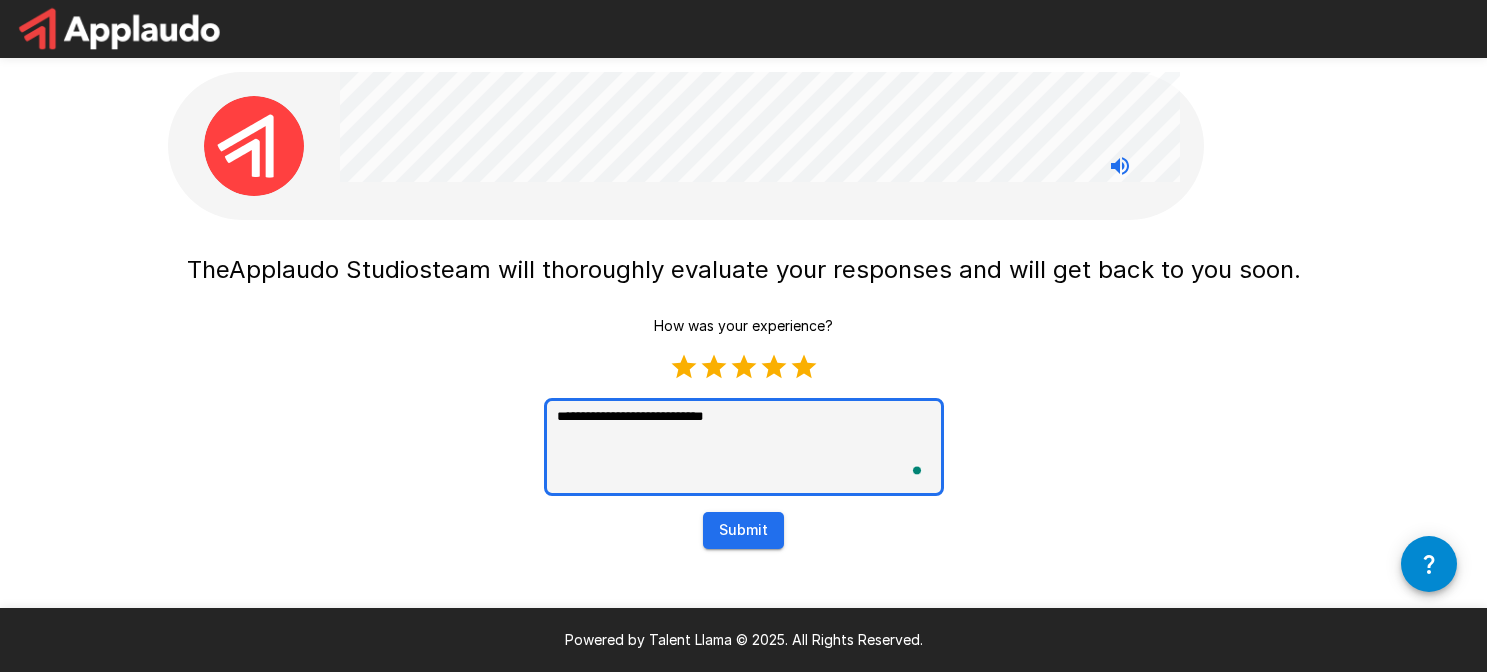 type on "**********" 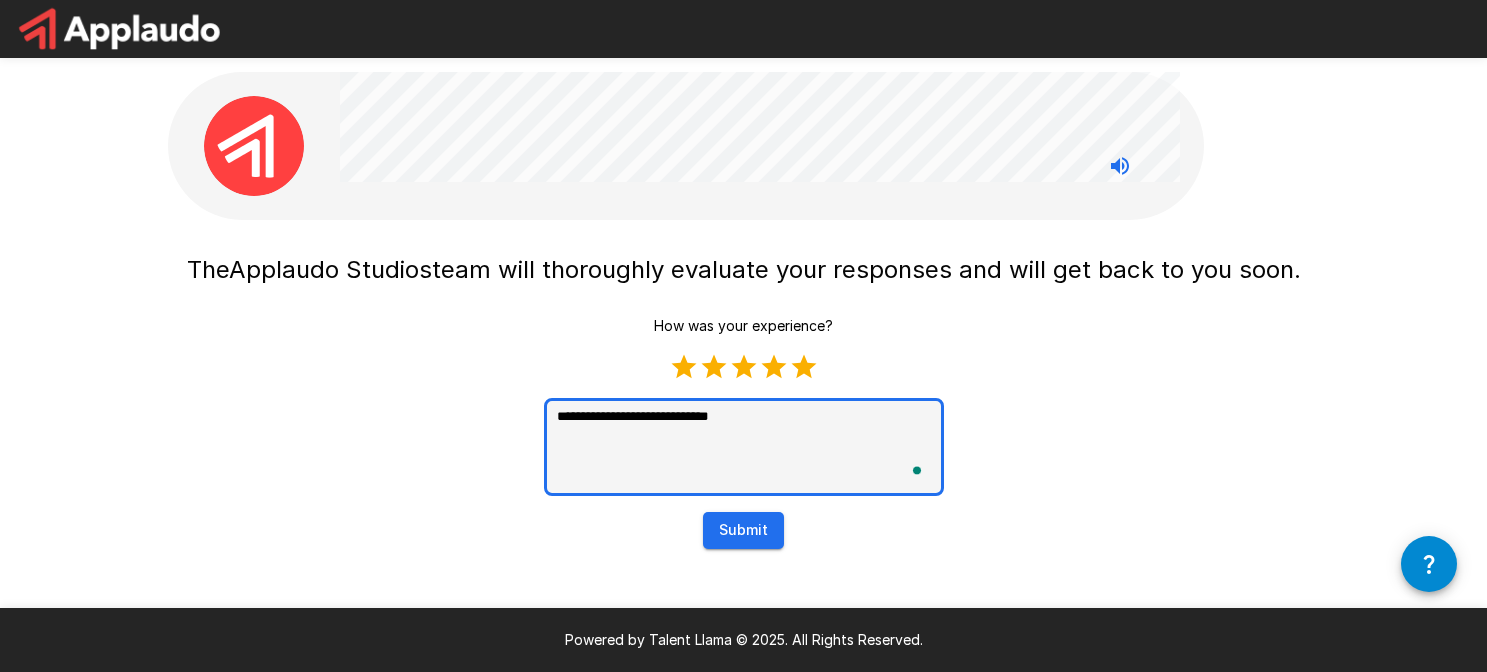 type on "**********" 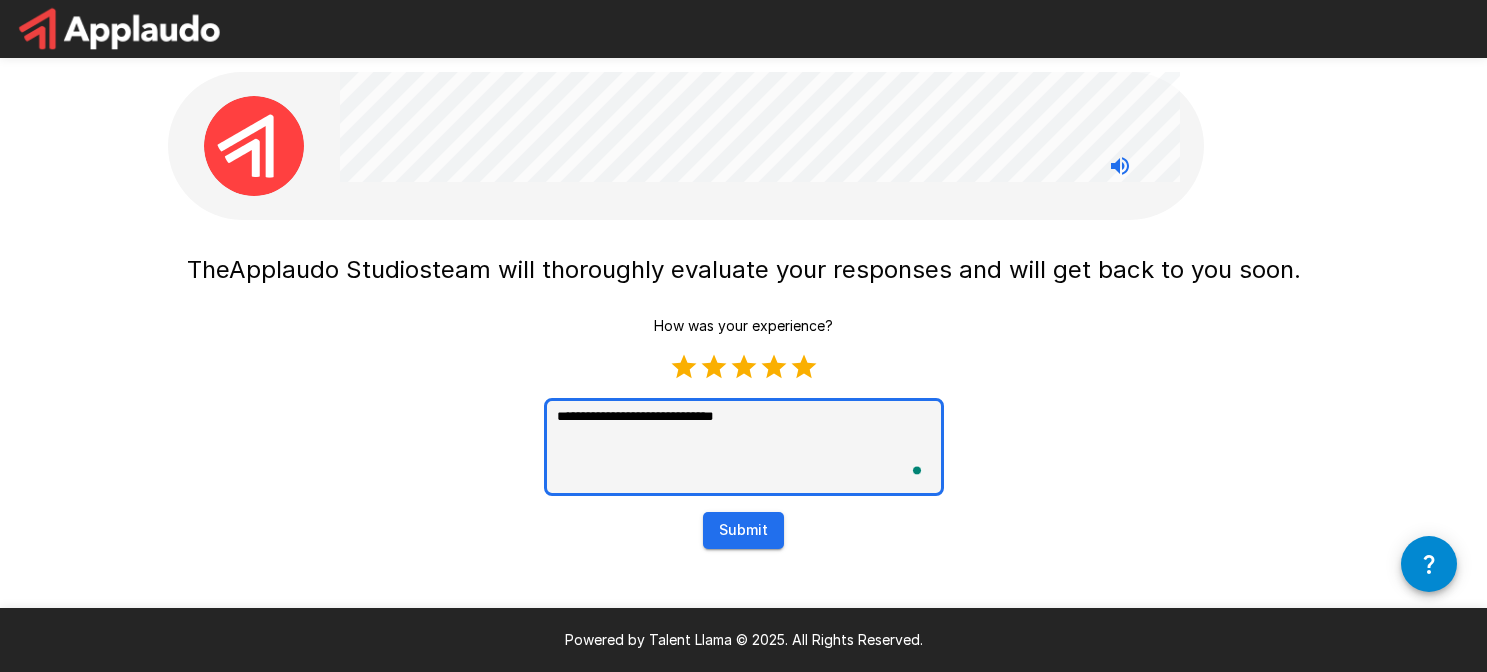 type on "**********" 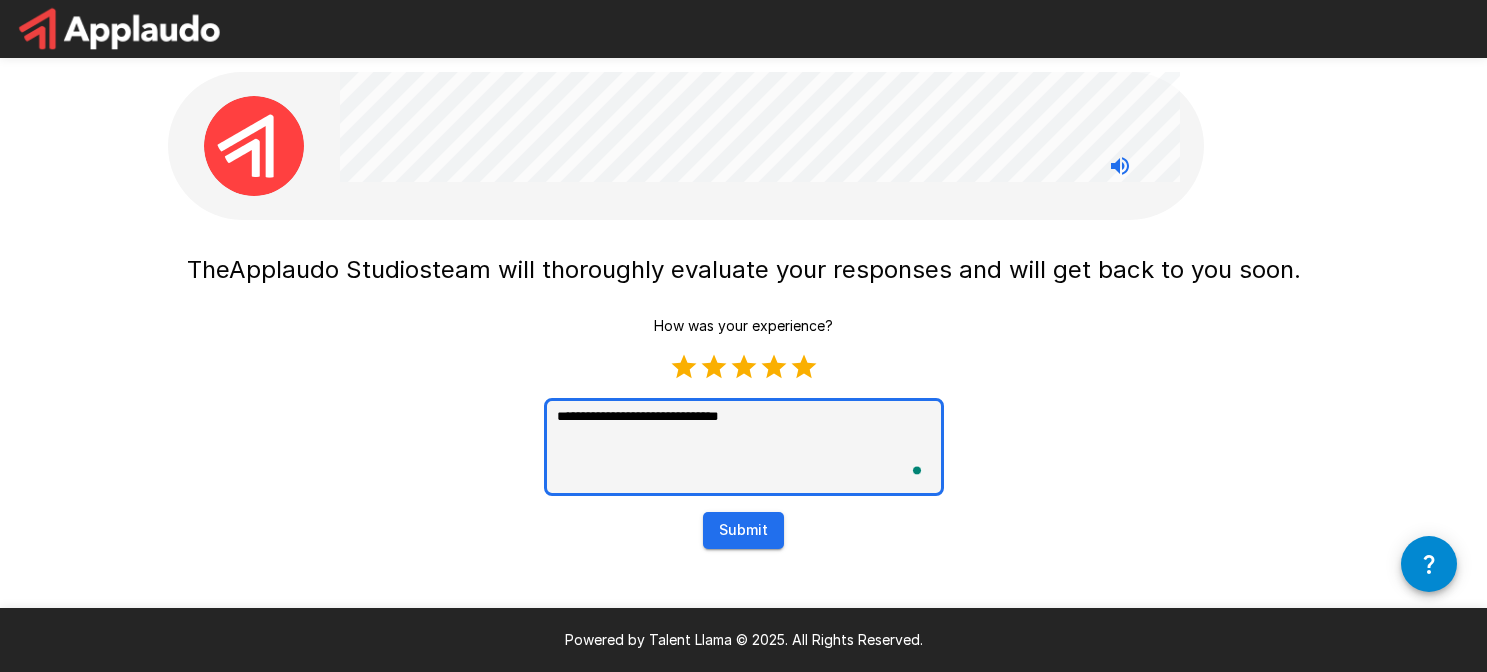 type on "**********" 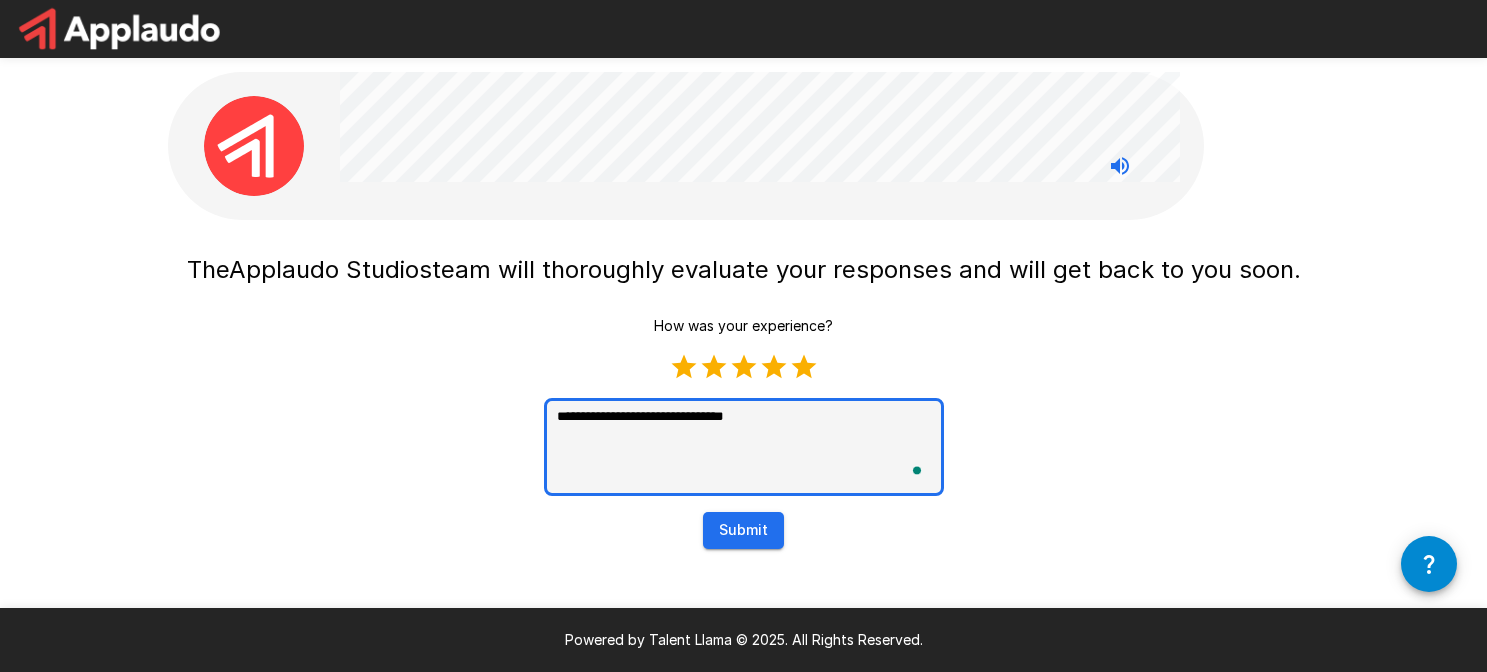 type on "**********" 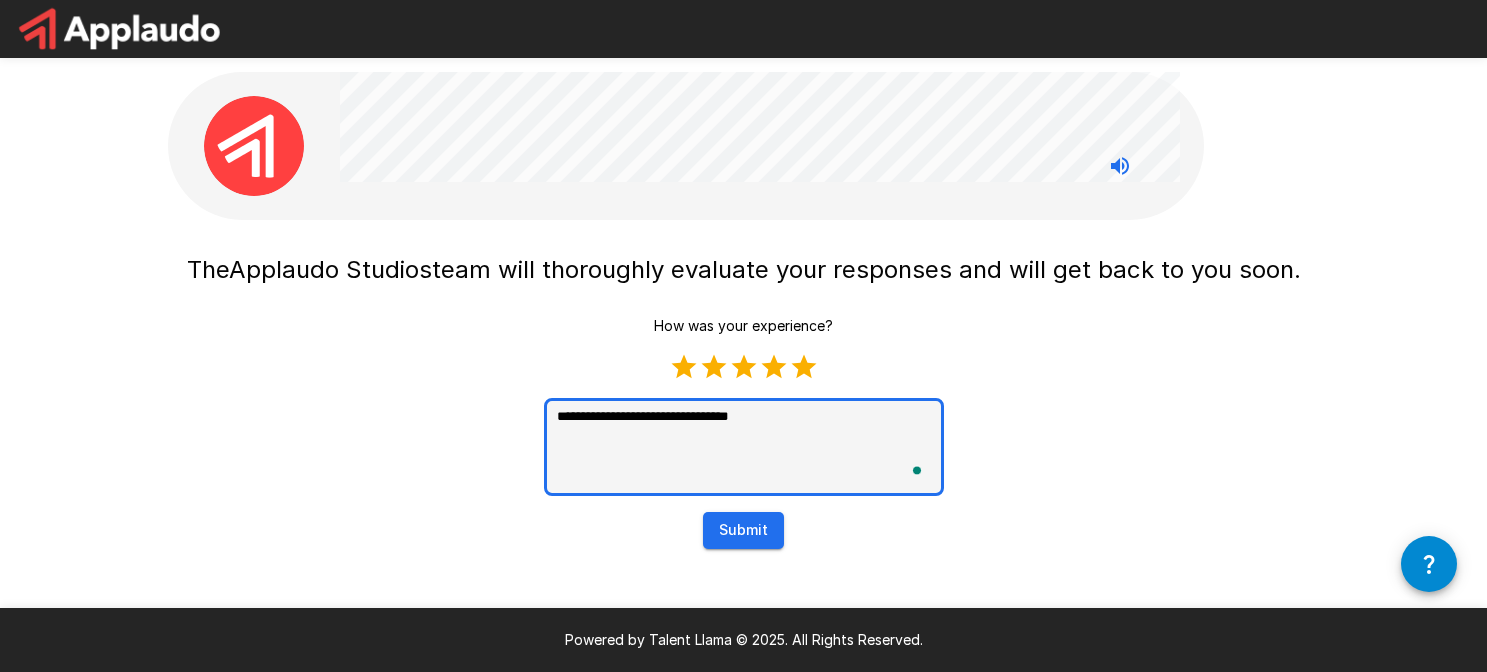 type on "**********" 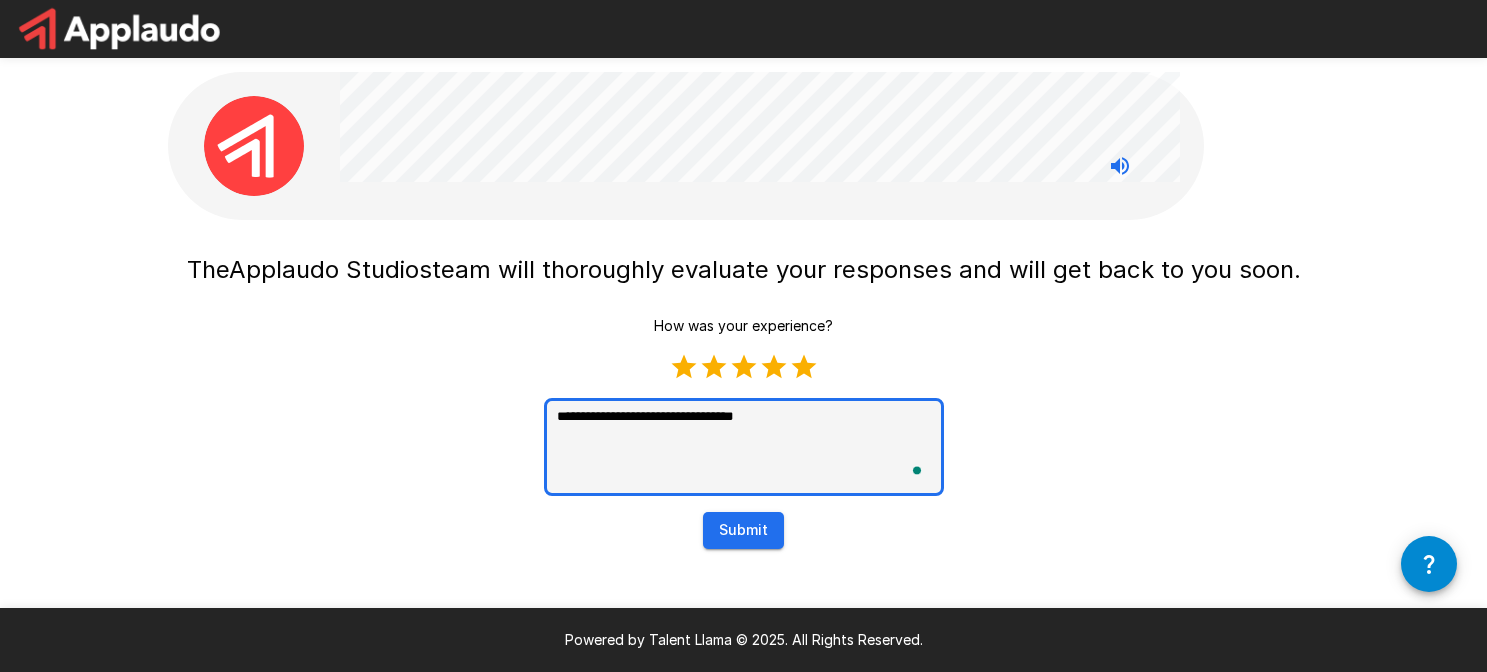 type on "**********" 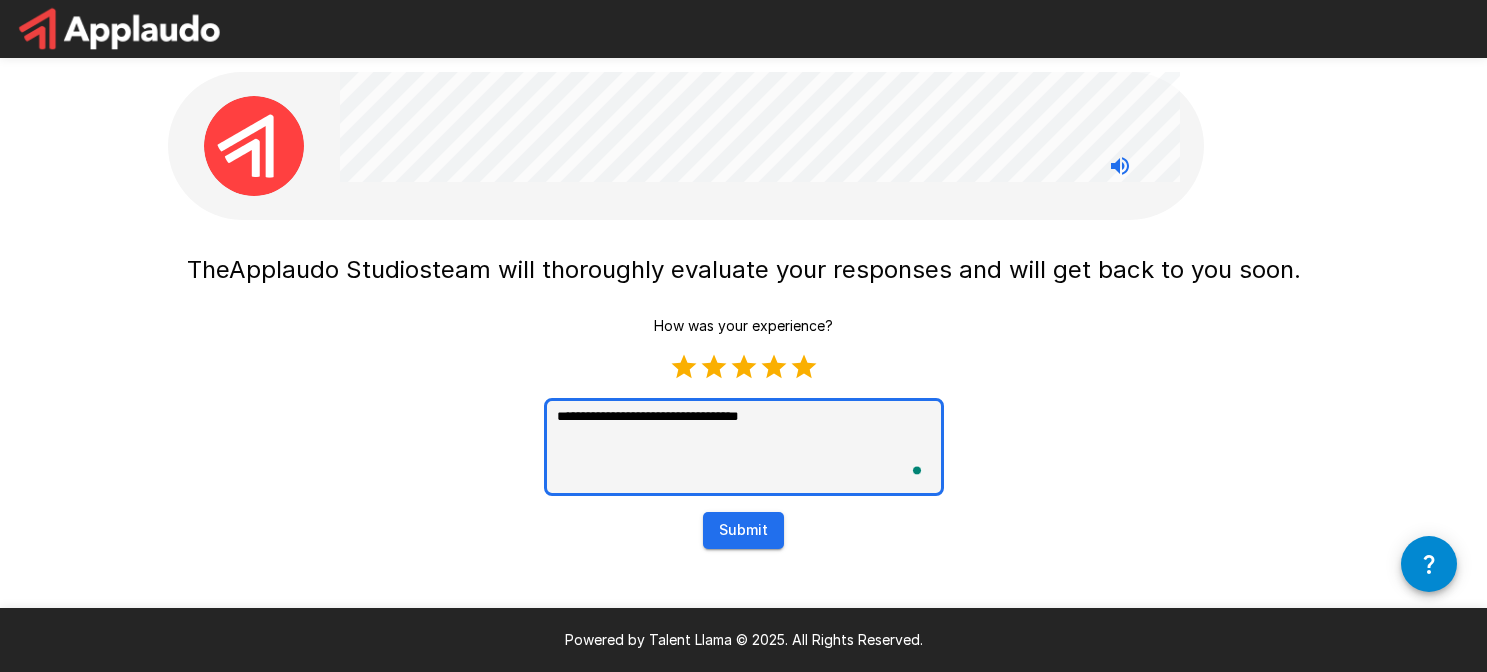 type on "**********" 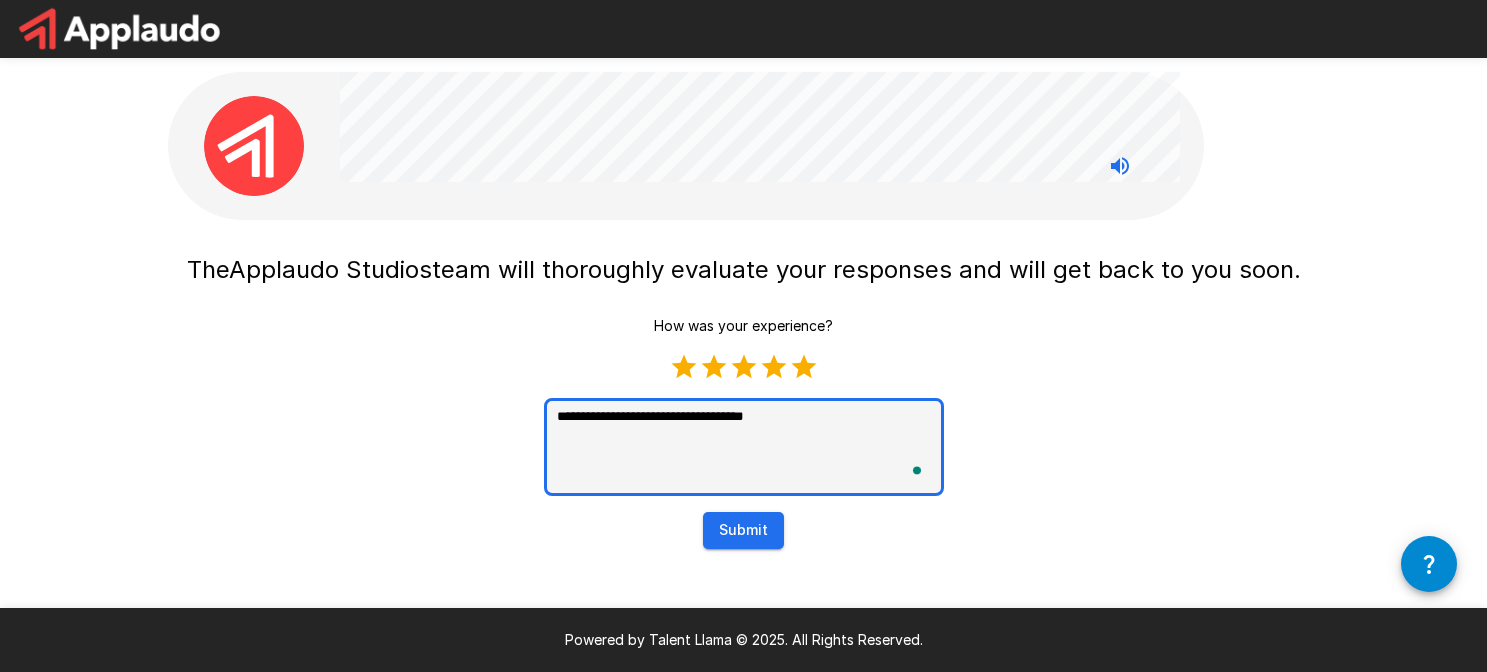 type on "**********" 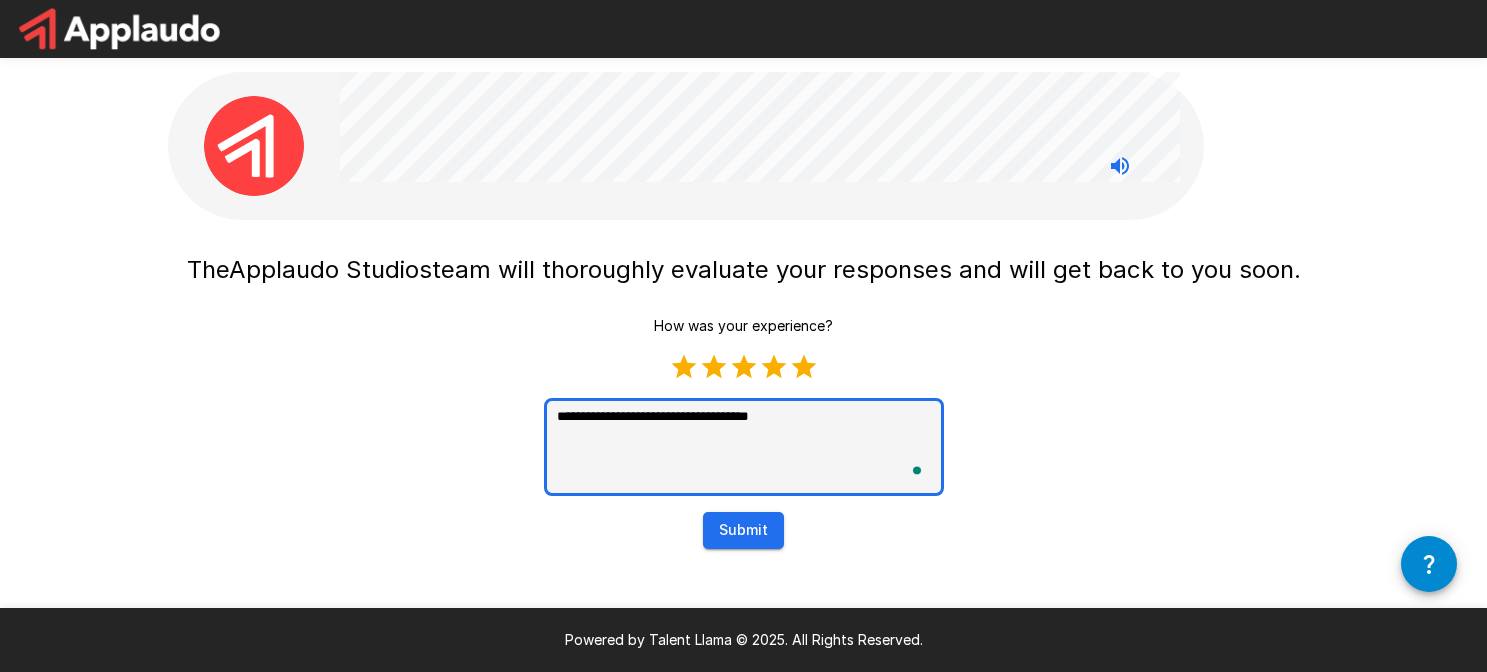 type on "**********" 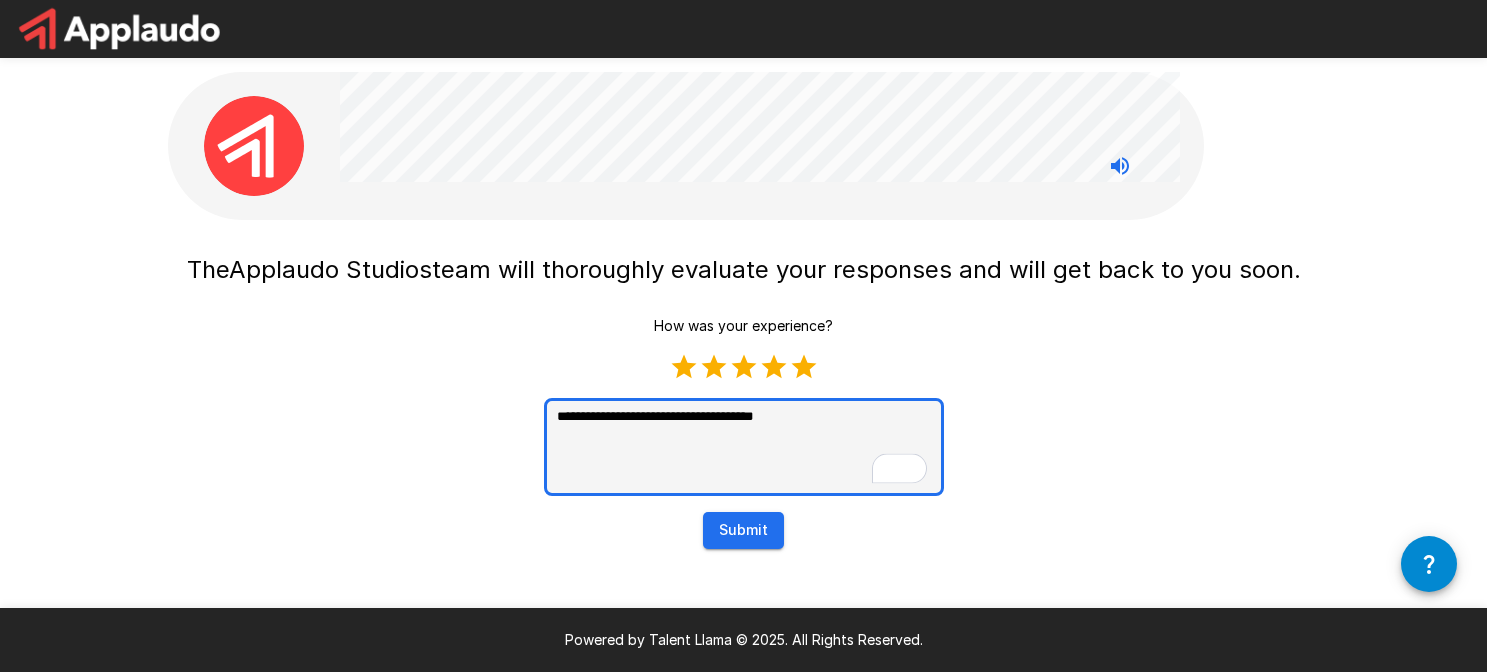 type on "**********" 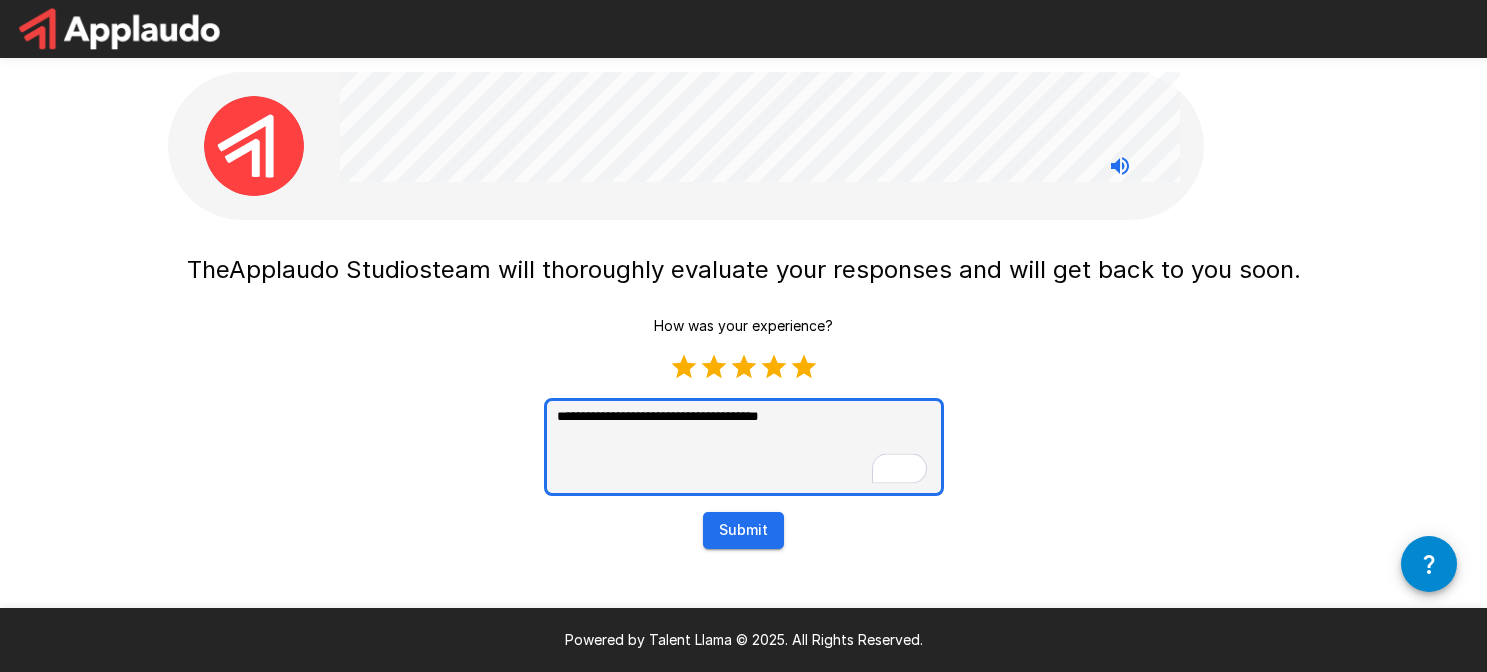type on "**********" 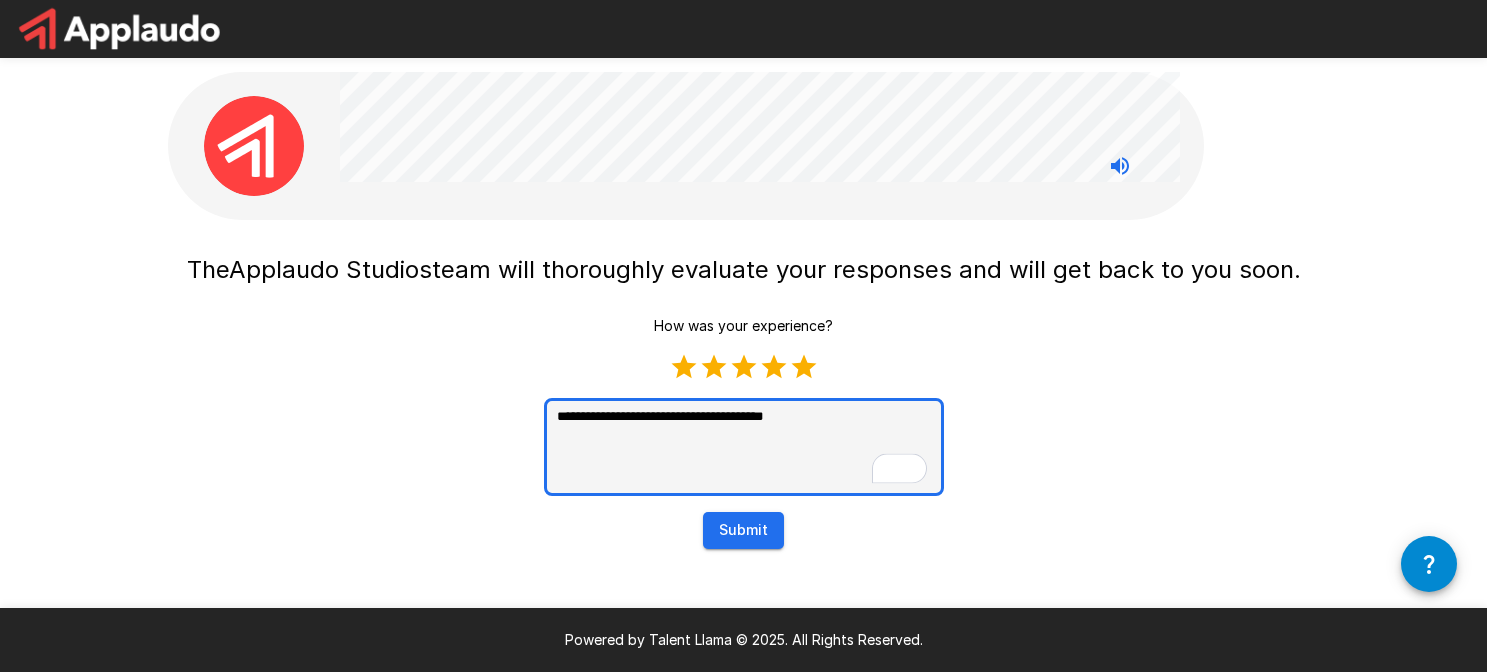 type on "**********" 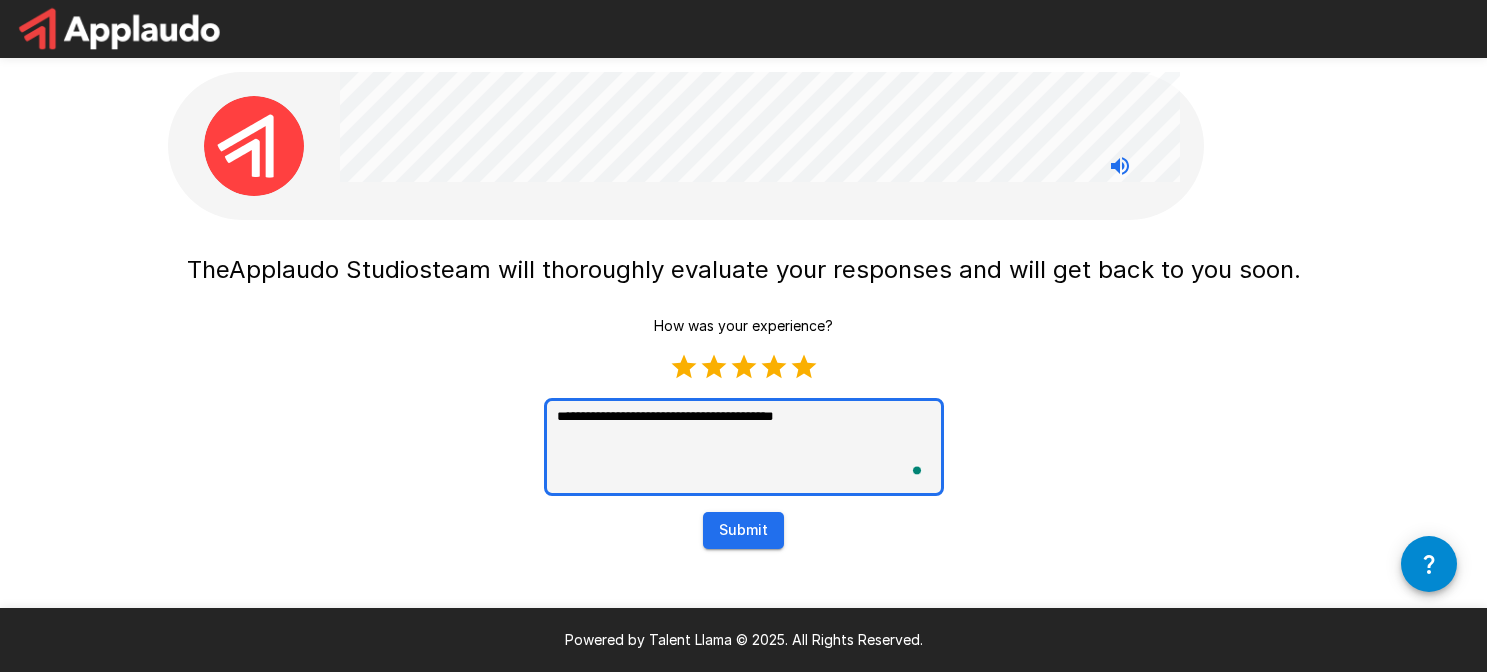 type on "**********" 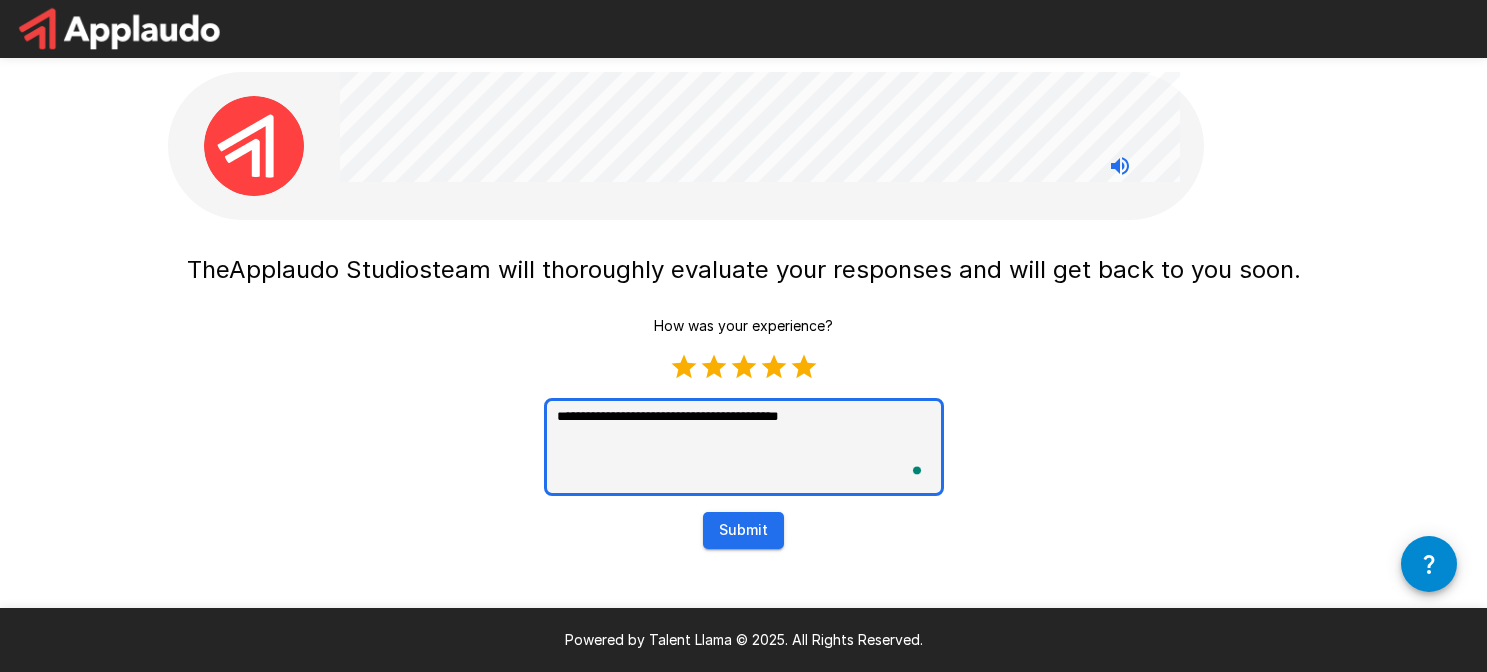 type on "**********" 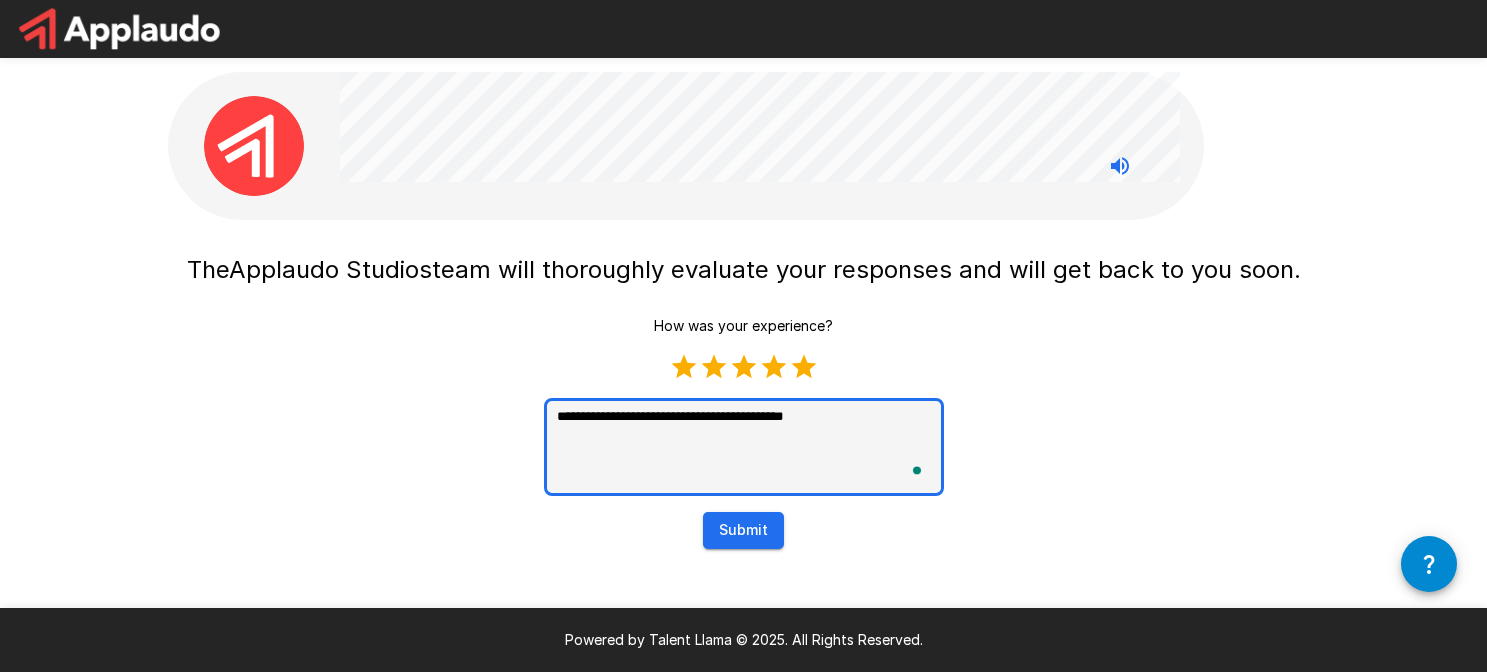 type on "**********" 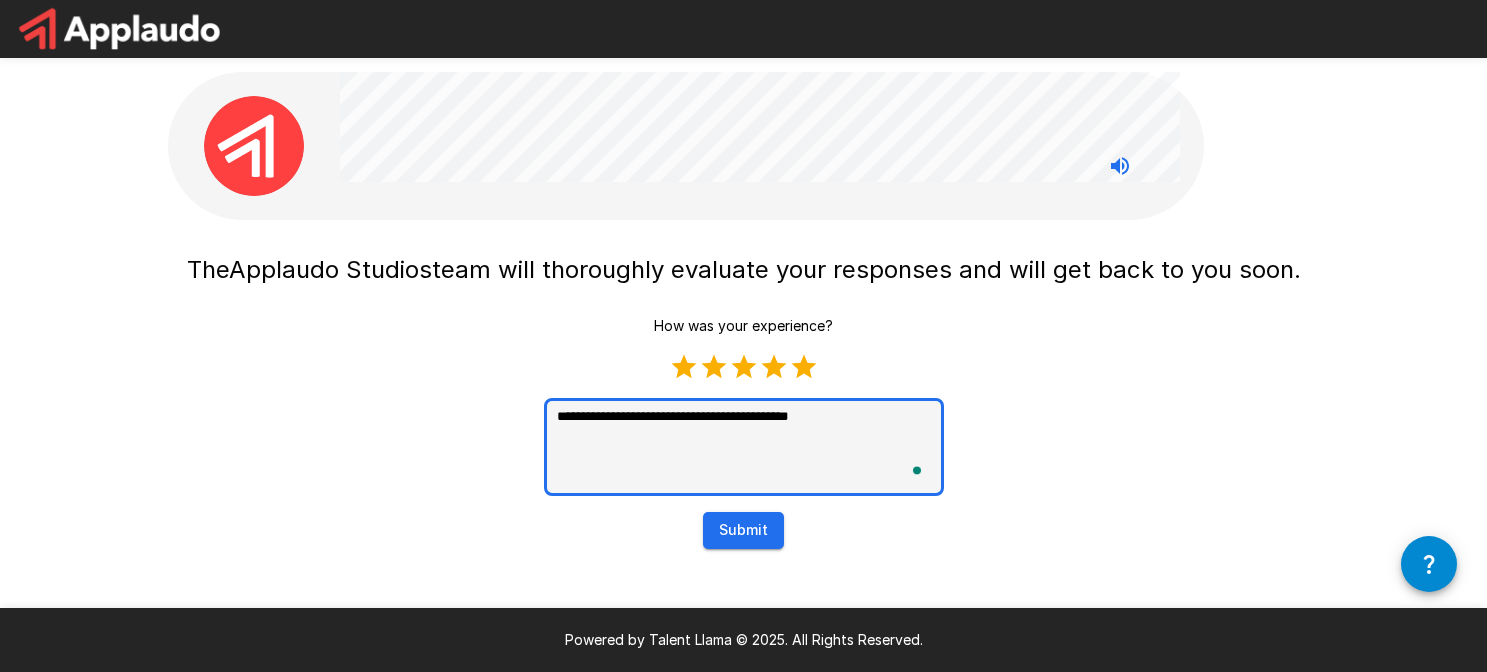 type on "**********" 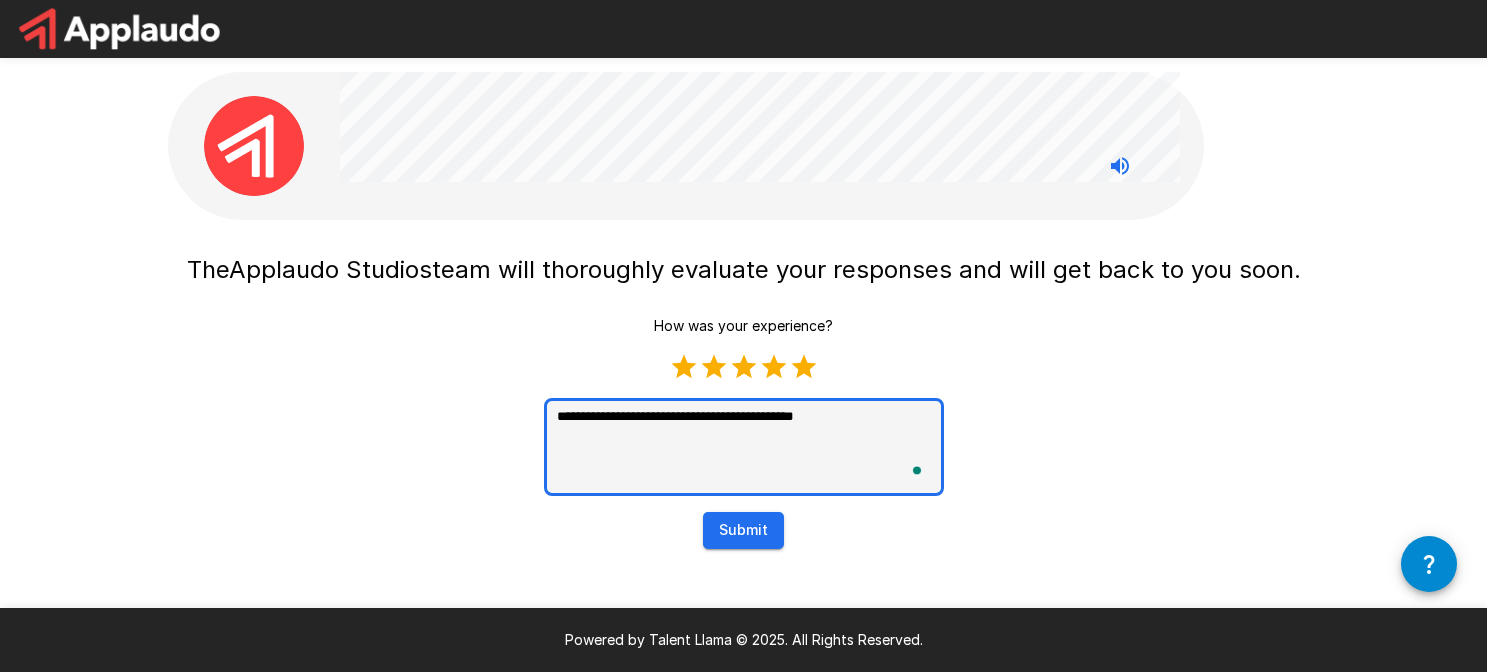 type on "**********" 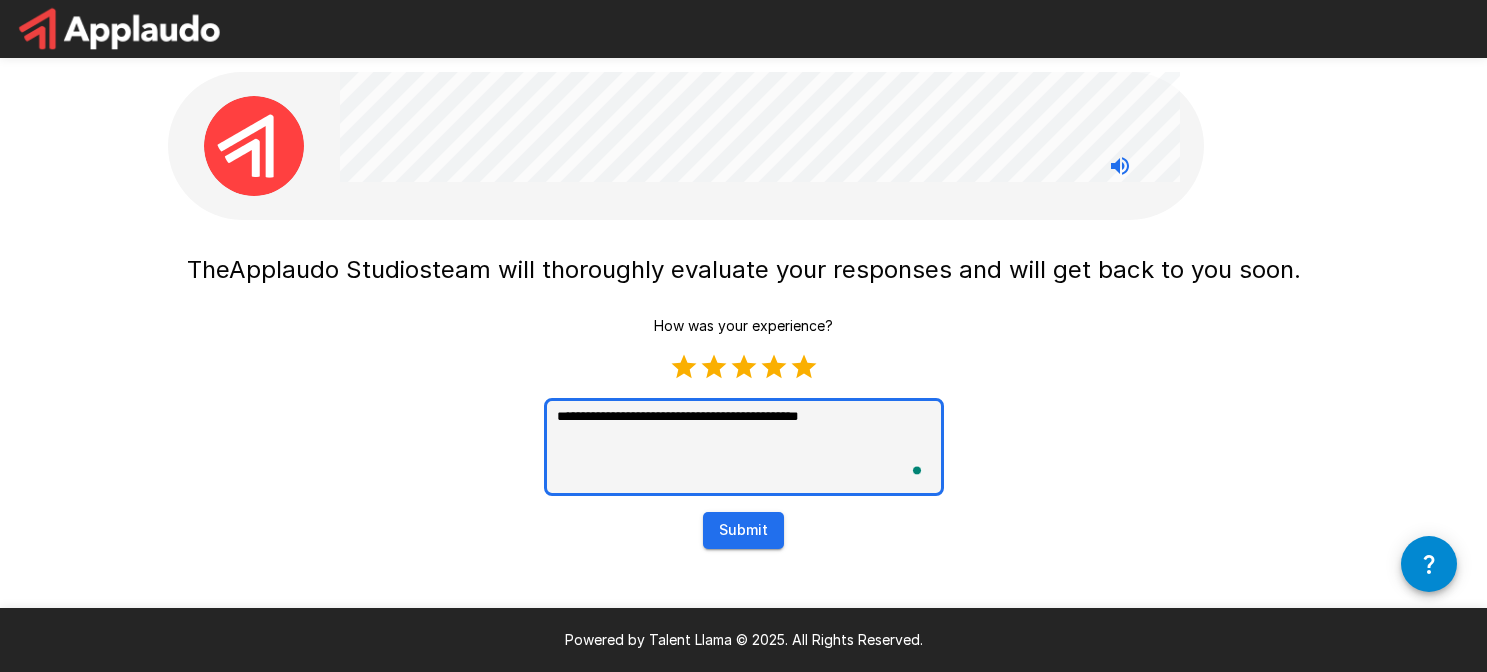 type on "**********" 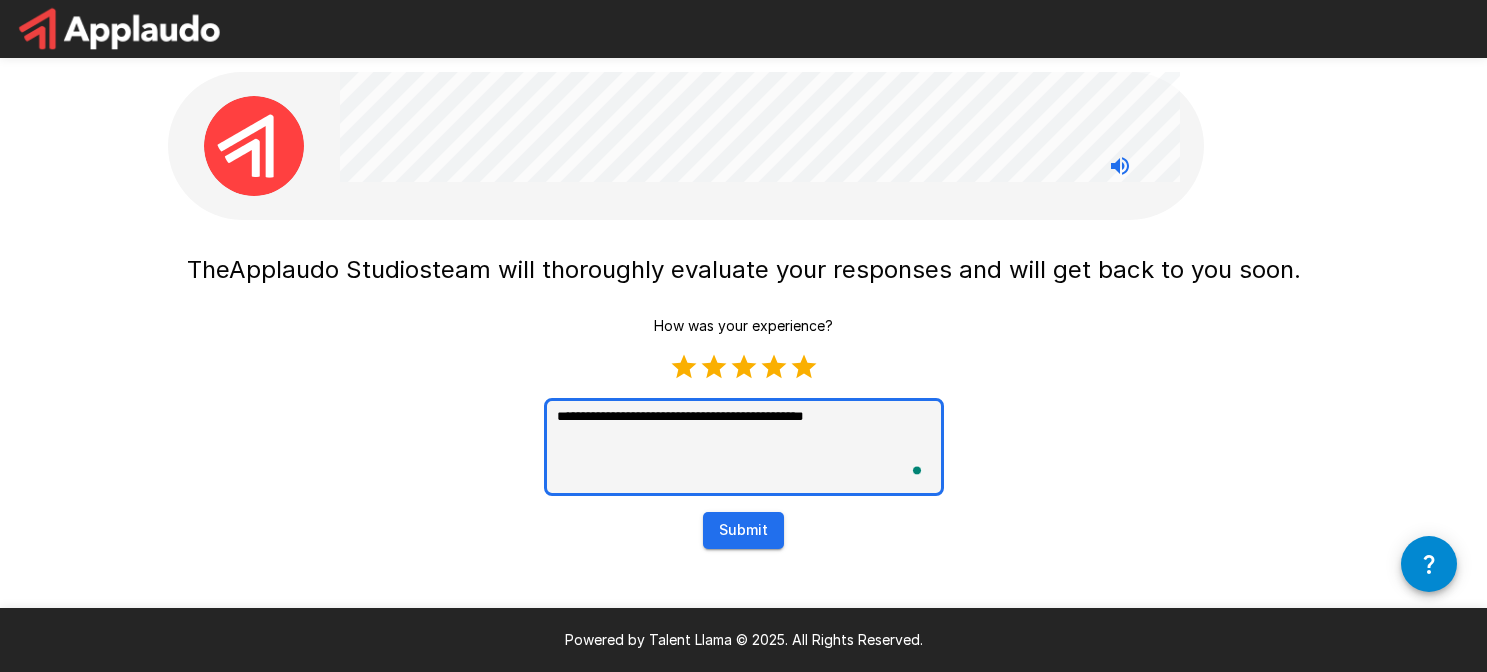 type on "**********" 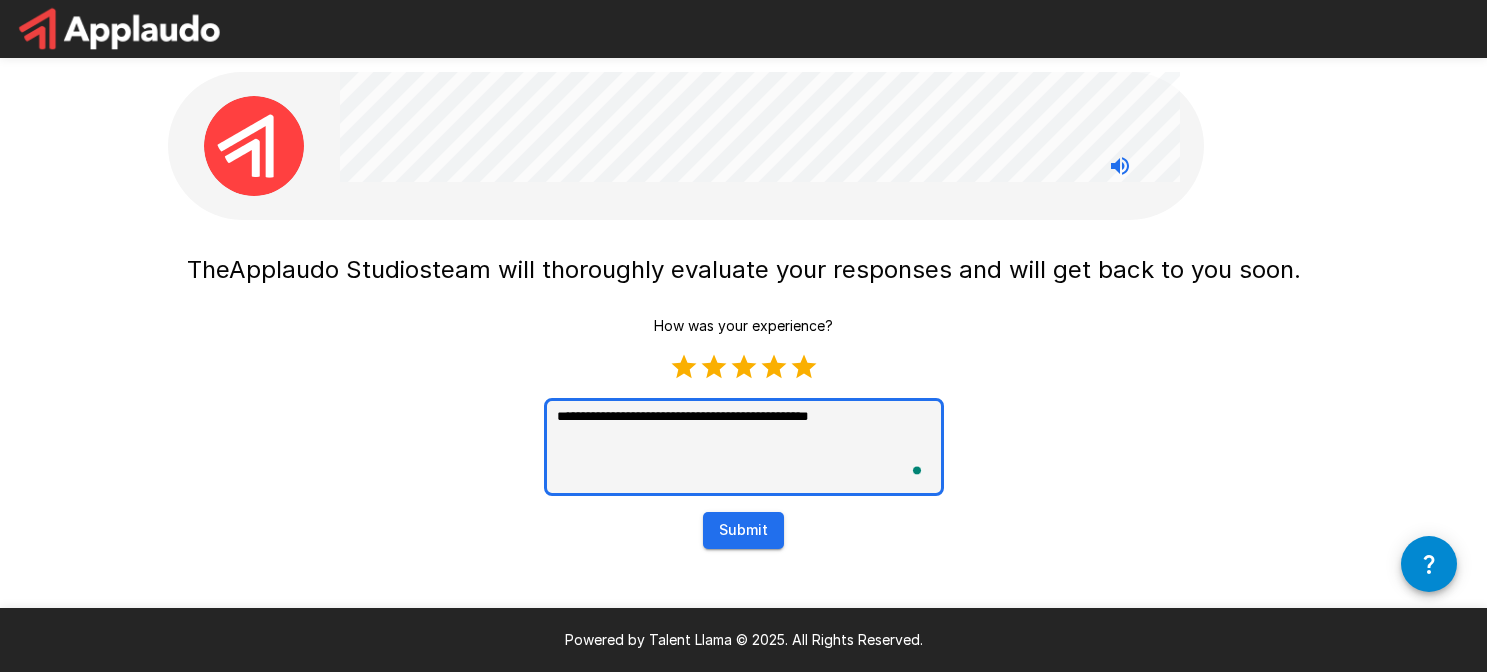 type on "**********" 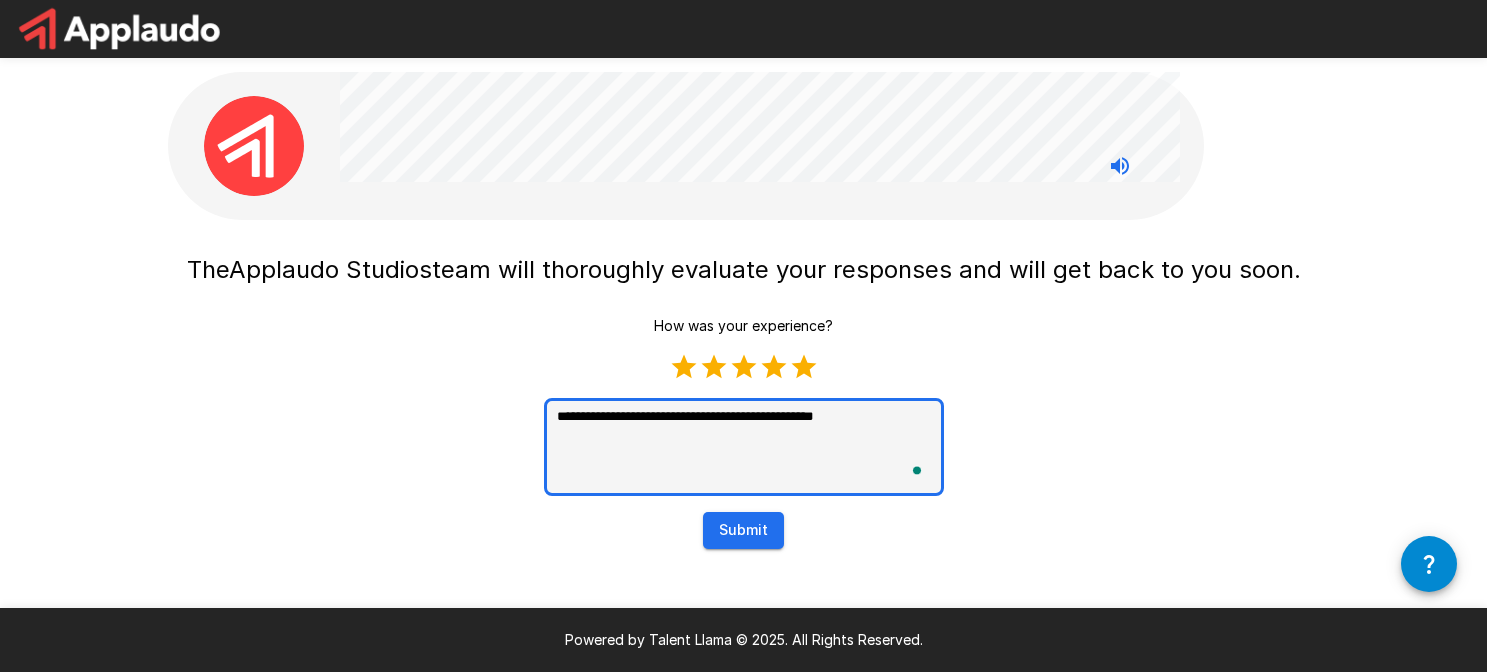 type on "**********" 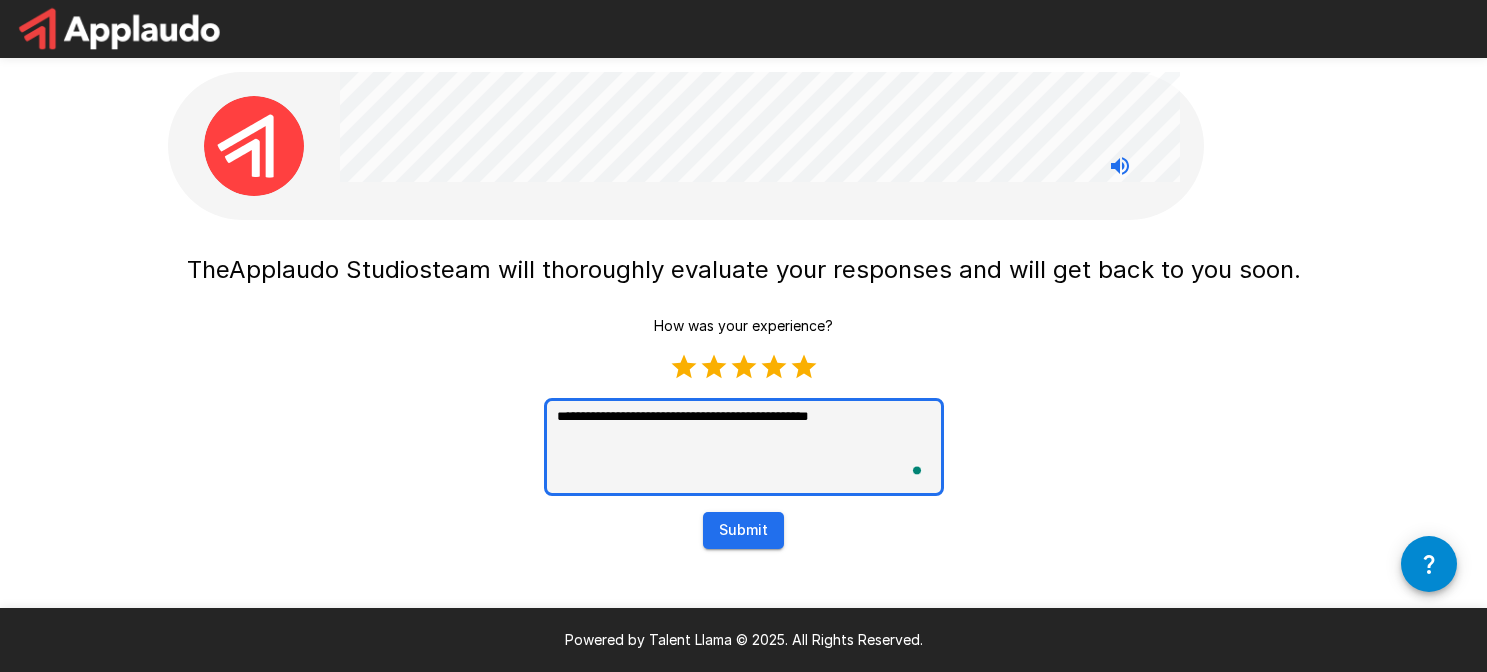type on "*" 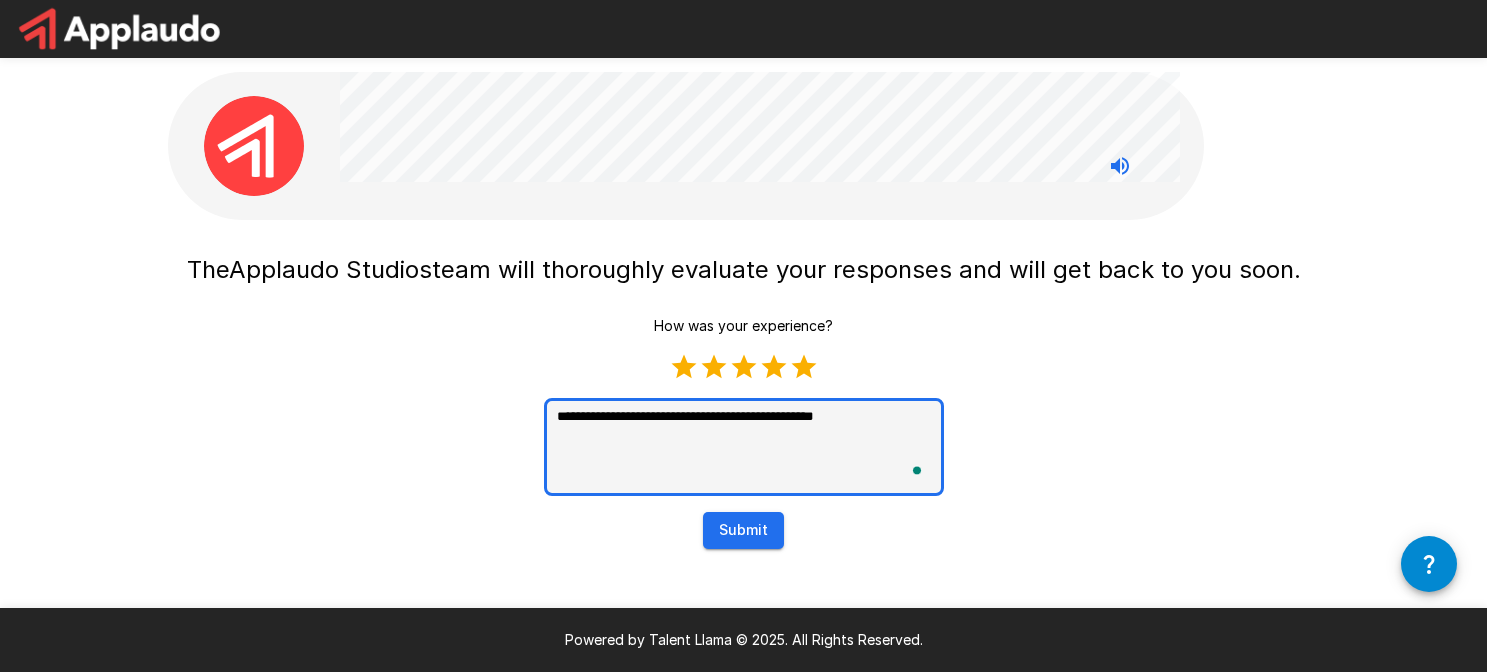 type on "**********" 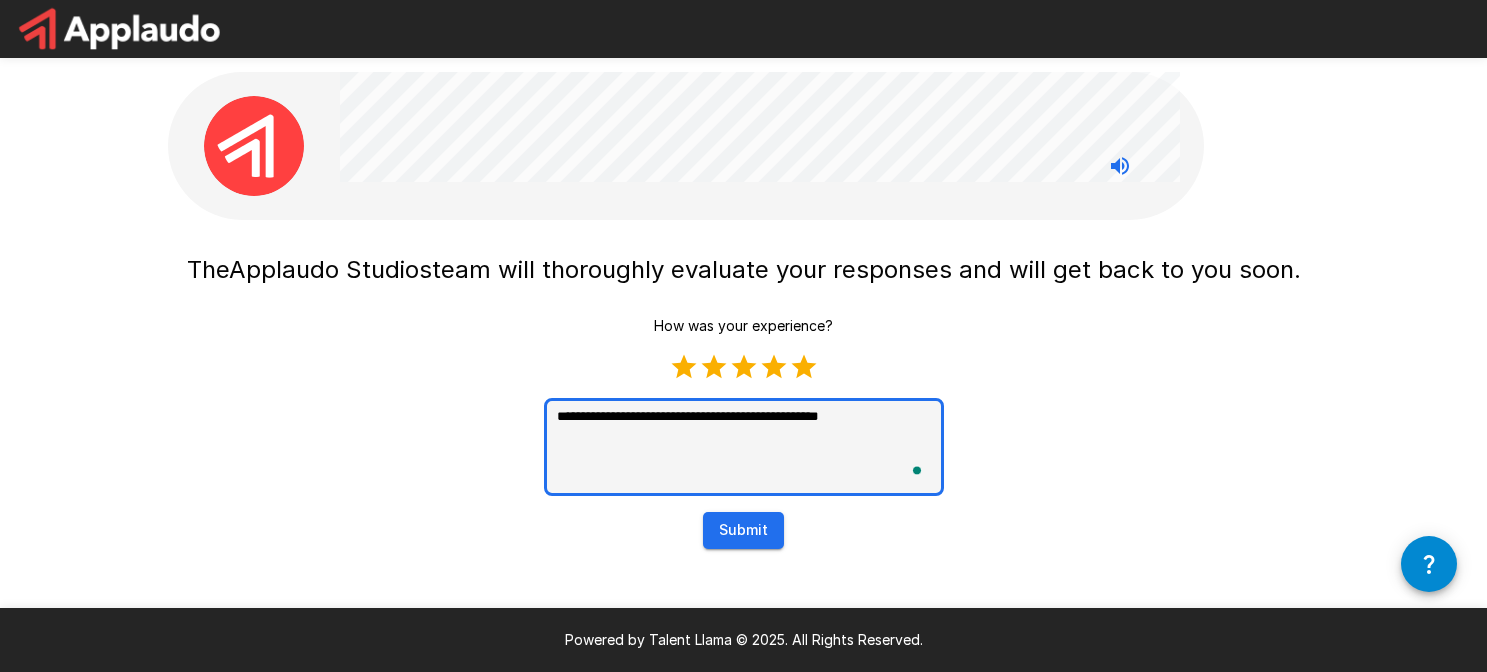 type on "**********" 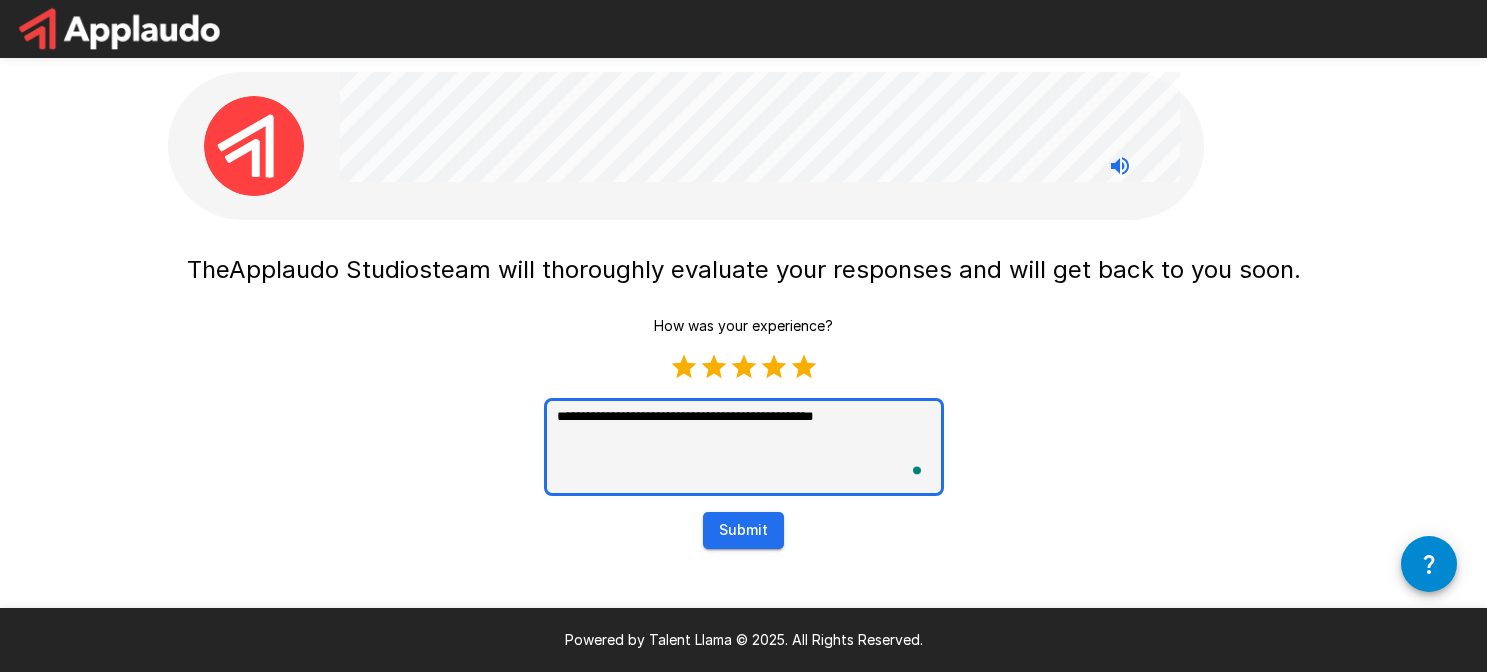 type on "**********" 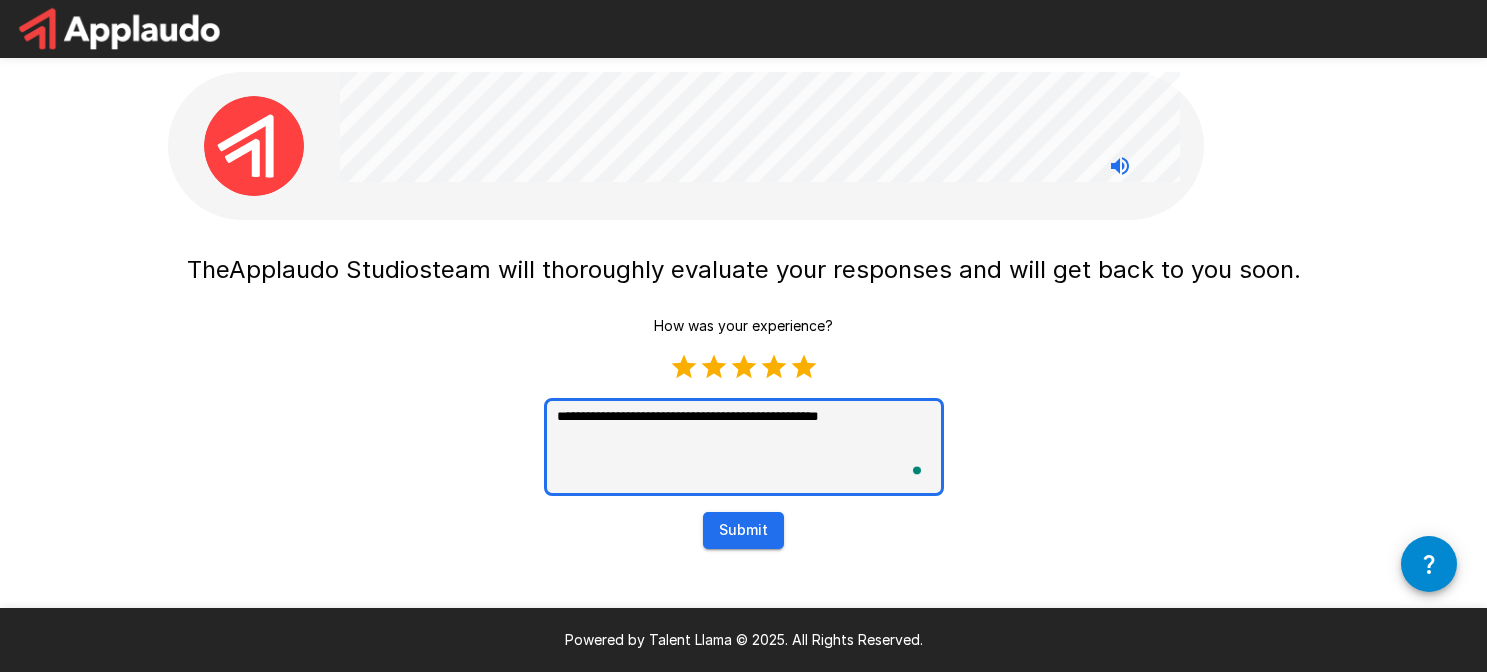 type on "**********" 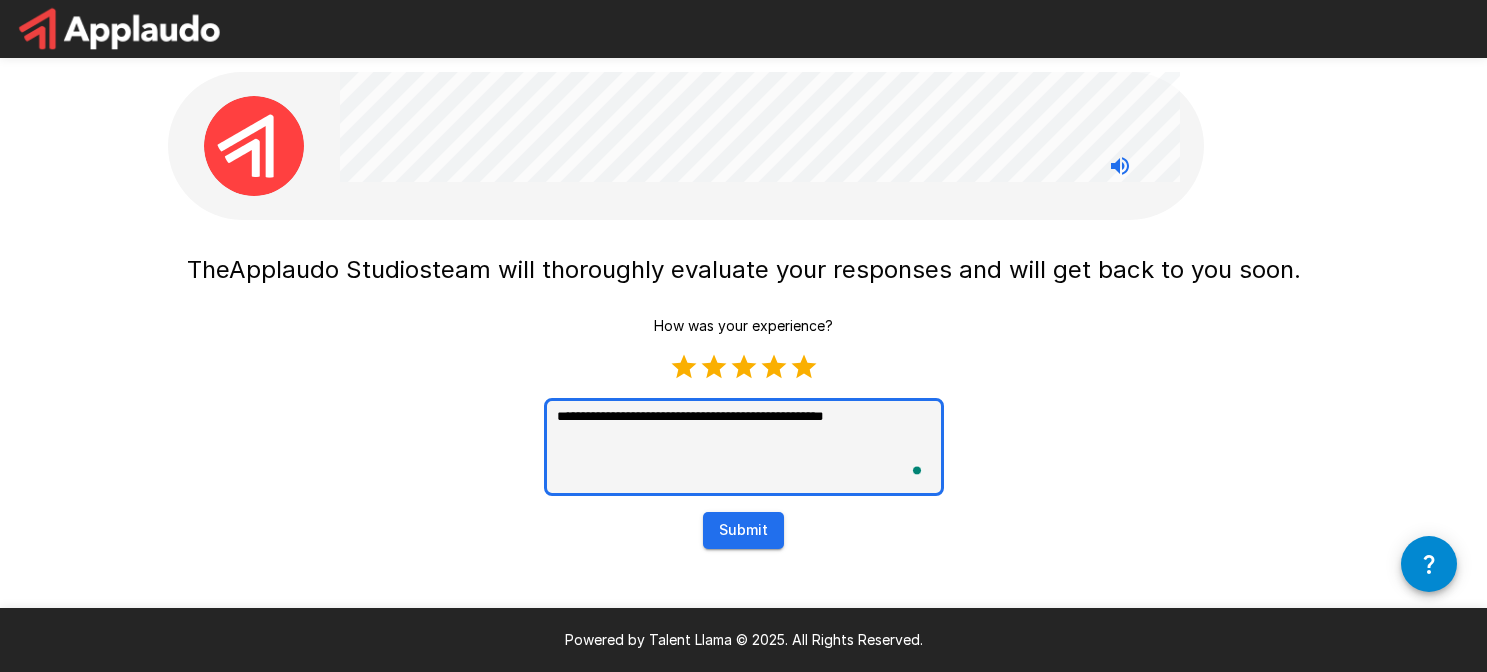 type on "**********" 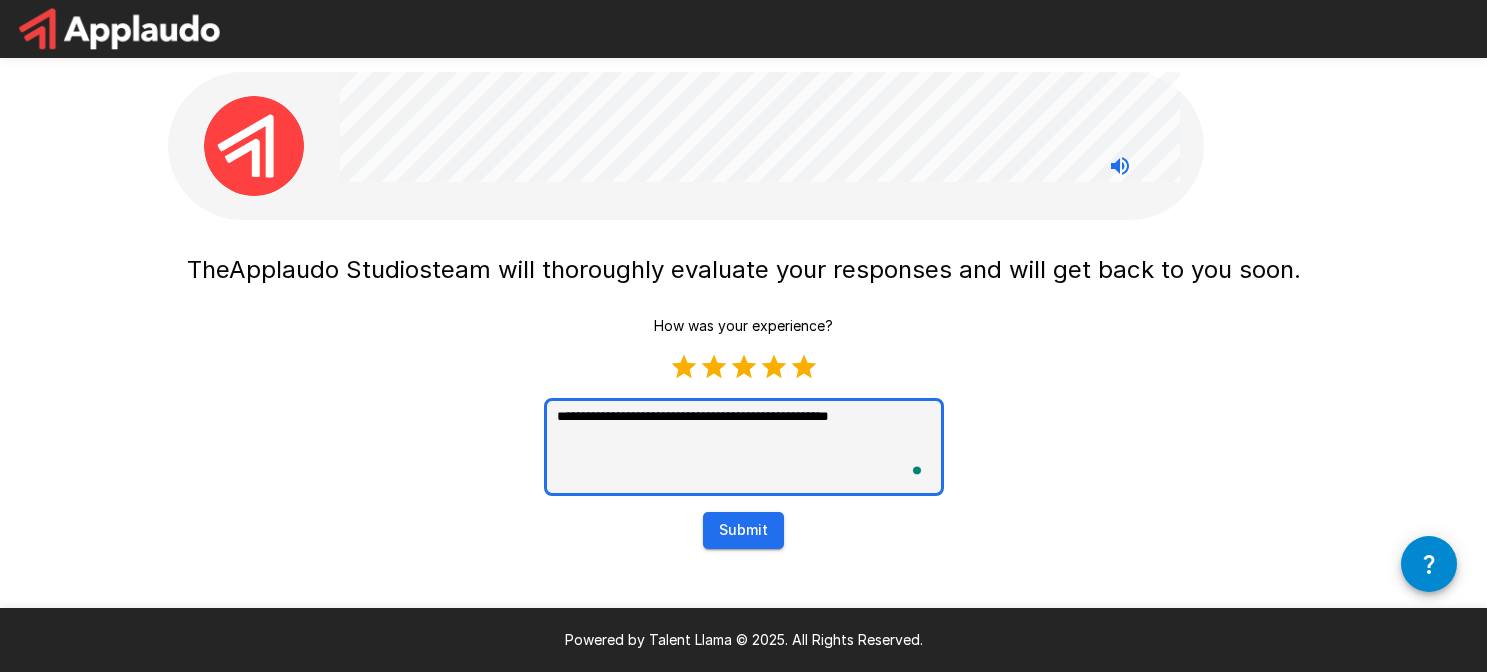 type on "**********" 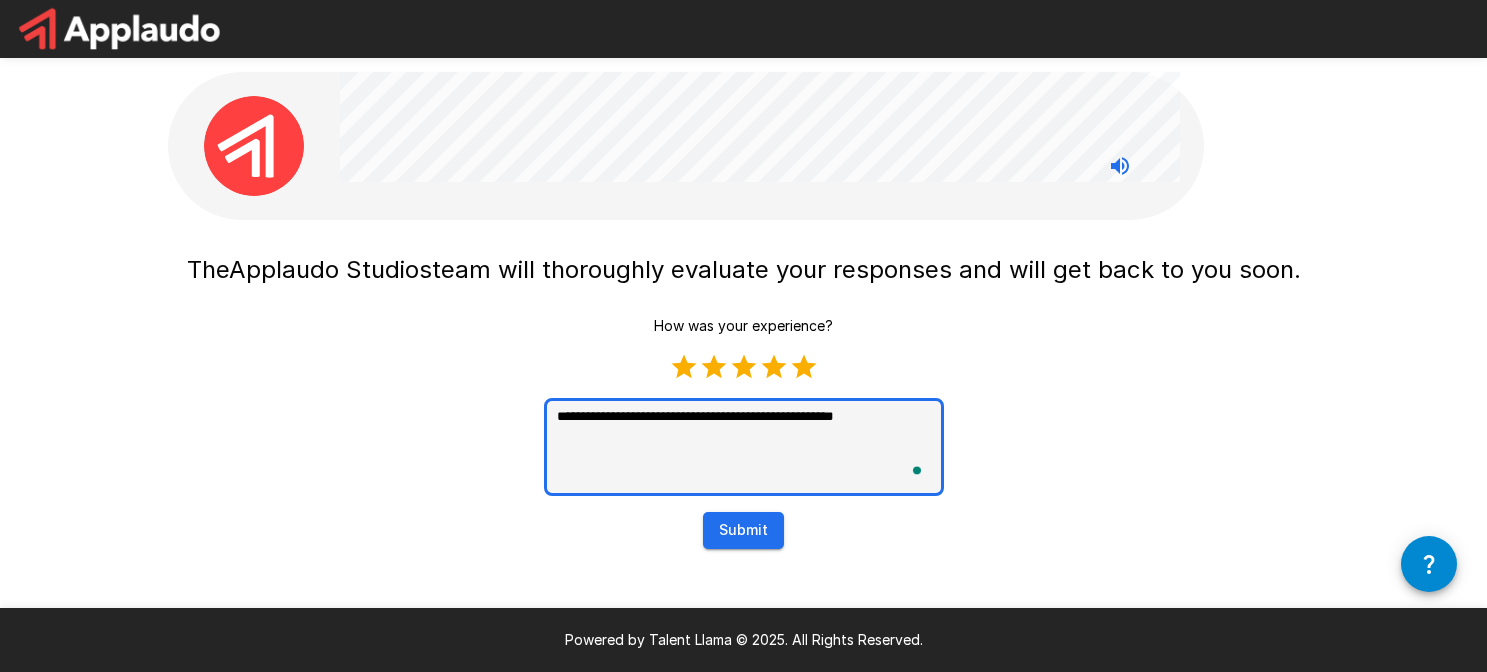 type on "**********" 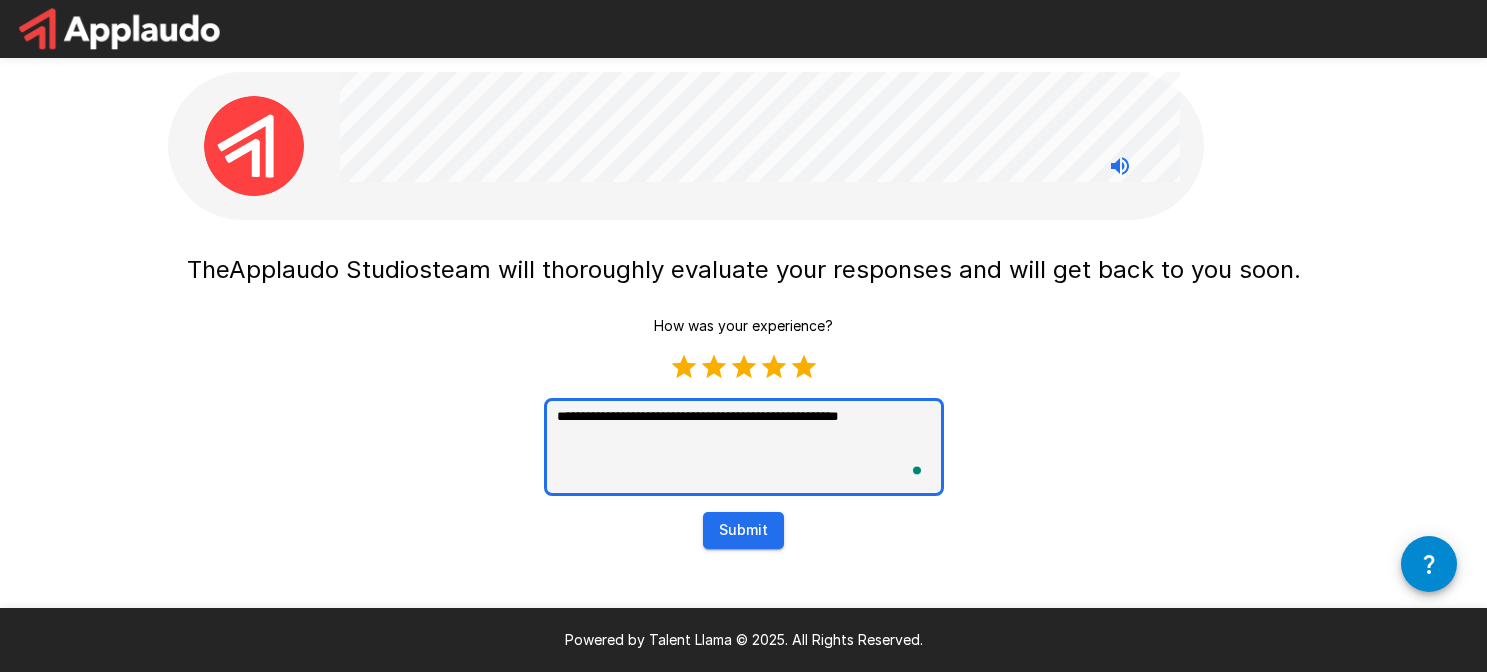 type on "**********" 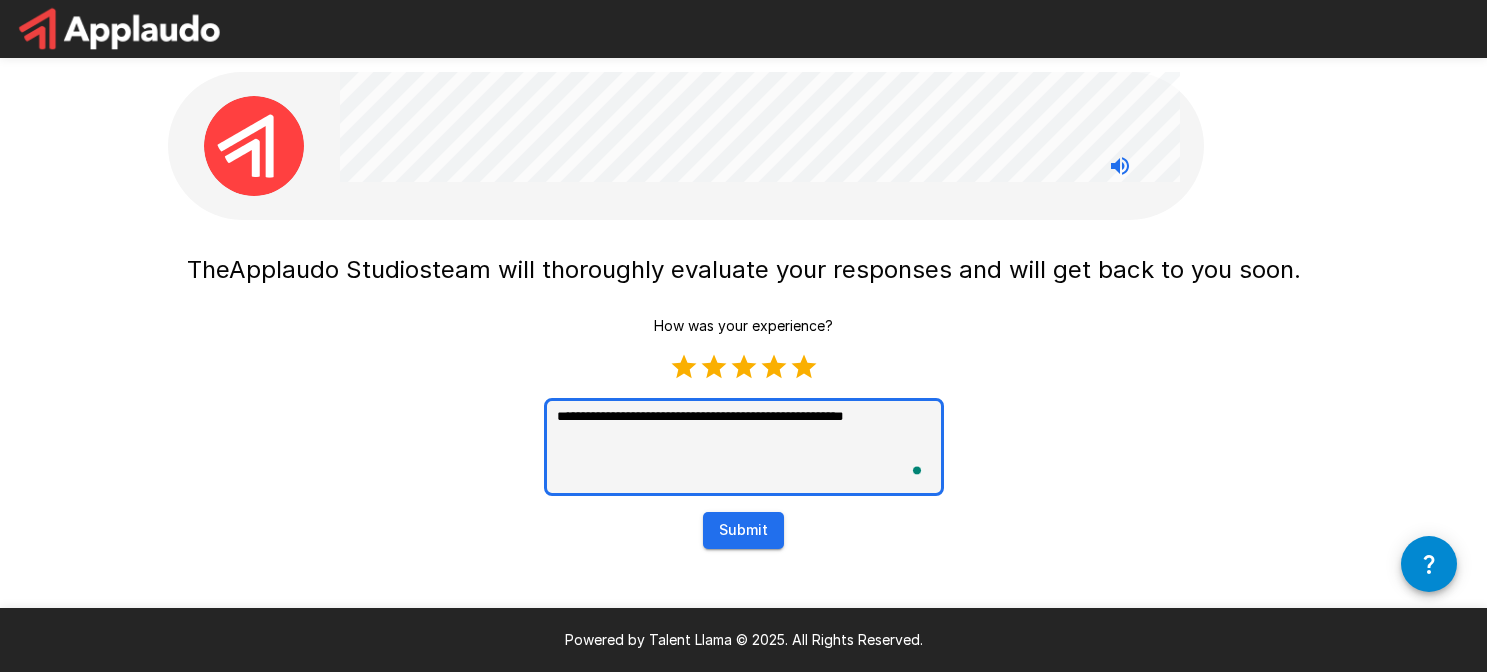 type on "**********" 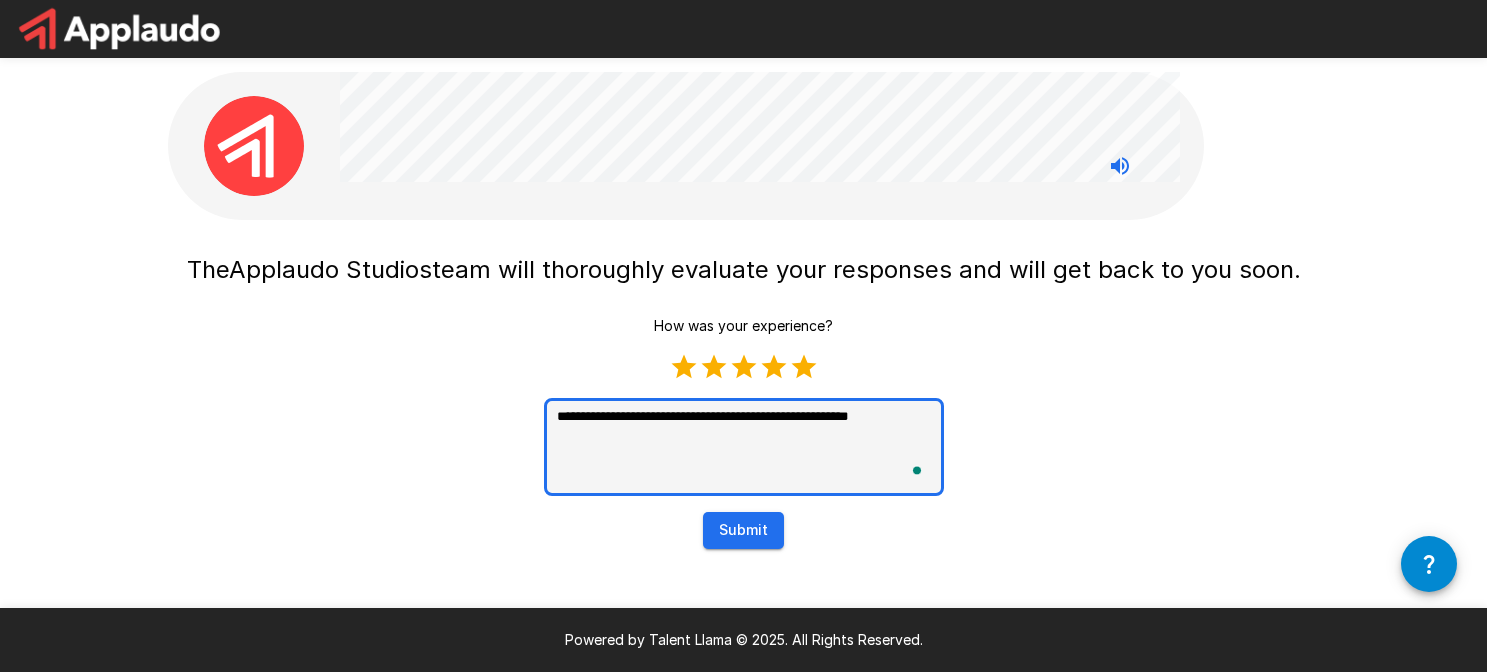 type on "**********" 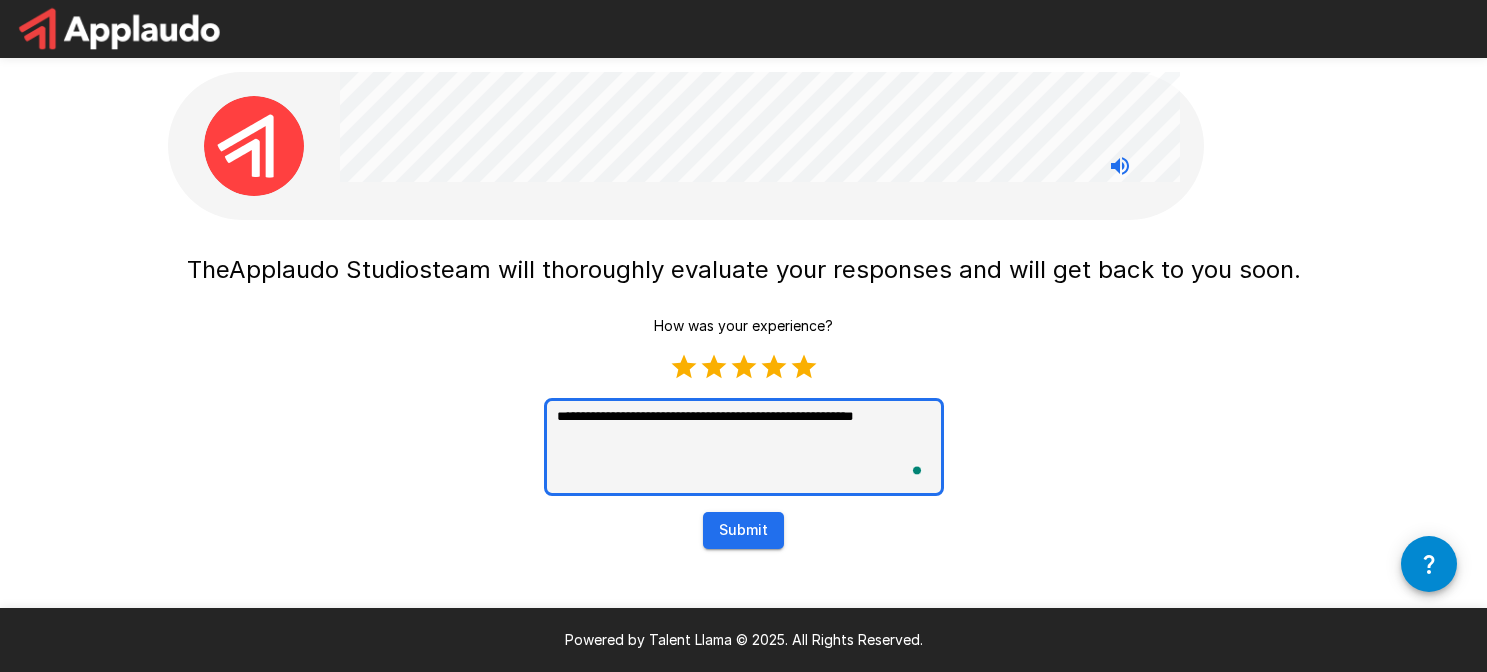 type on "*" 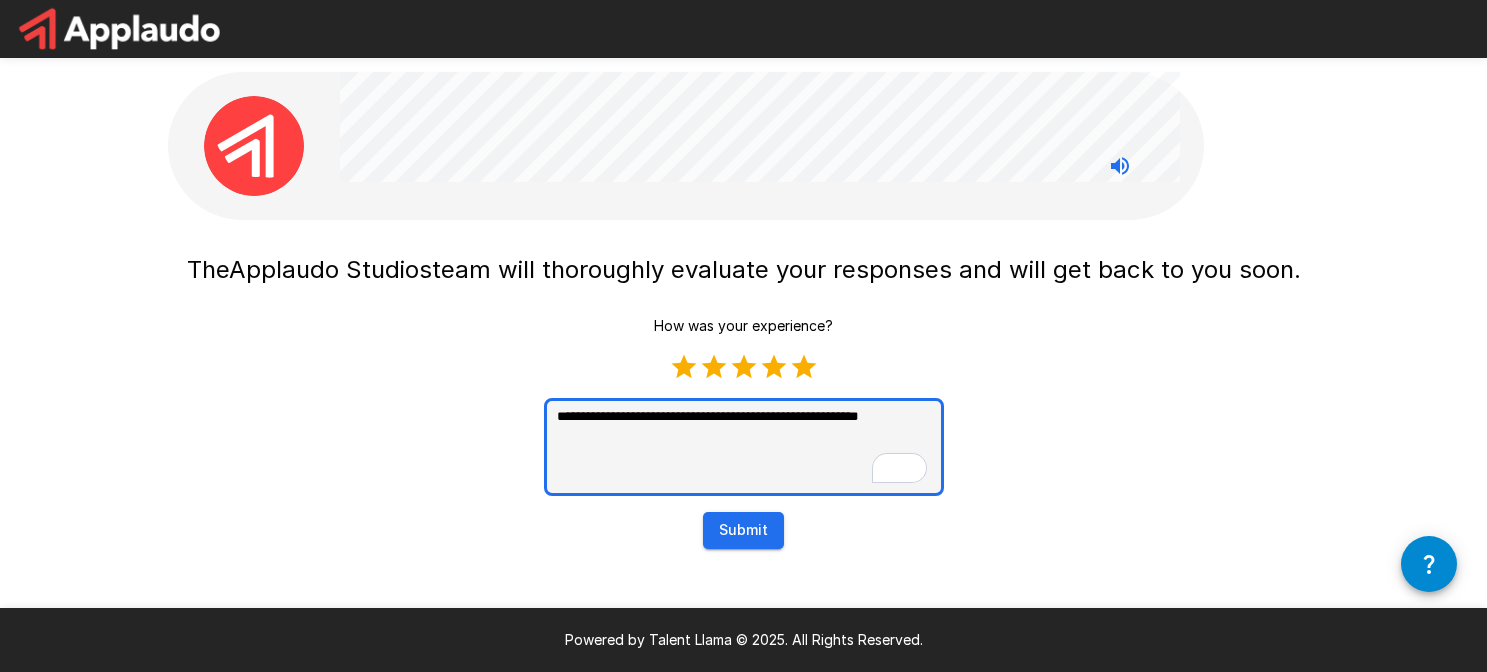 type on "**********" 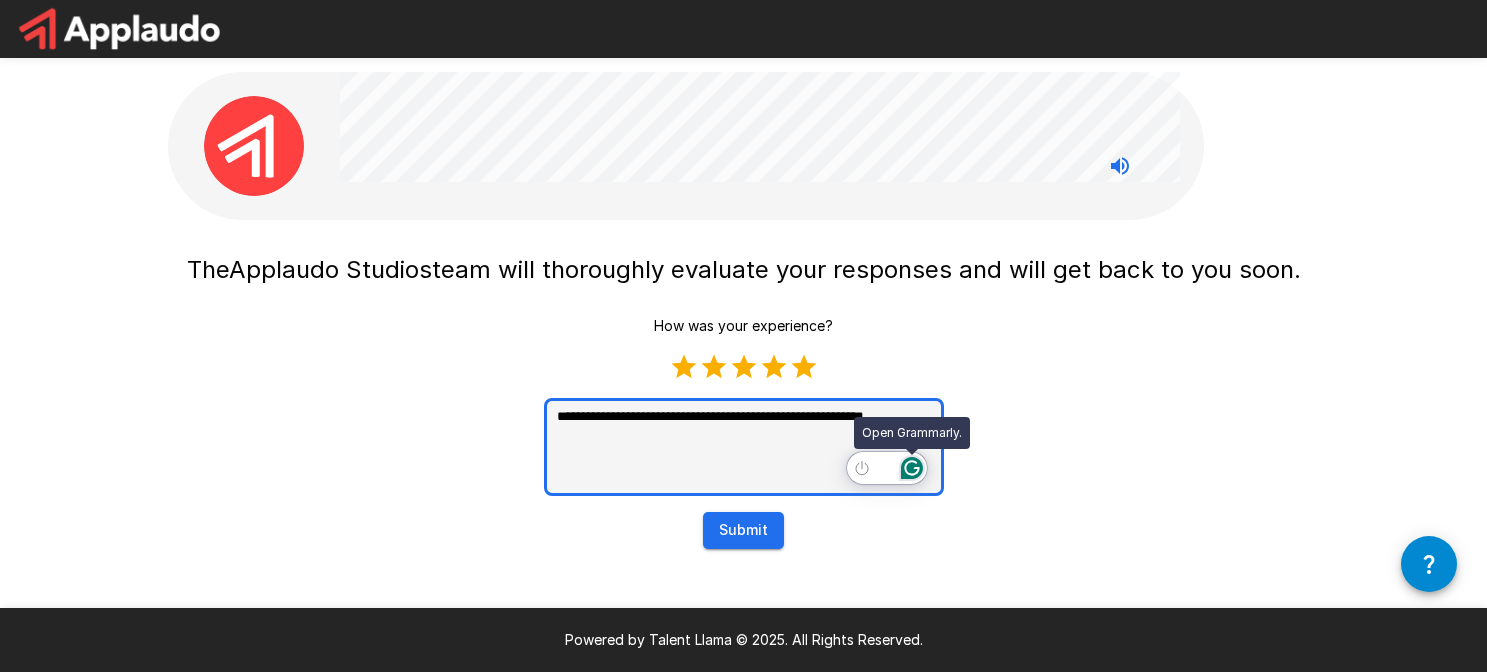 type on "**********" 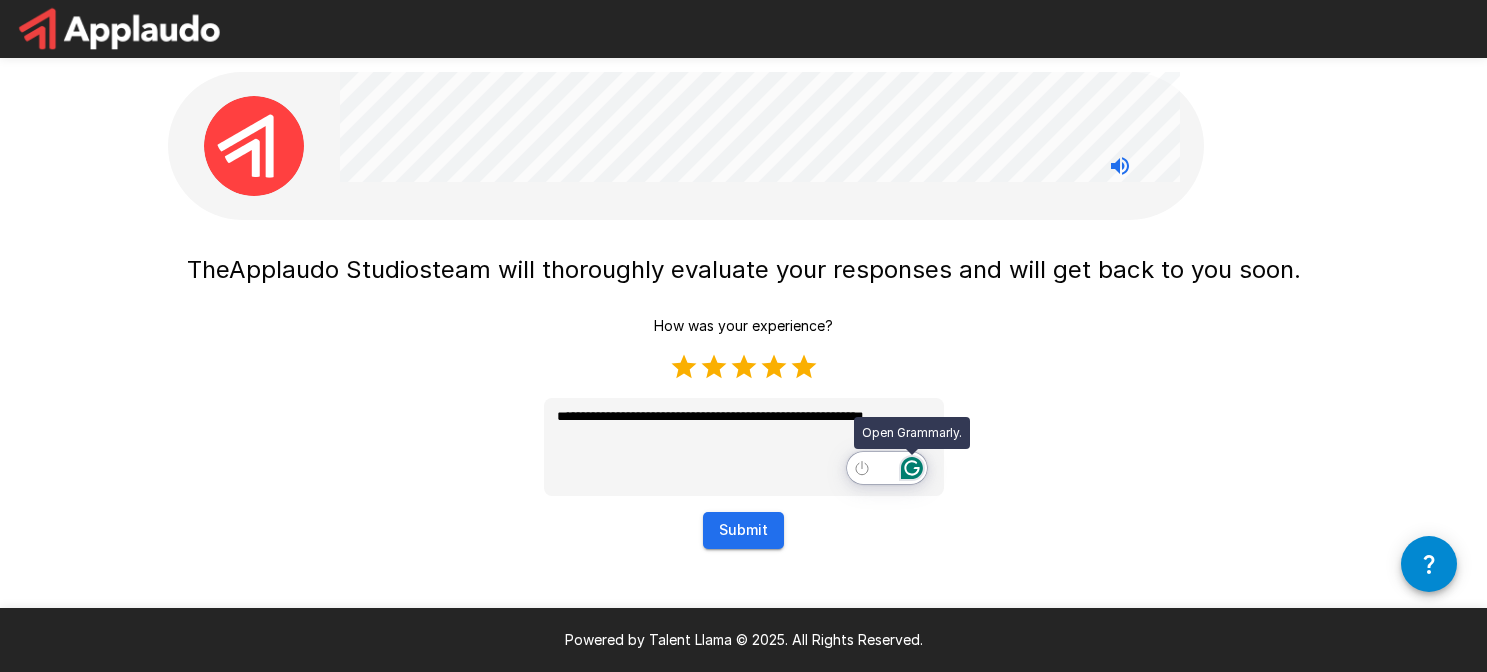 type on "*" 